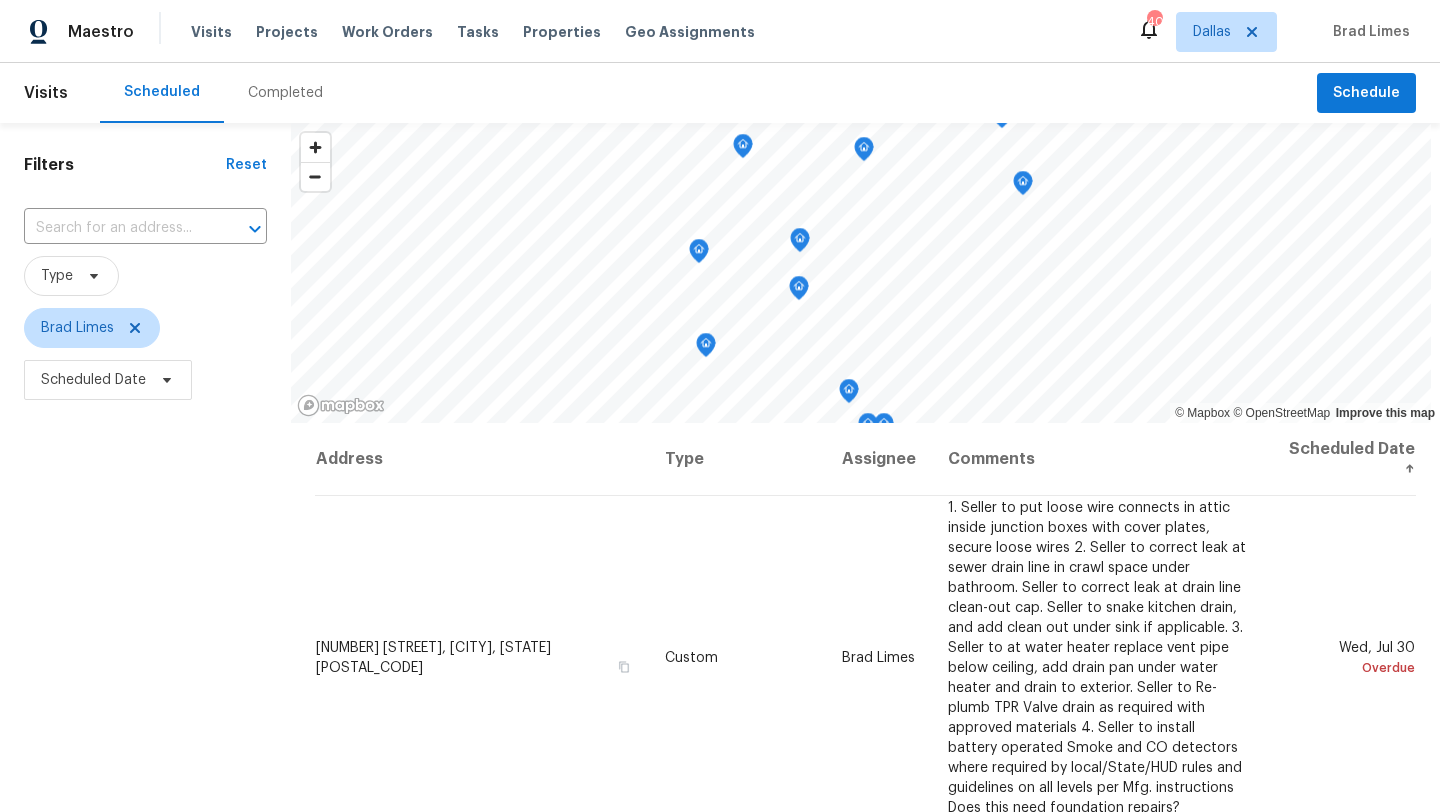 scroll, scrollTop: 0, scrollLeft: 0, axis: both 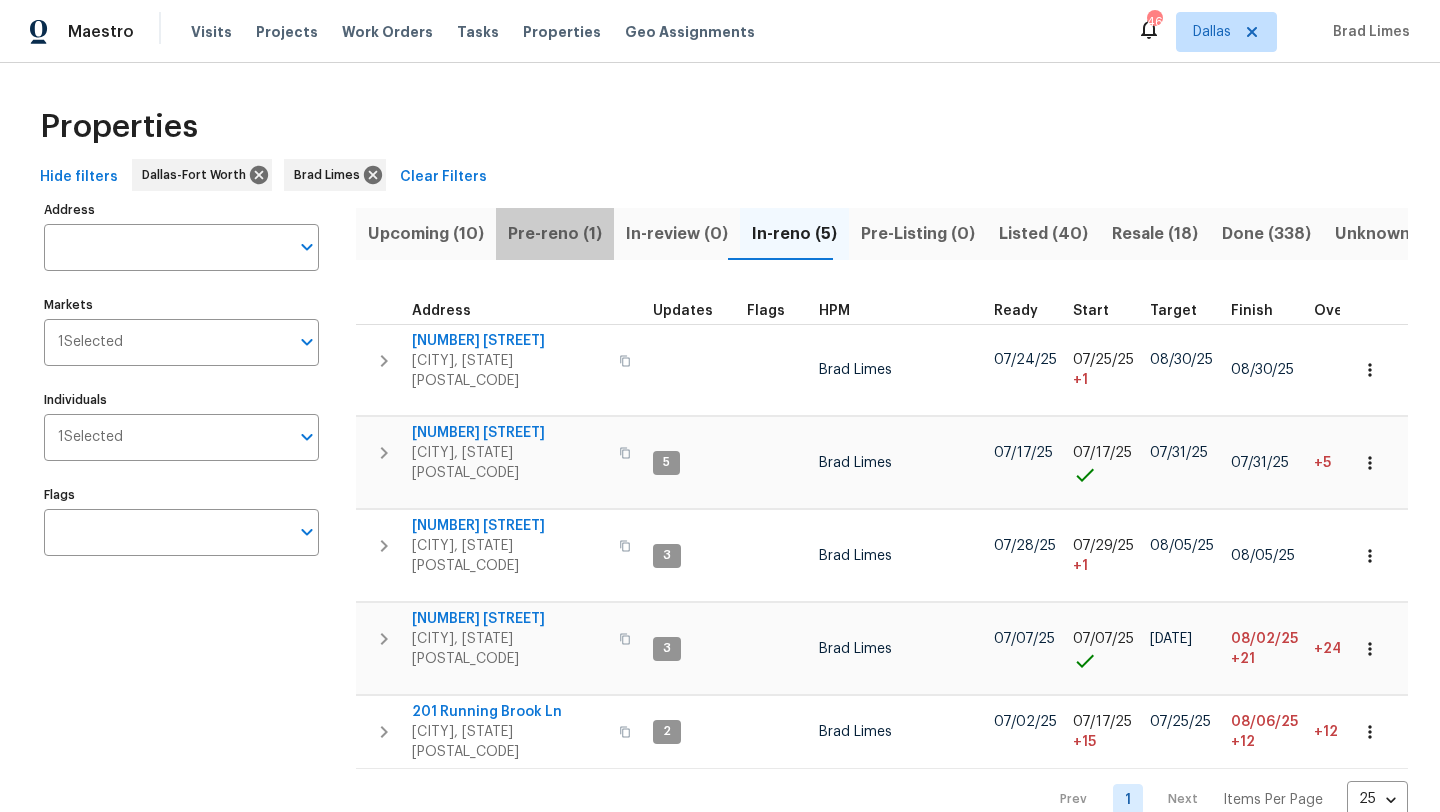 click on "Pre-reno (1)" at bounding box center [555, 234] 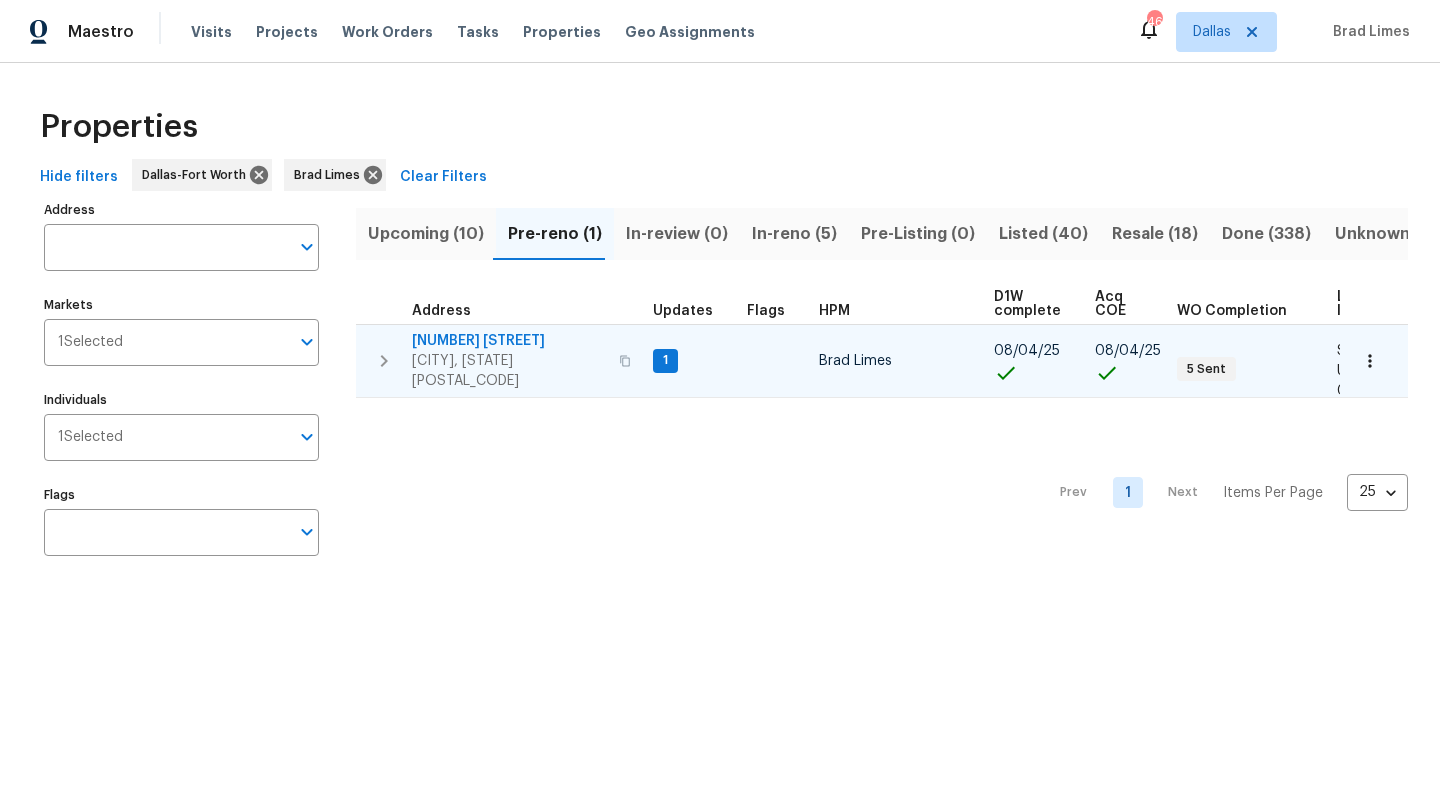 type 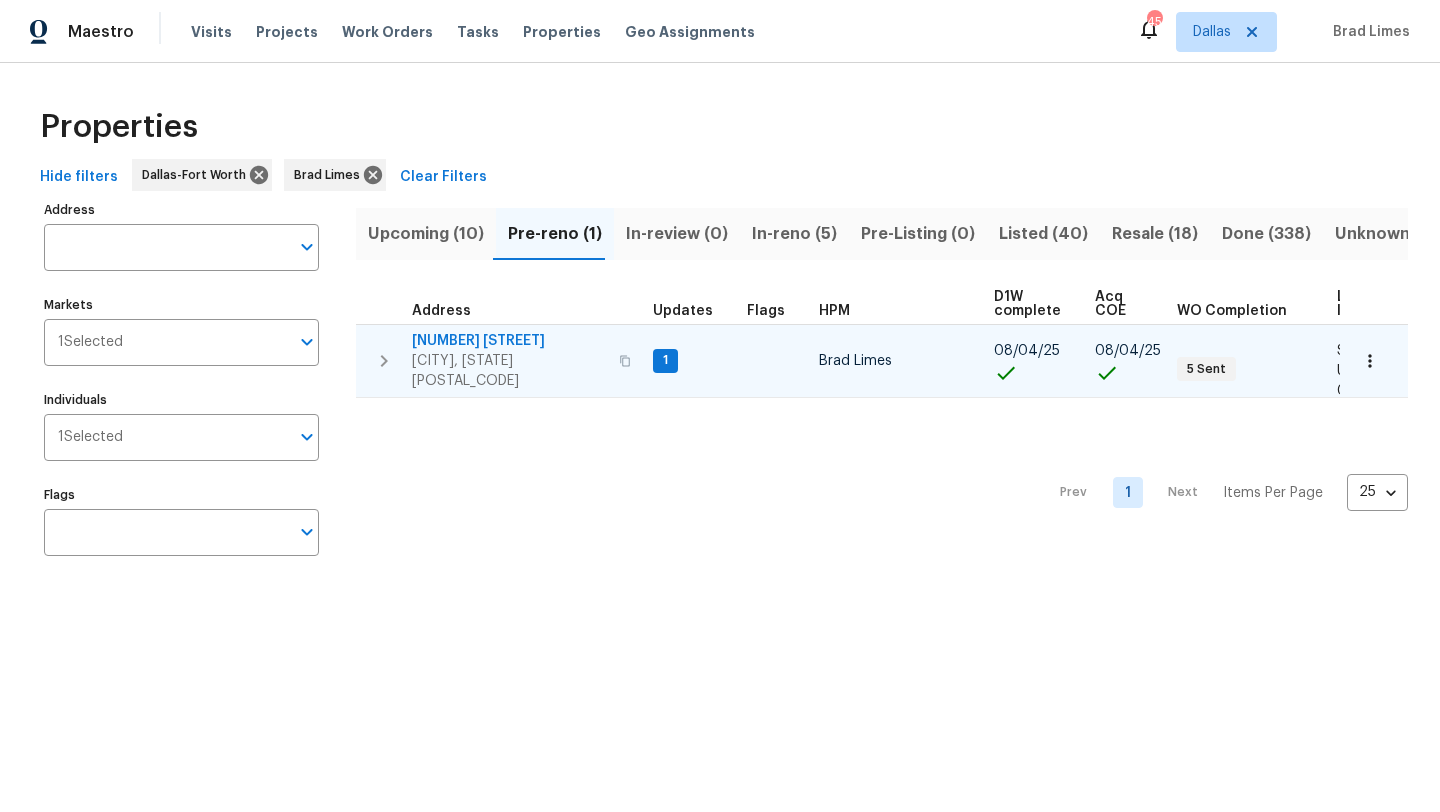click 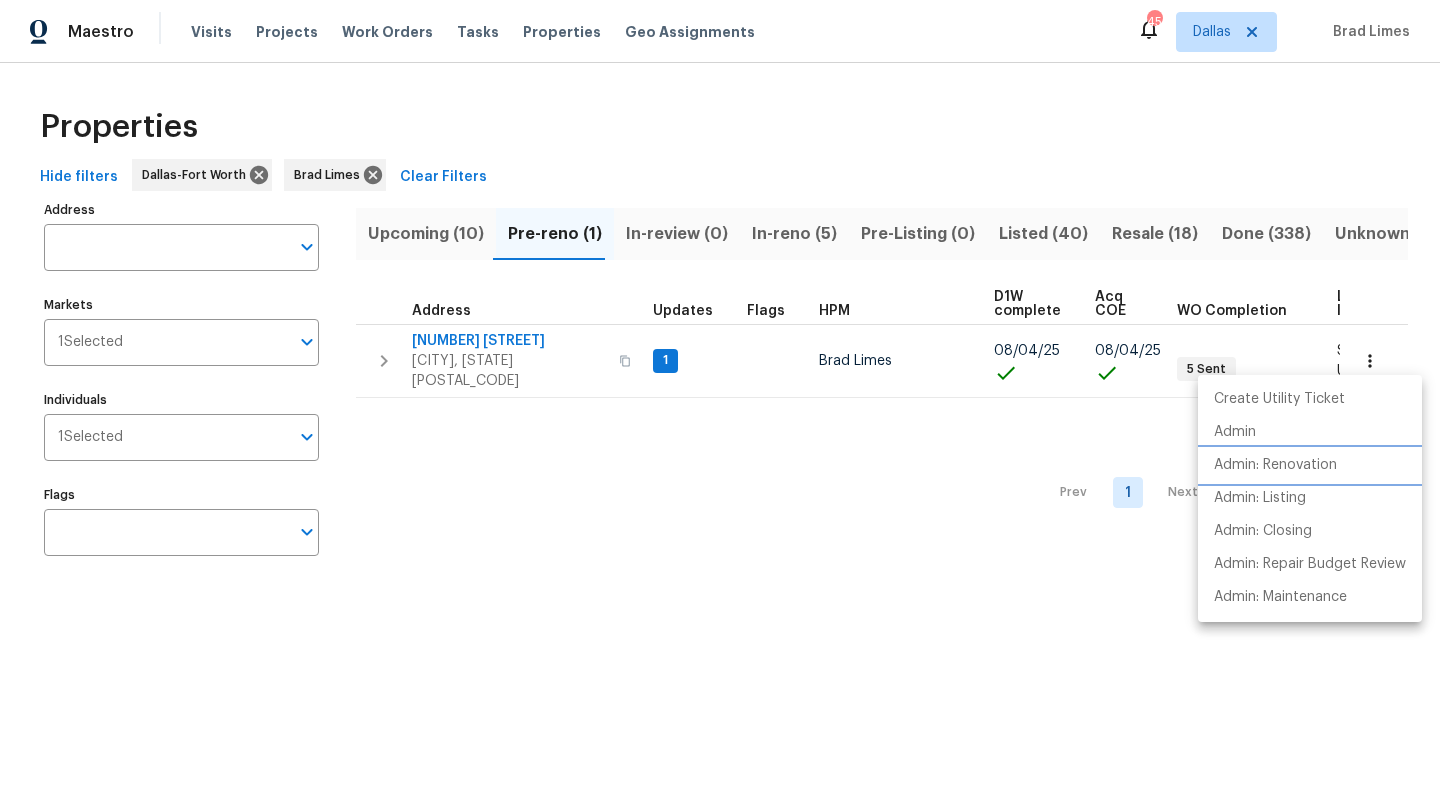 click on "Admin: Renovation" at bounding box center [1275, 465] 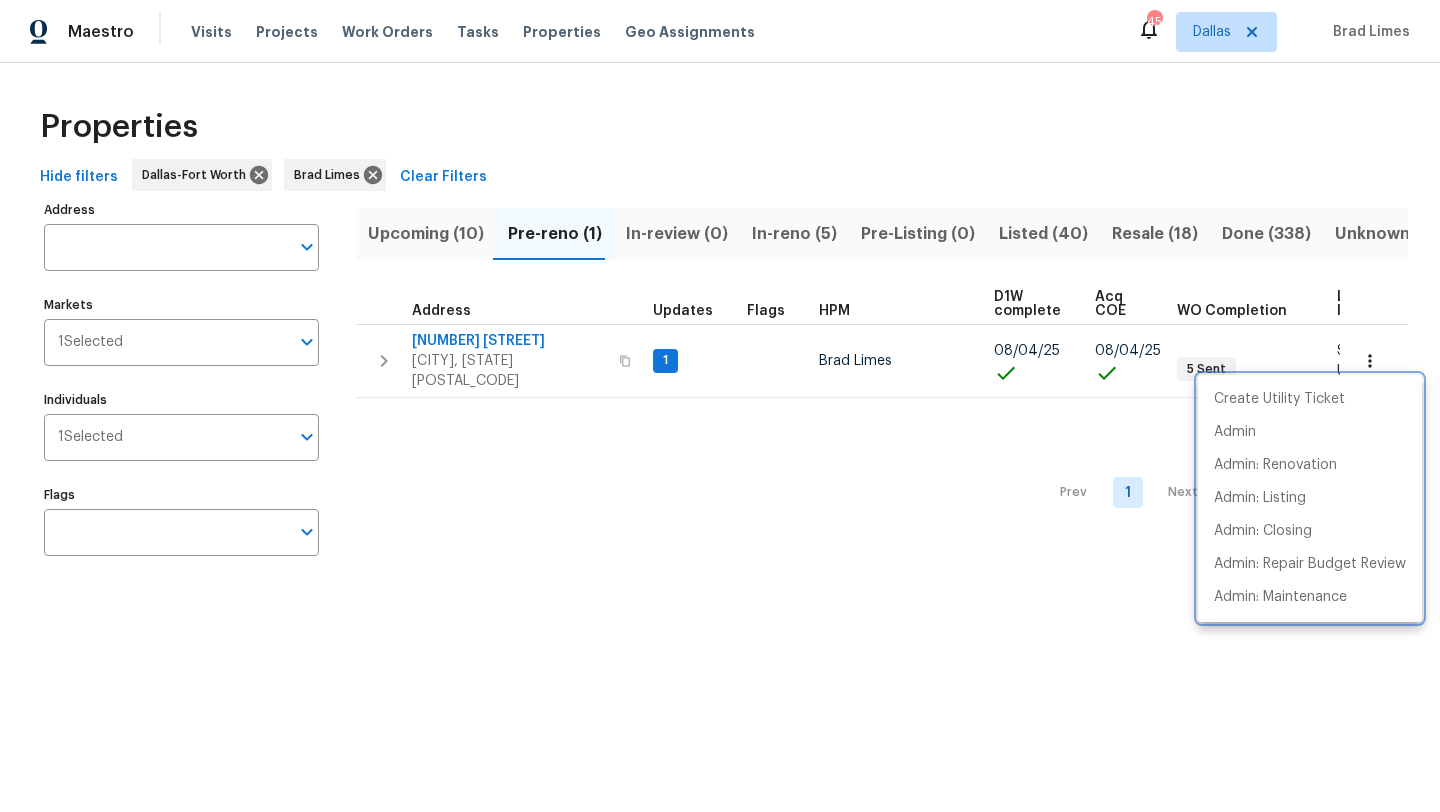click at bounding box center (720, 406) 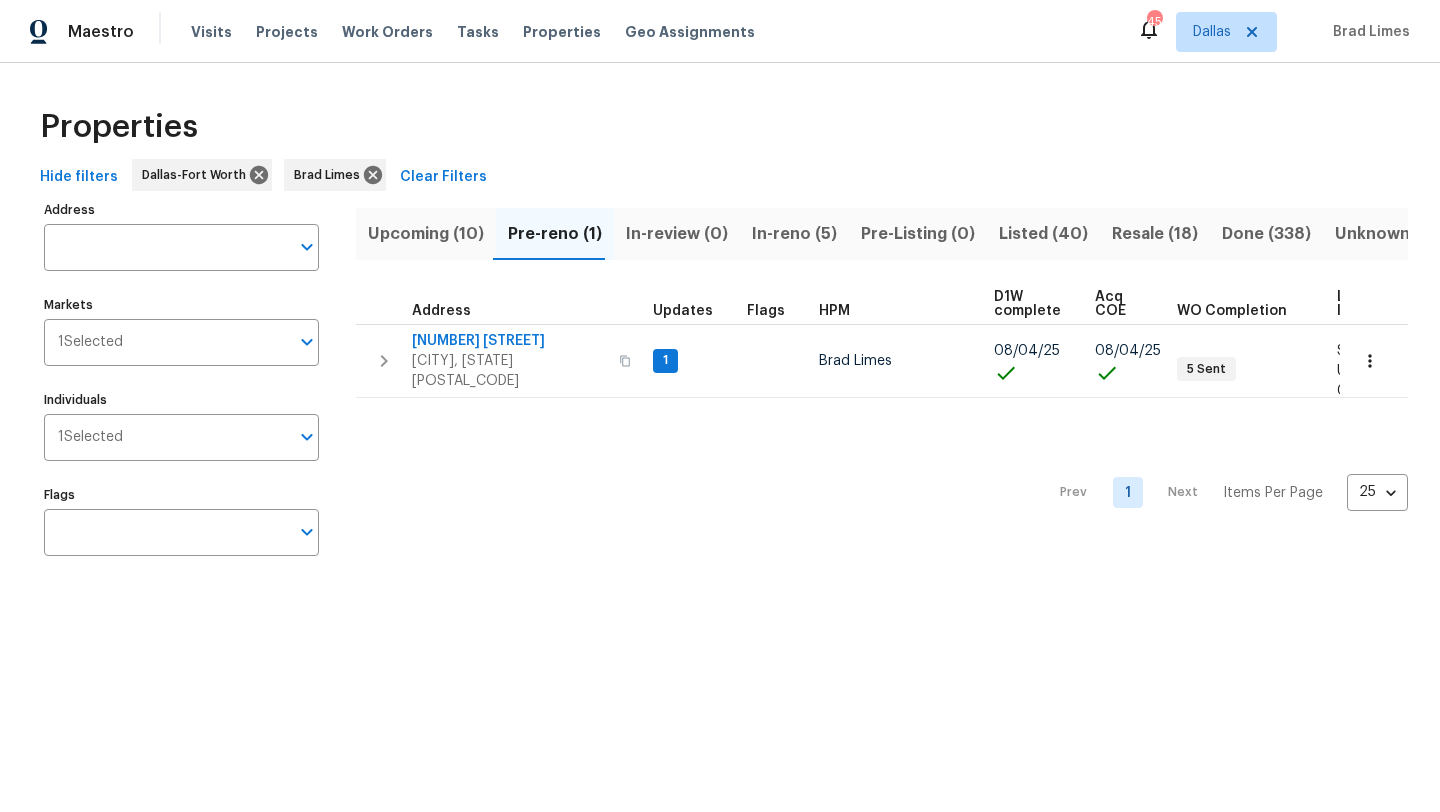 click on "In-reno (5)" at bounding box center (794, 234) 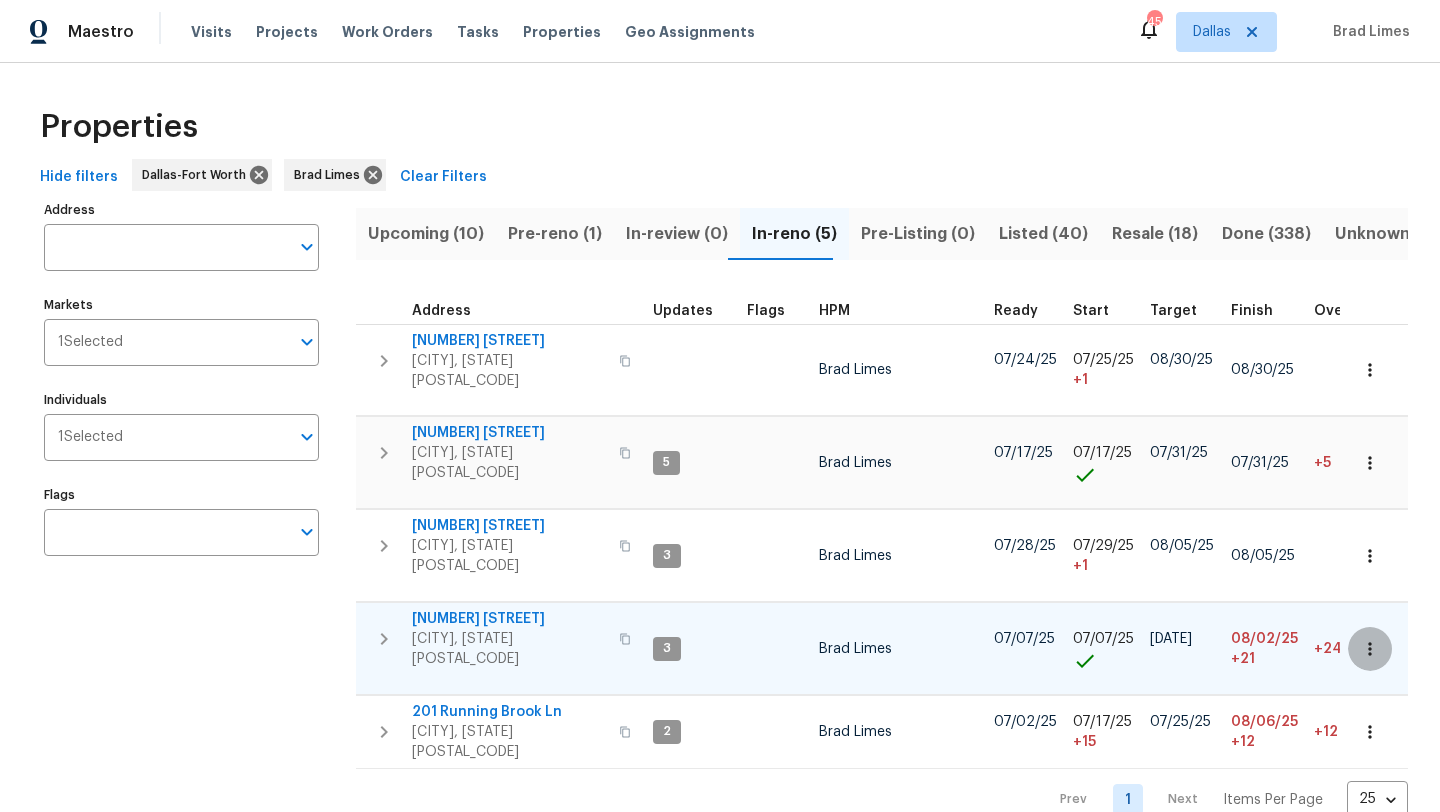 click 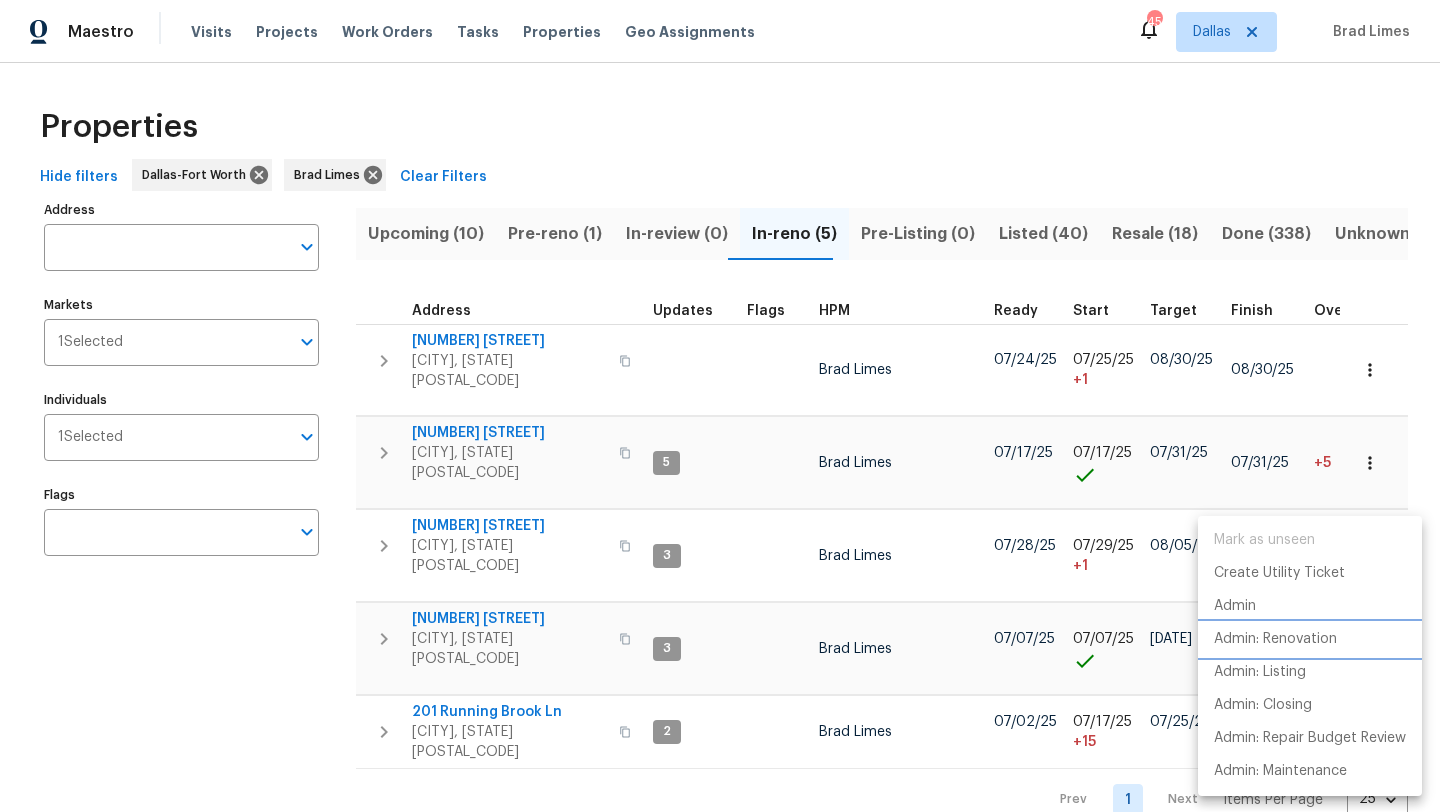 click on "Admin: Renovation" at bounding box center (1275, 639) 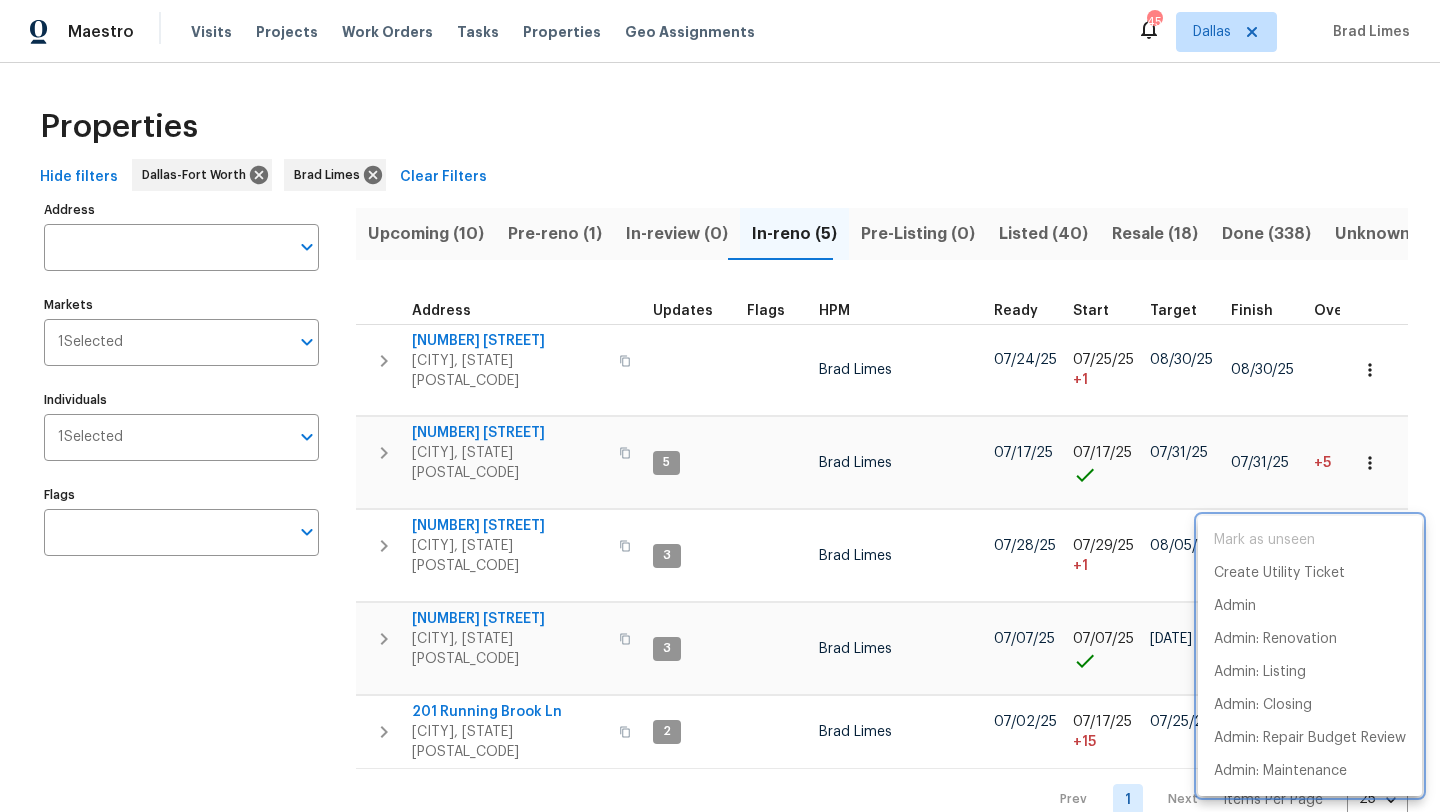 click at bounding box center [720, 406] 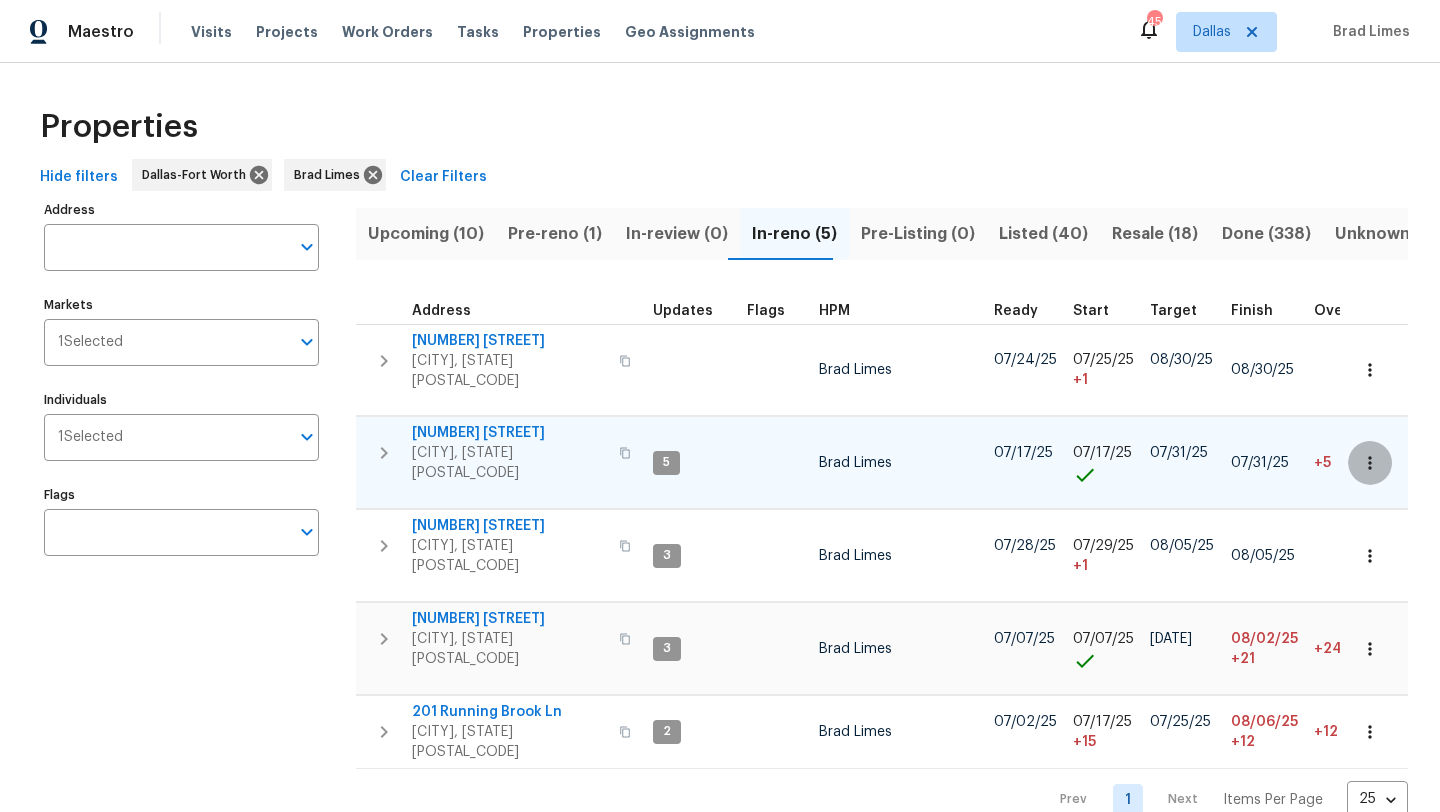 click 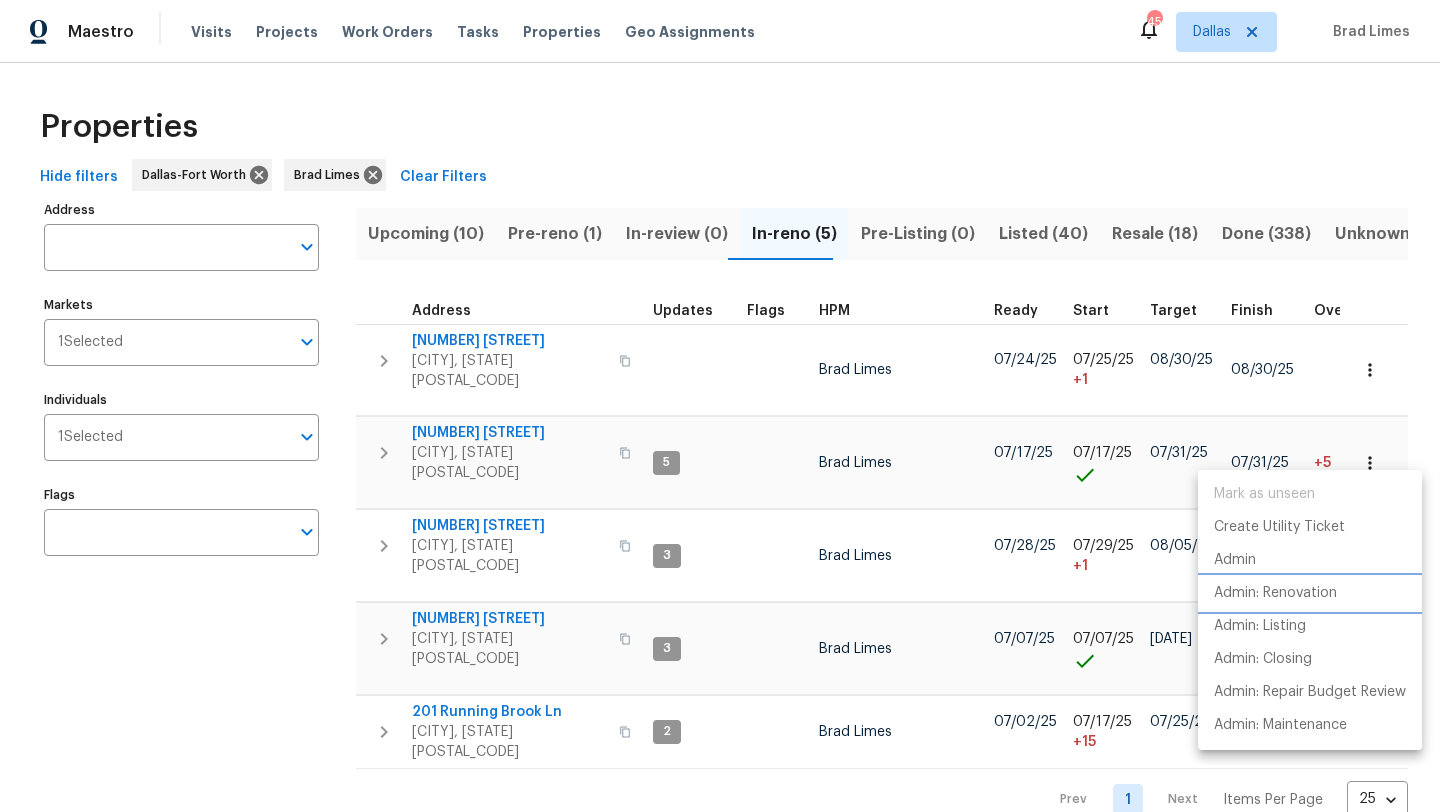 click on "Admin: Renovation" at bounding box center (1275, 593) 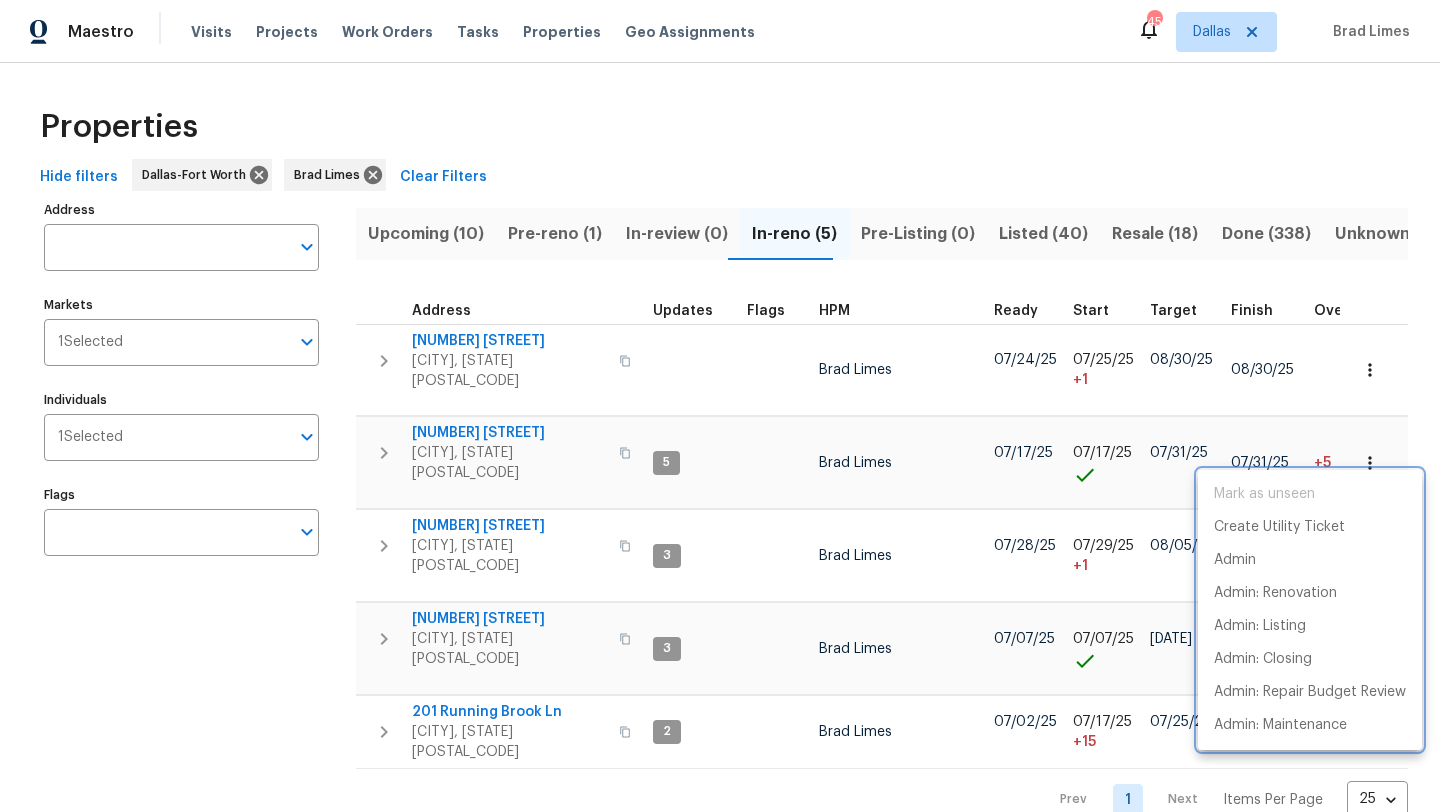 click at bounding box center (720, 406) 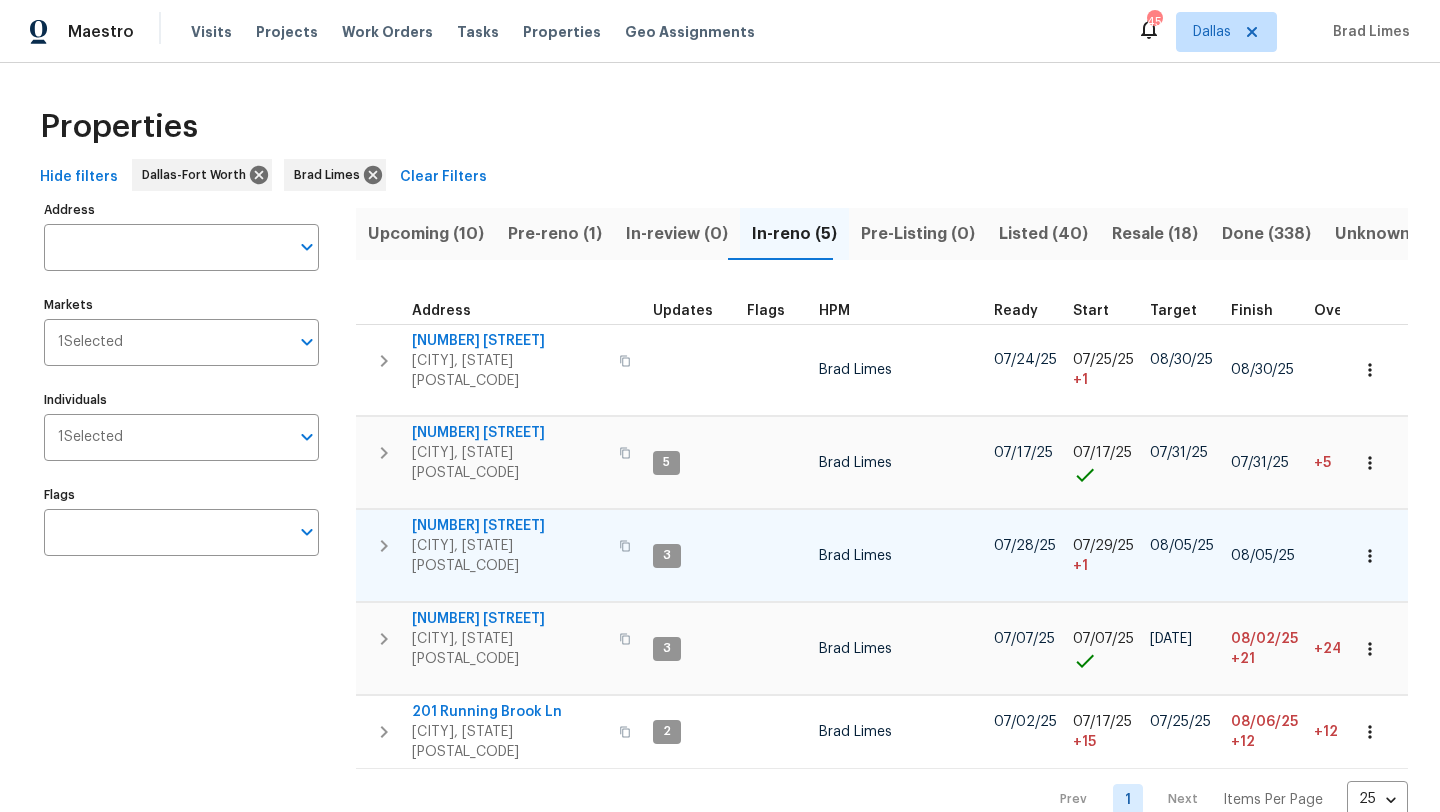 click 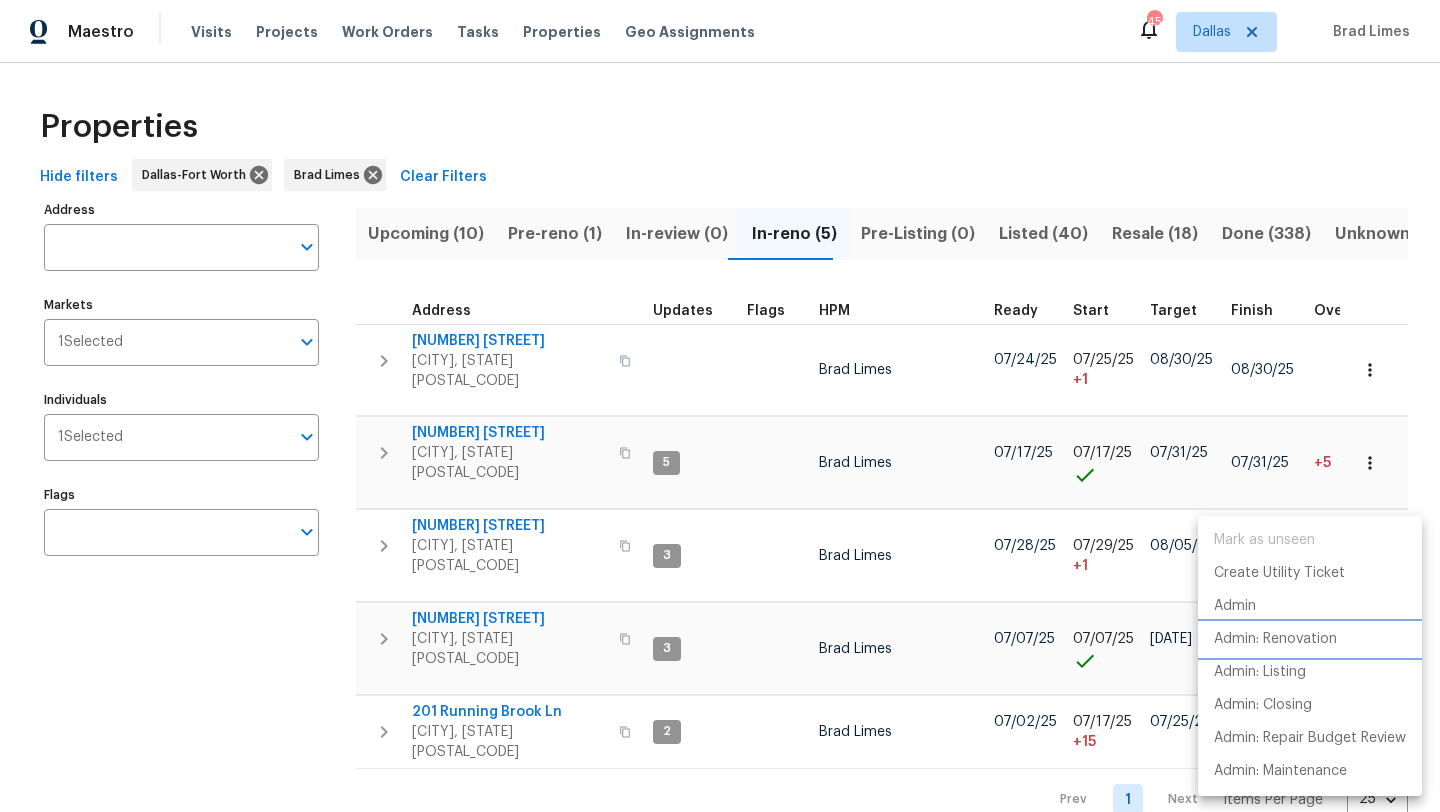 click on "Admin: Renovation" at bounding box center (1275, 639) 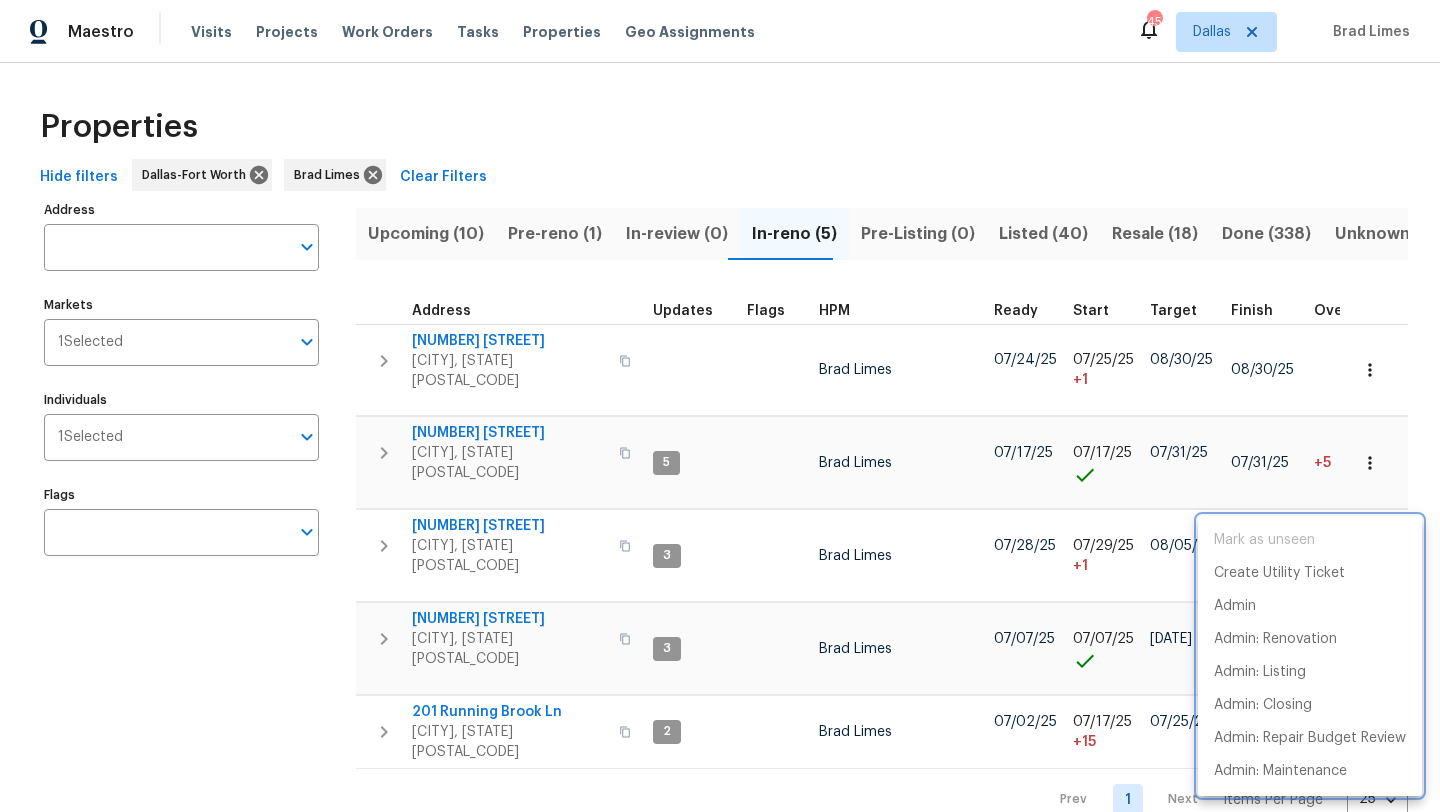 click at bounding box center (720, 406) 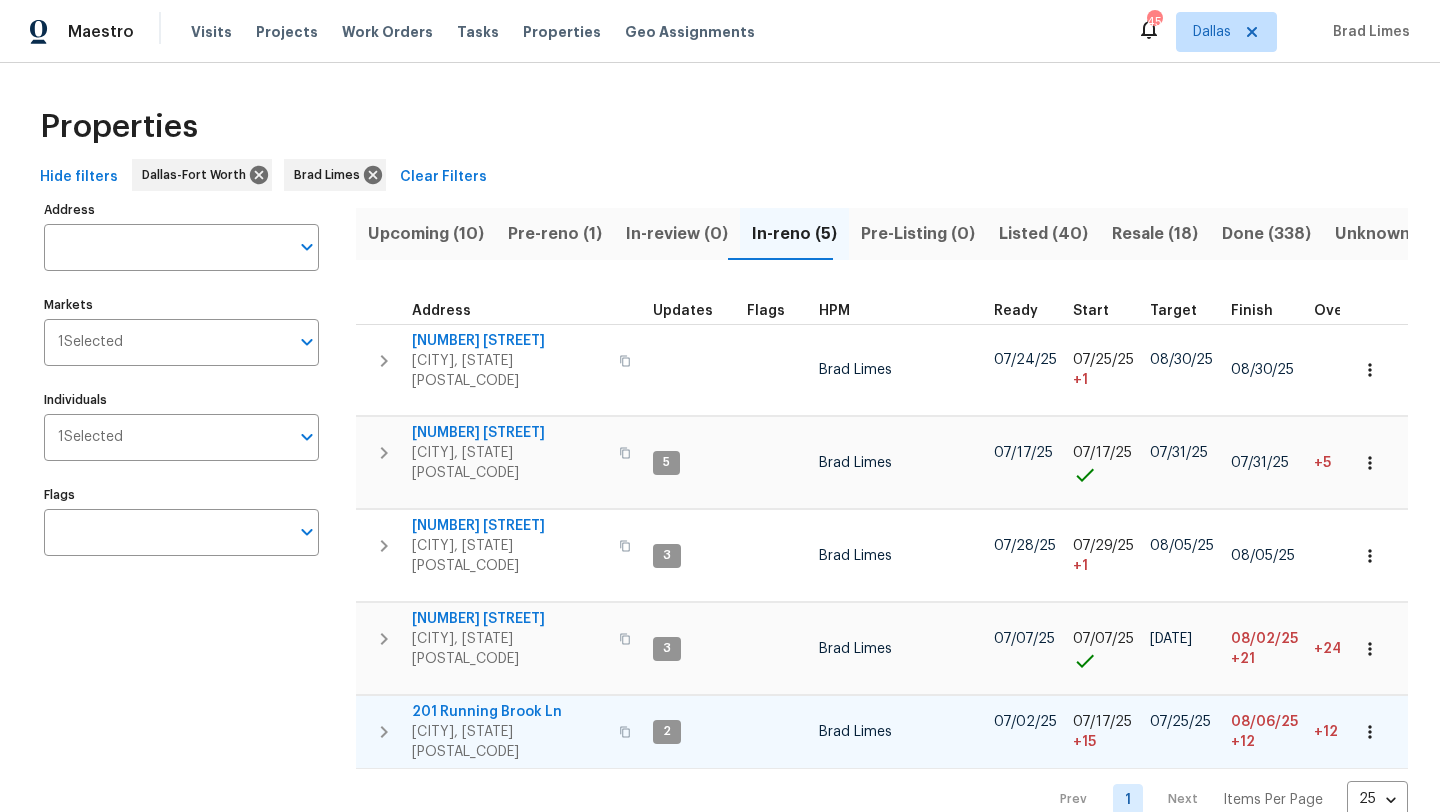 type 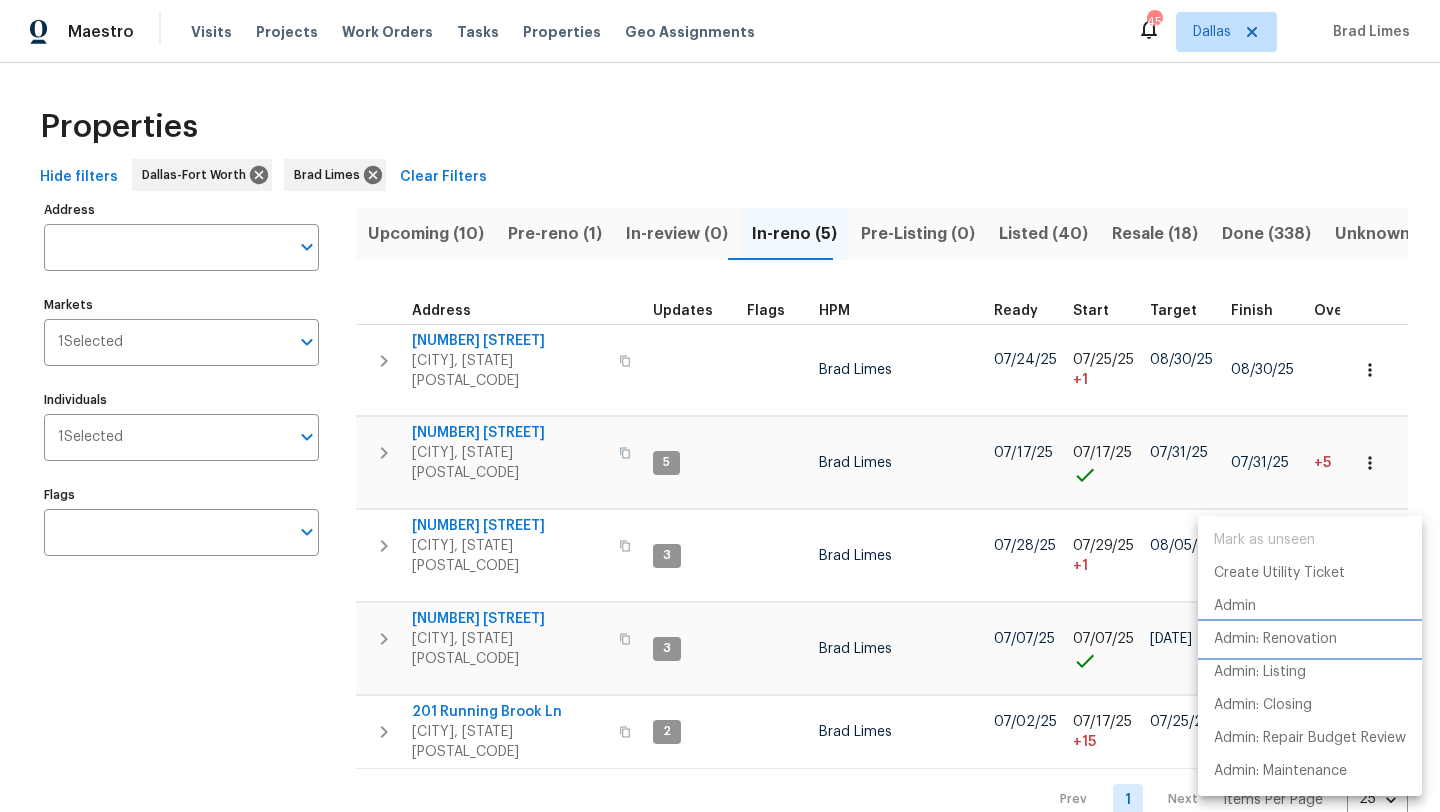 click on "Admin: Renovation" at bounding box center (1310, 639) 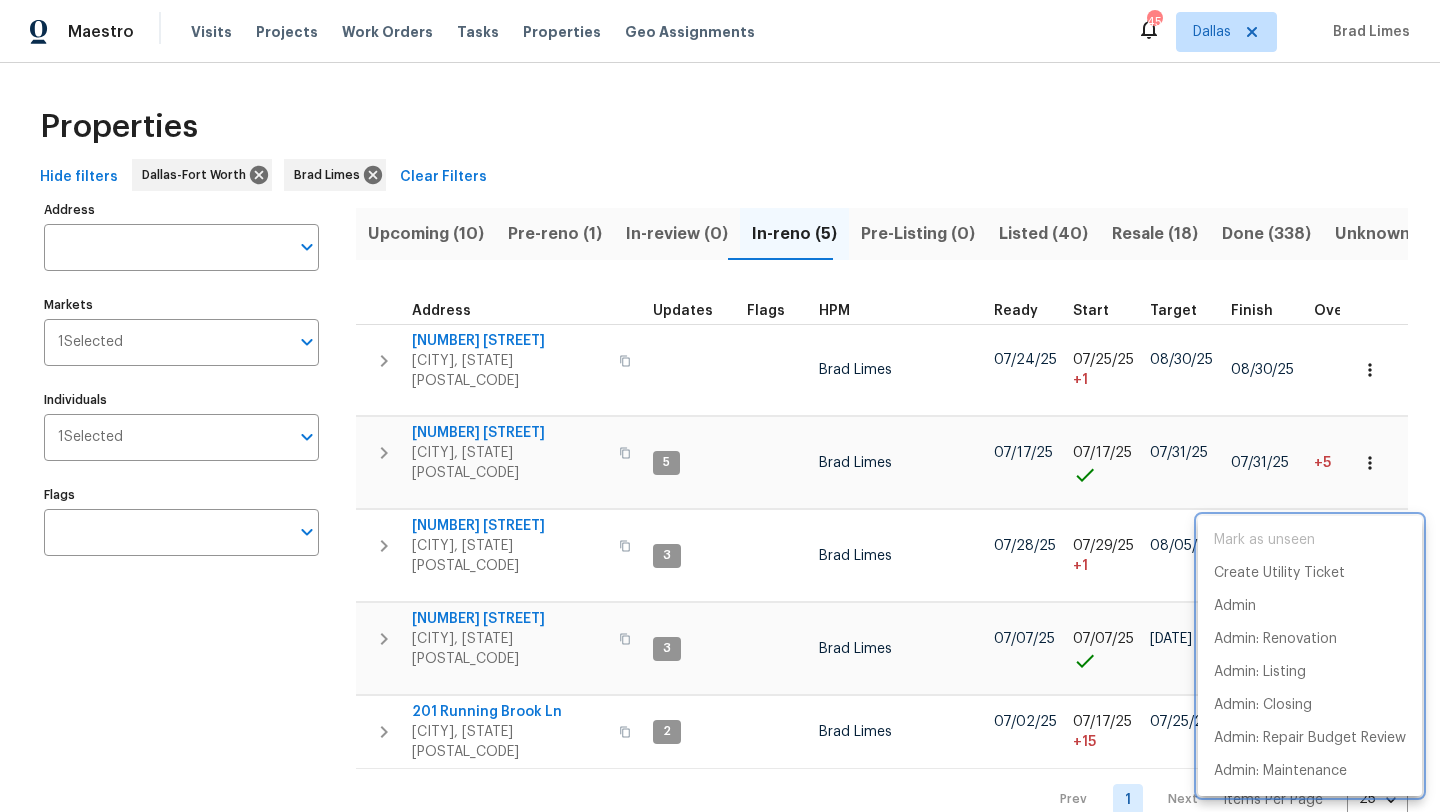 click at bounding box center [720, 406] 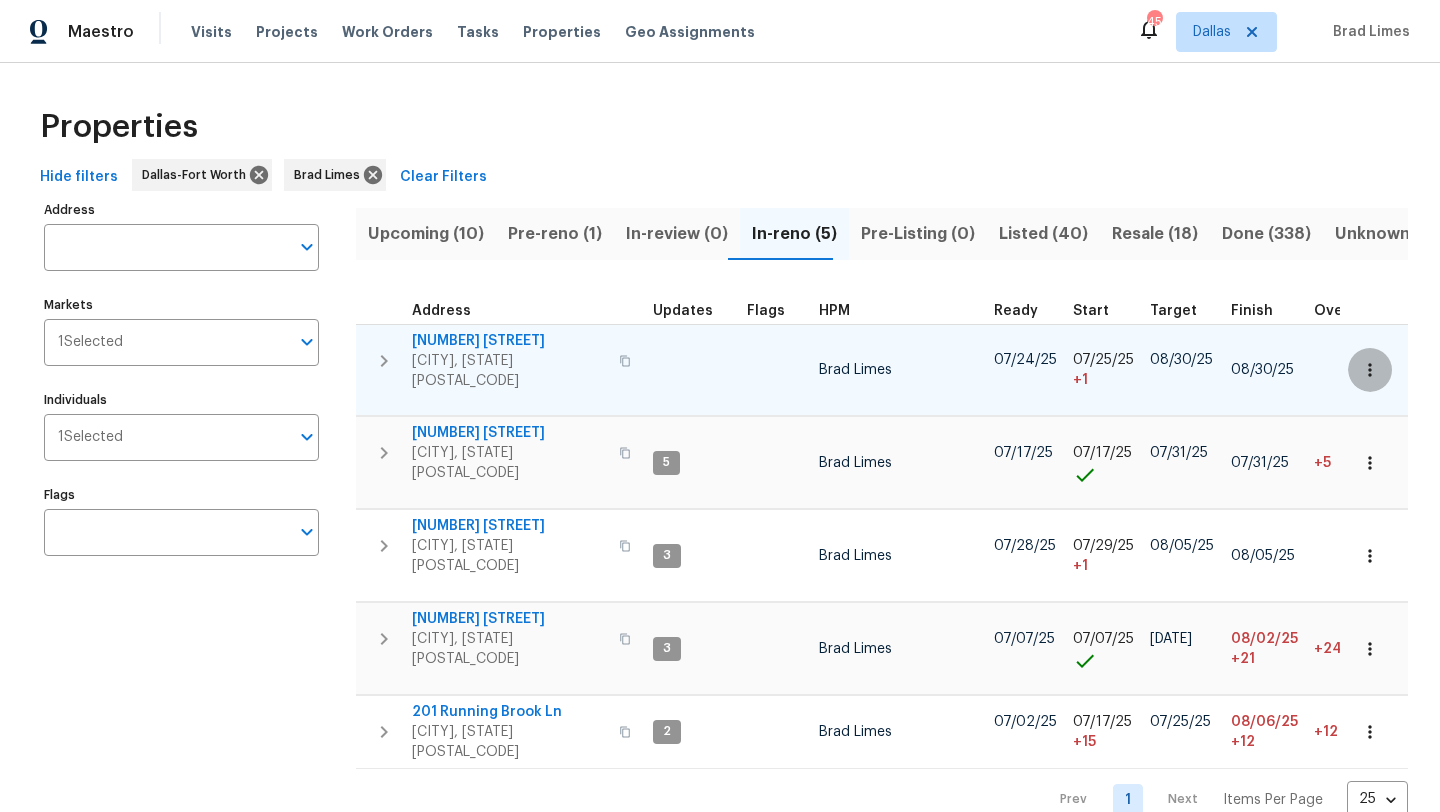 click 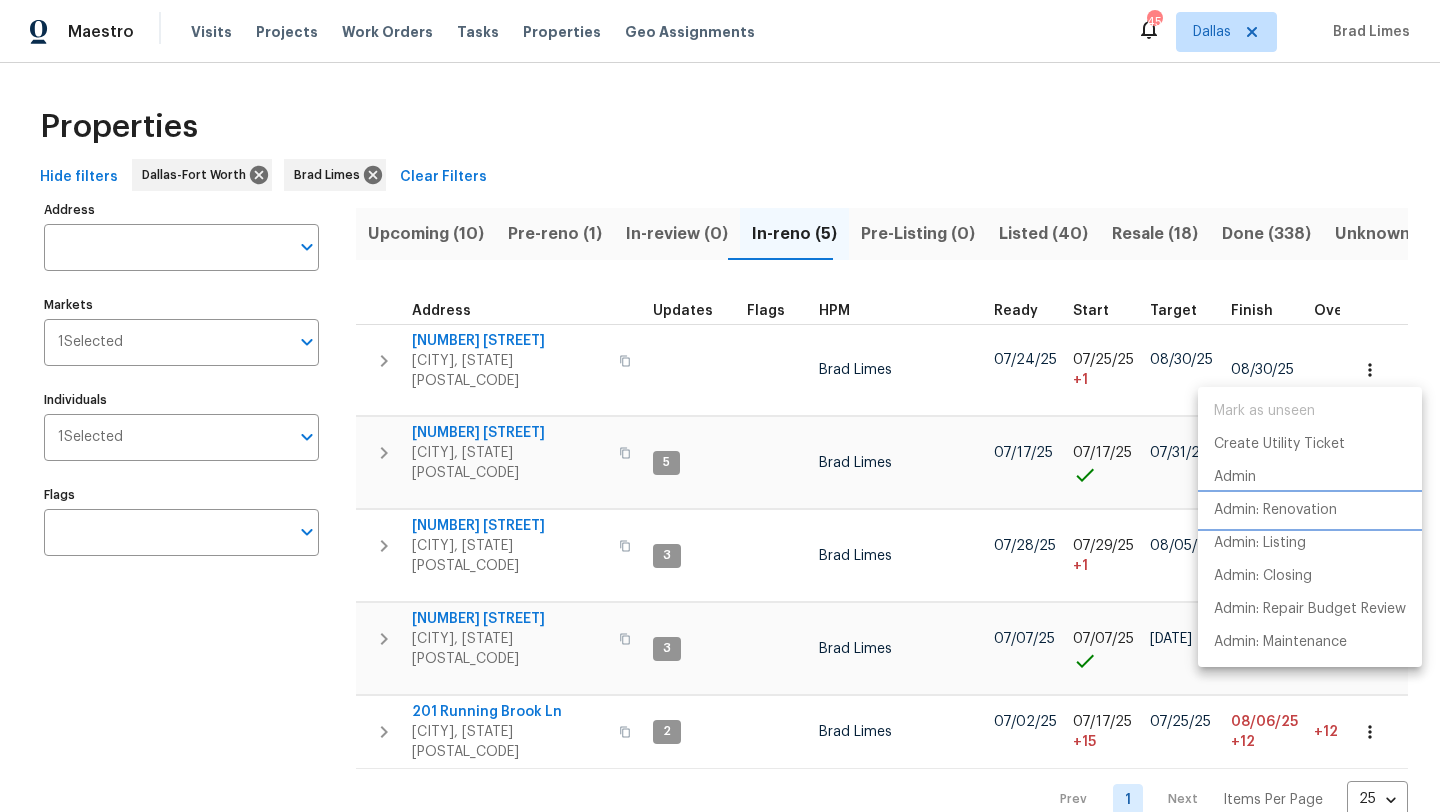 click on "Admin: Renovation" at bounding box center [1275, 510] 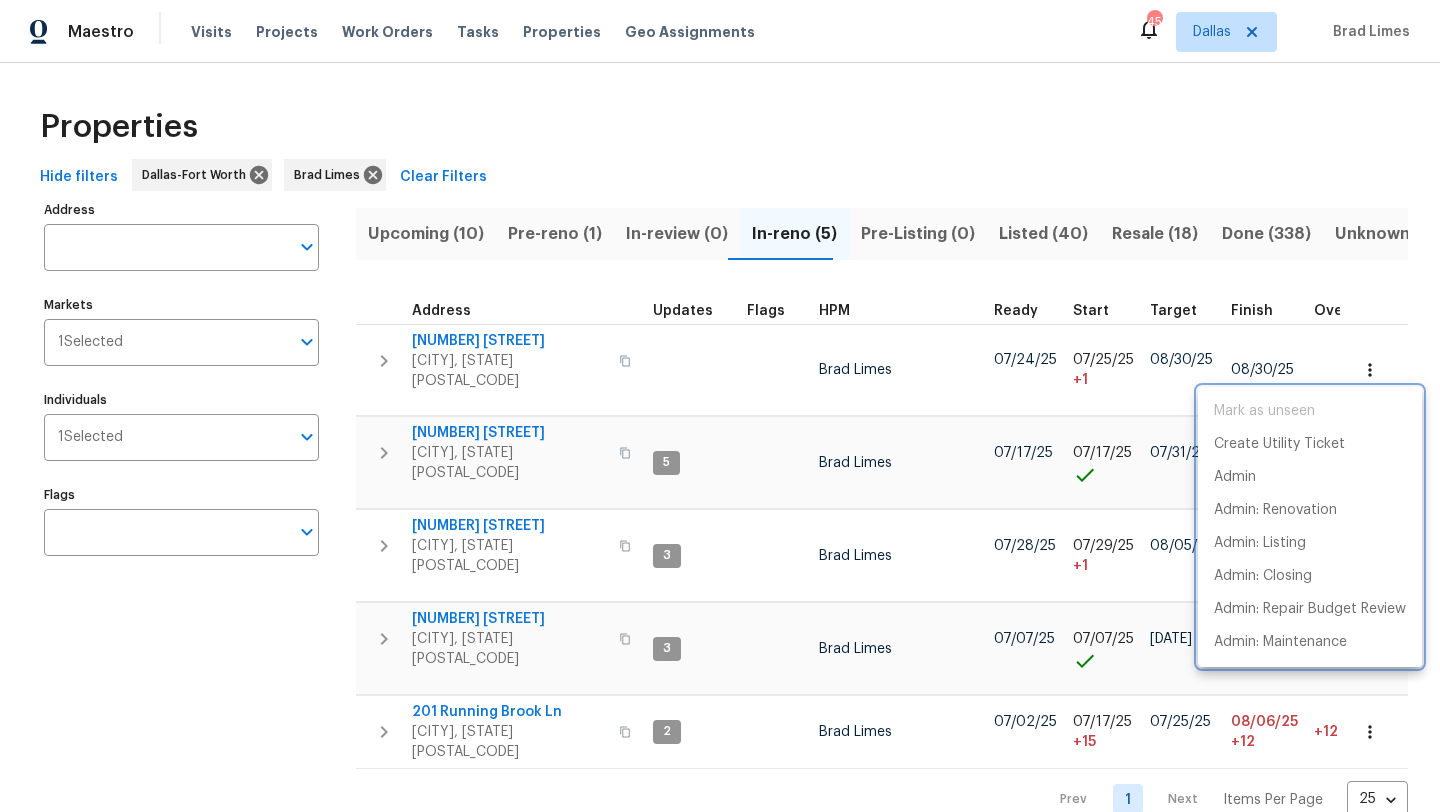 click at bounding box center (720, 406) 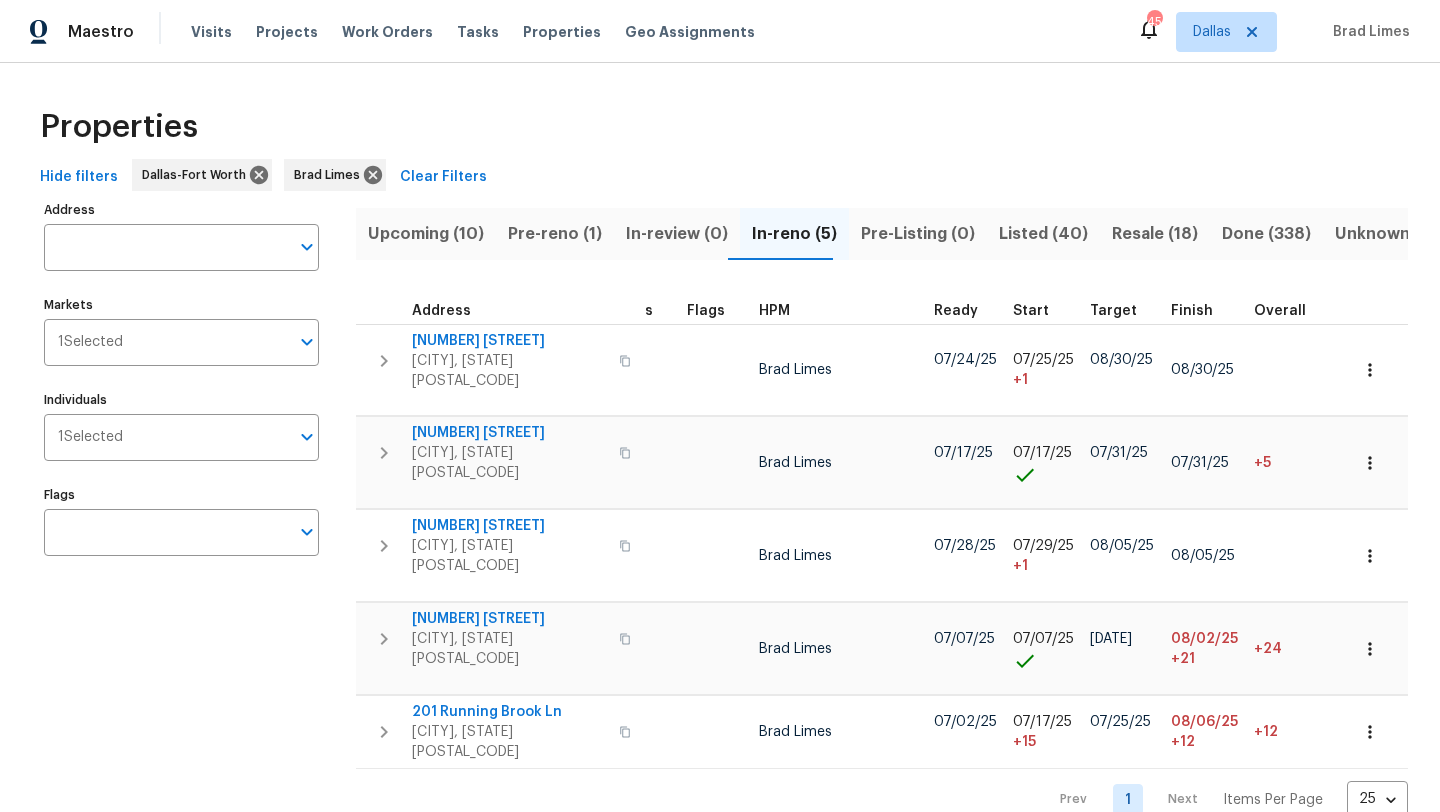 scroll, scrollTop: 0, scrollLeft: 53, axis: horizontal 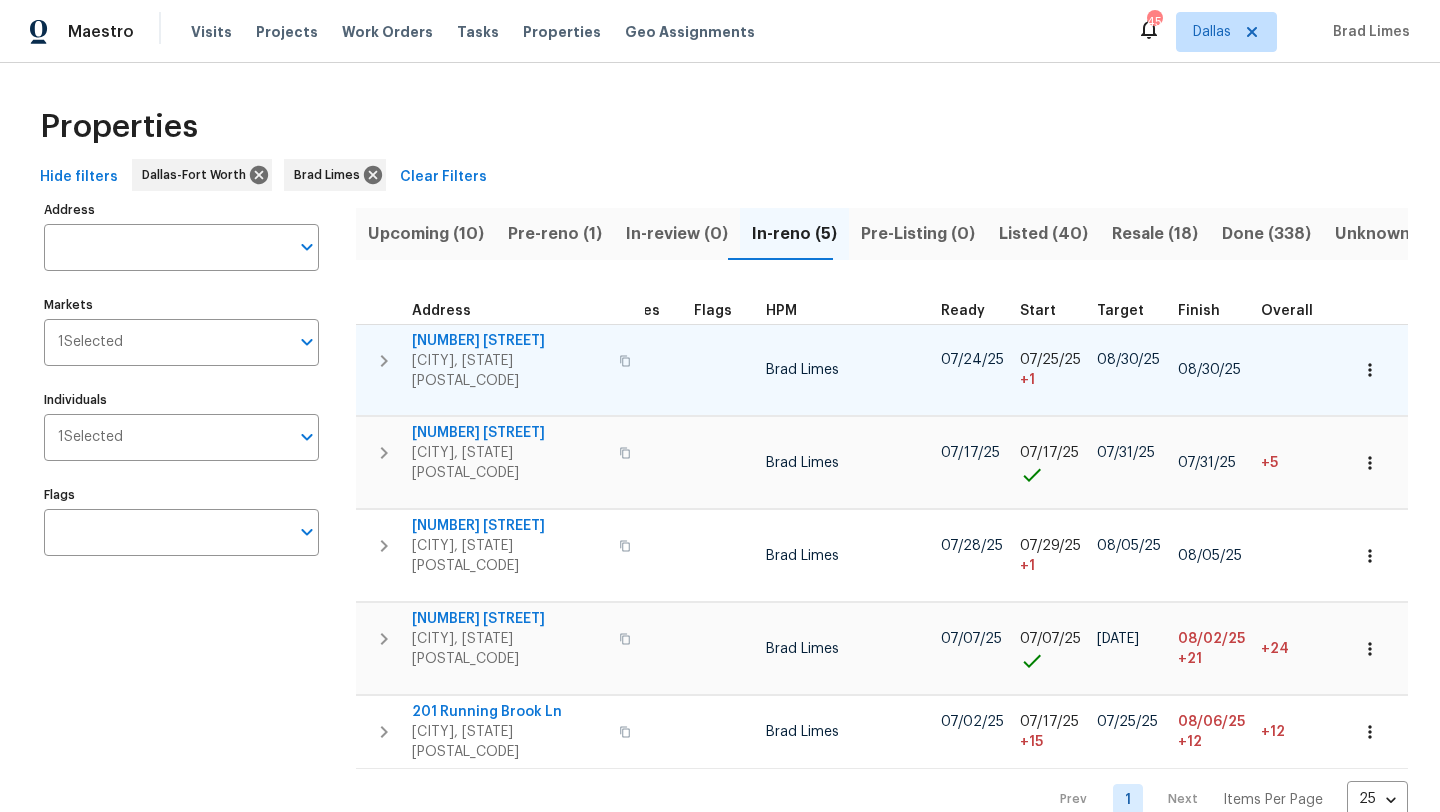 type 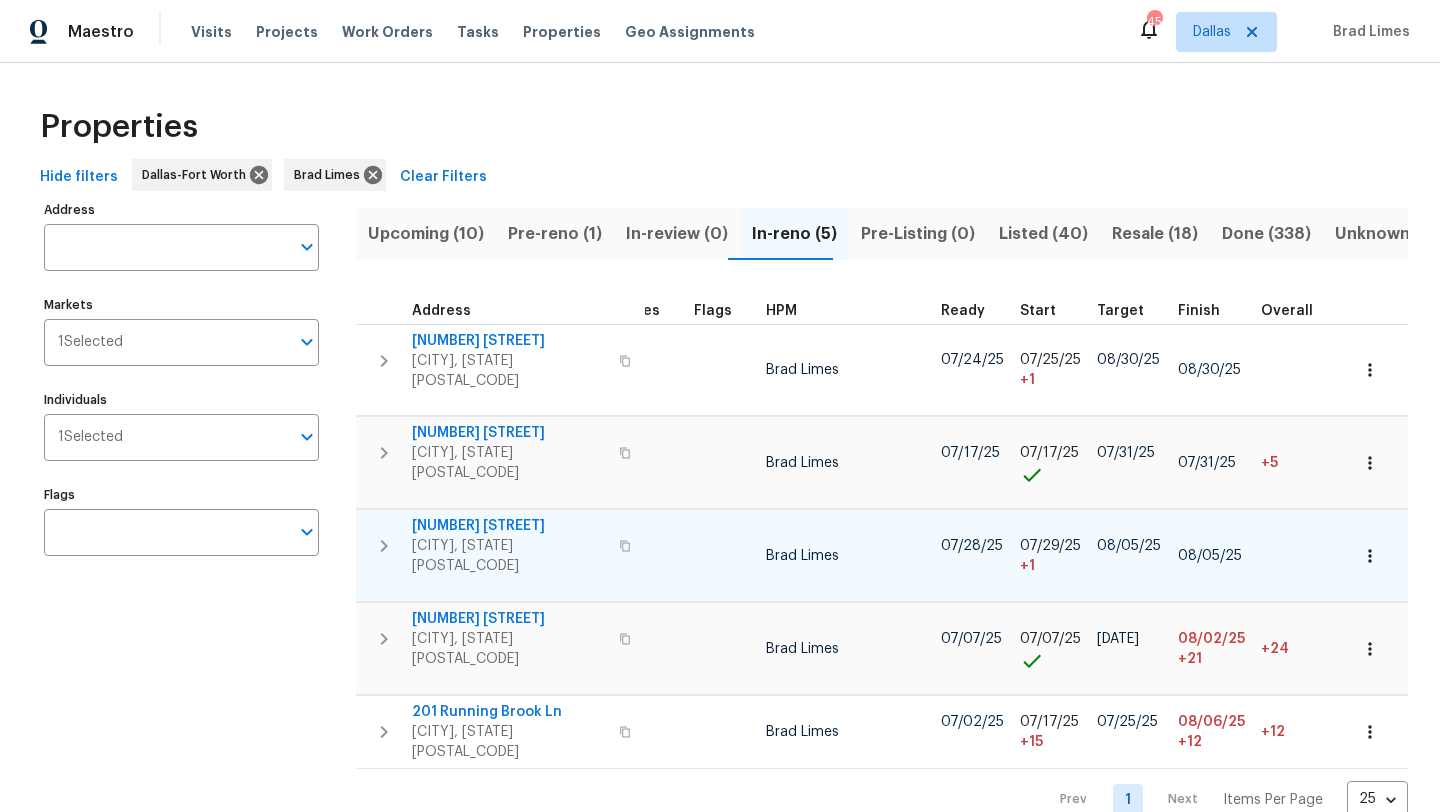 click on "318 Moray Dr" at bounding box center (509, 526) 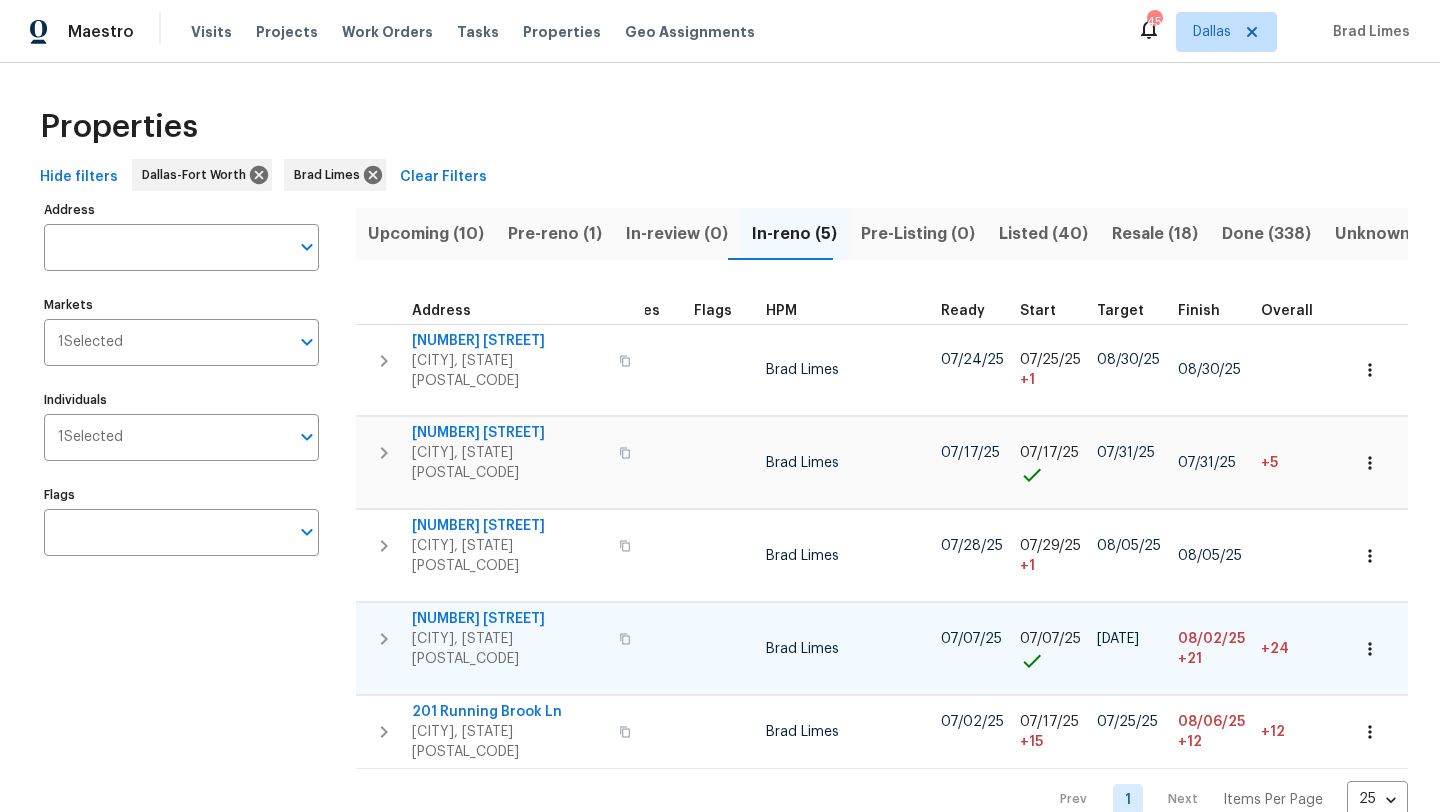 click on "1901 Goliad Dr" at bounding box center [509, 619] 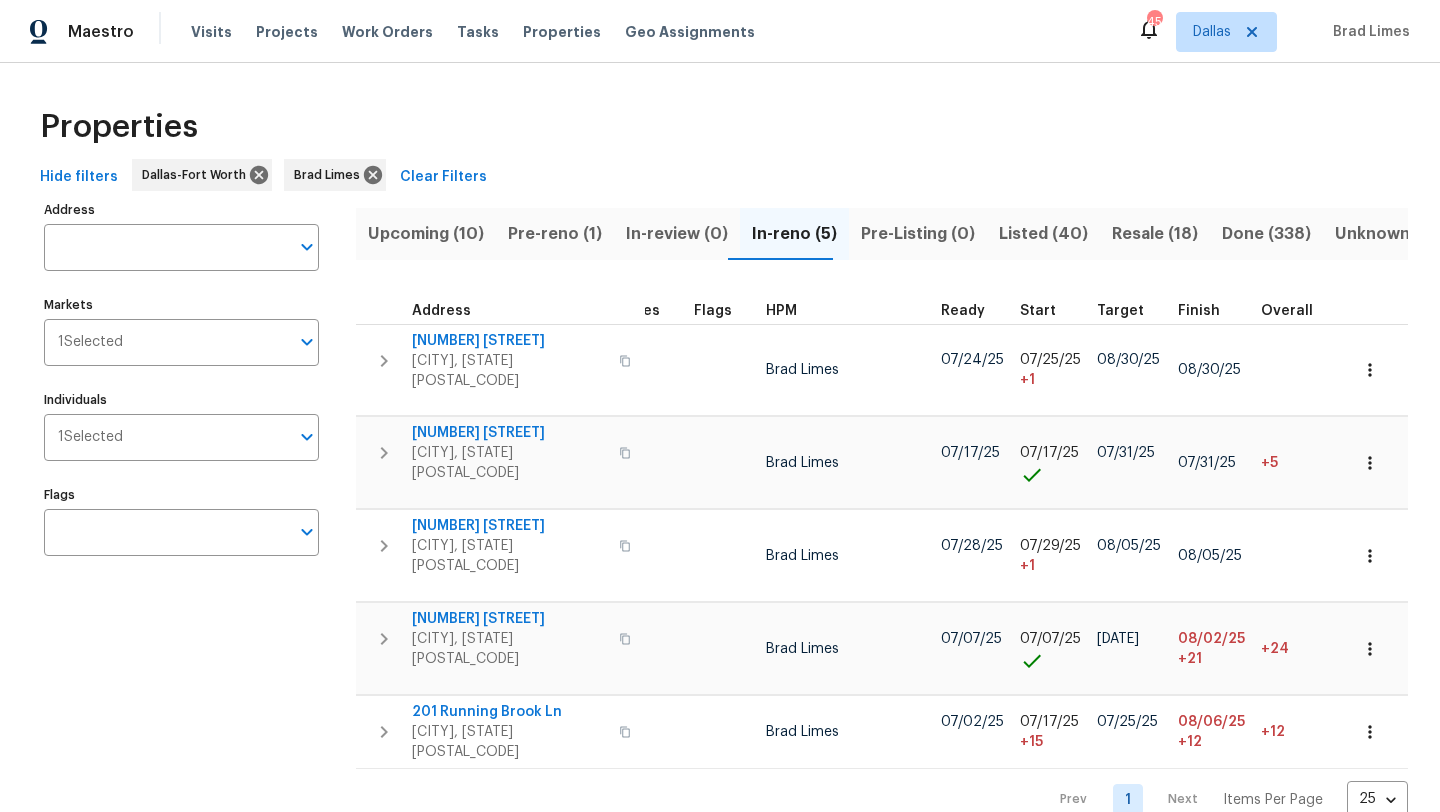click on "Upcoming (10)" at bounding box center (426, 234) 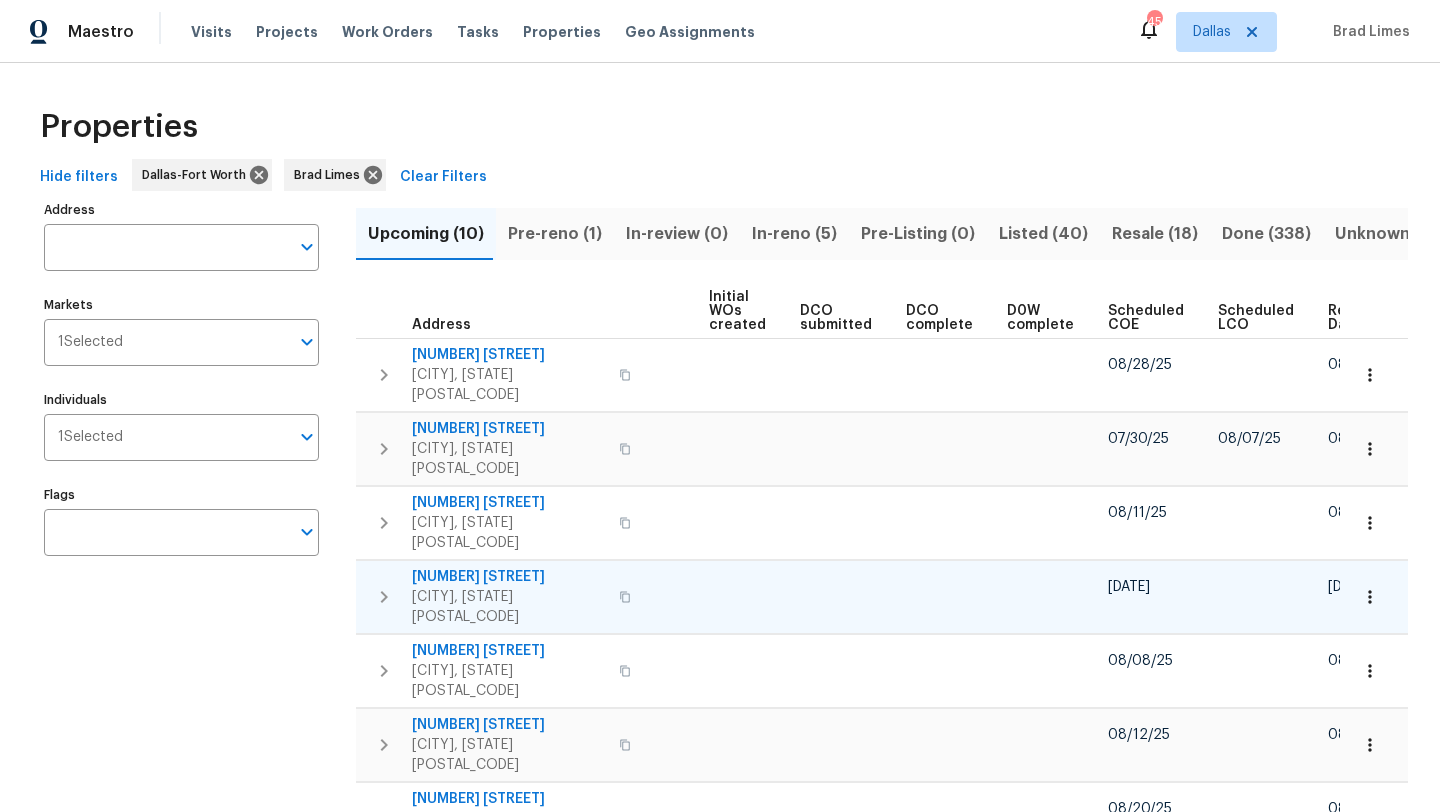 scroll, scrollTop: 0, scrollLeft: 220, axis: horizontal 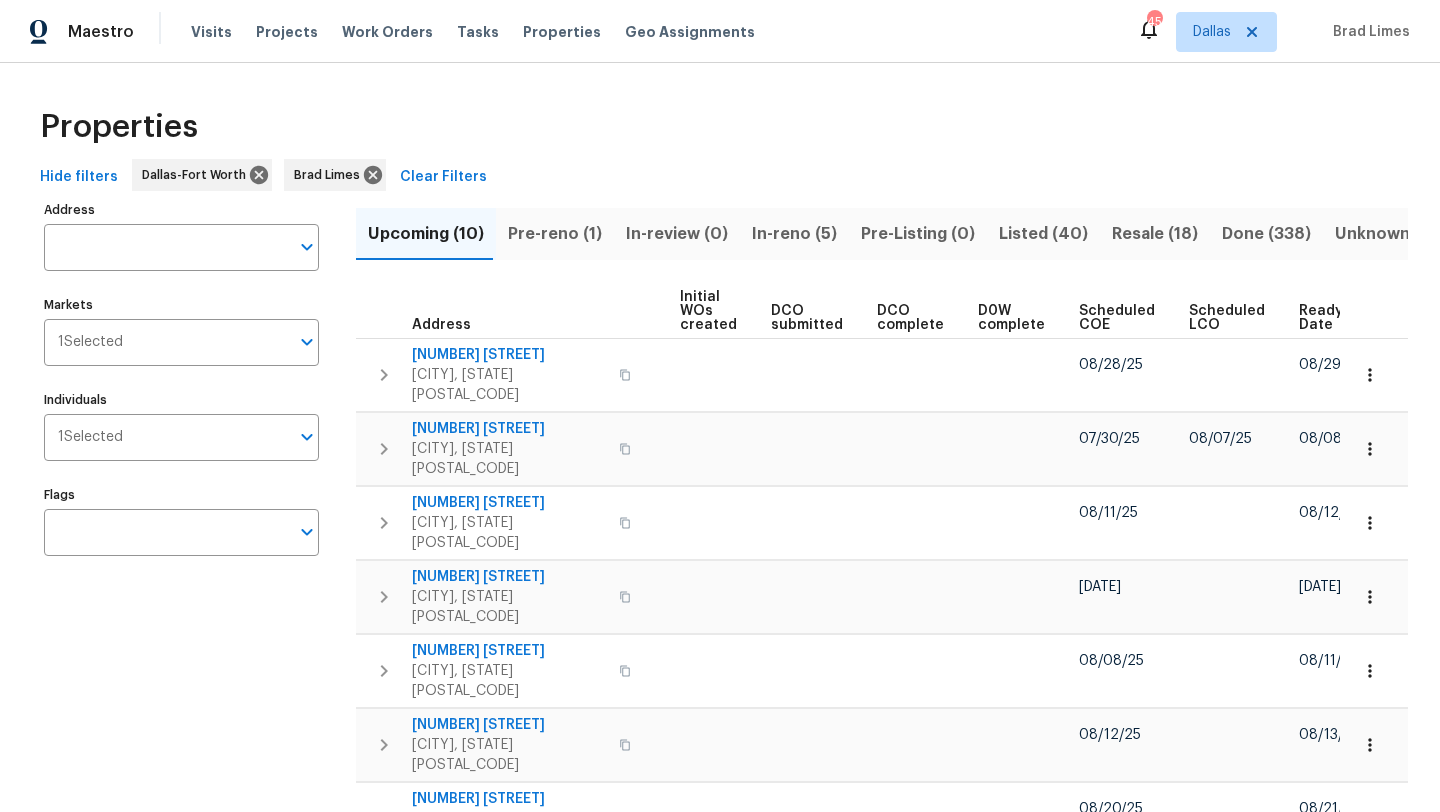 click on "Scheduled COE" at bounding box center (1117, 318) 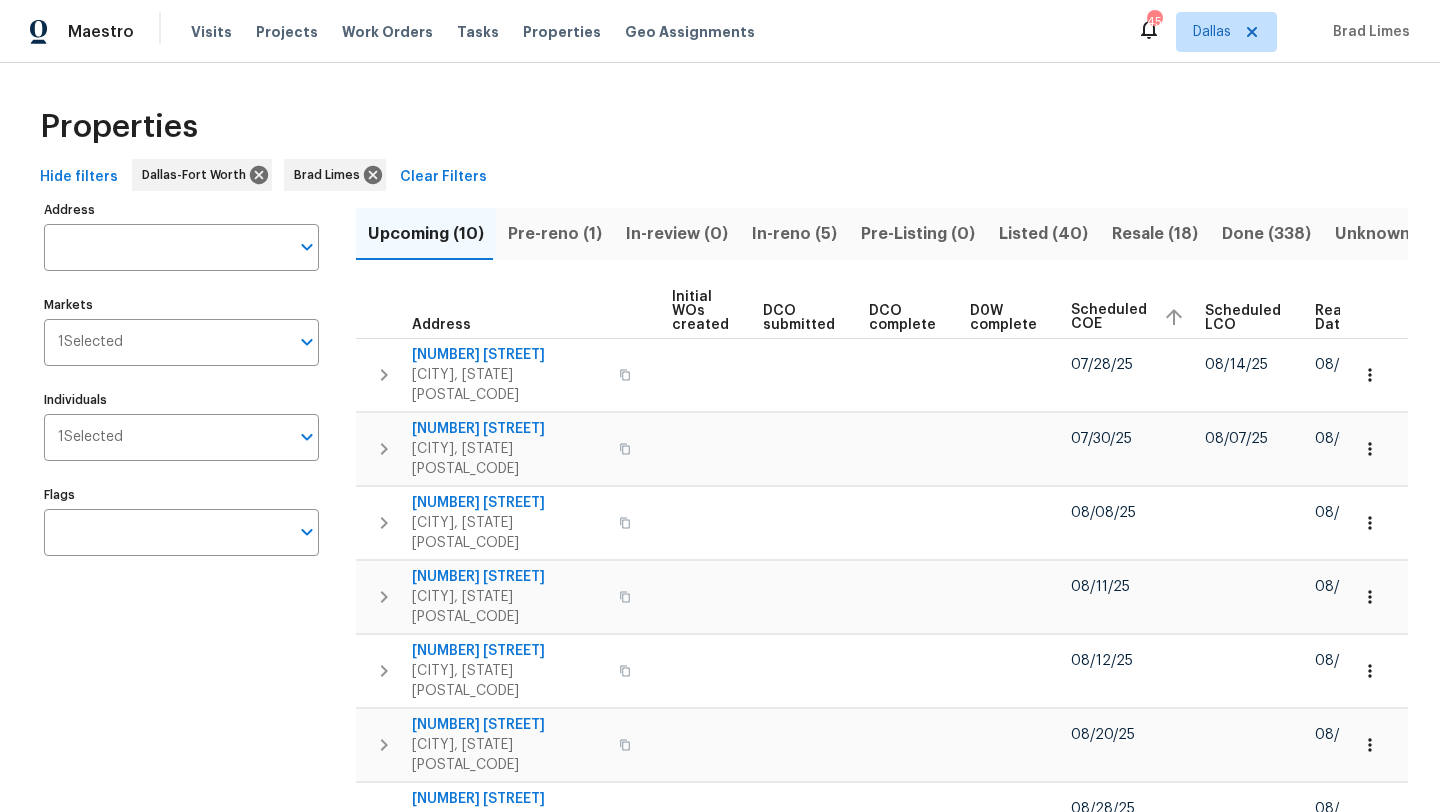 scroll, scrollTop: 0, scrollLeft: 244, axis: horizontal 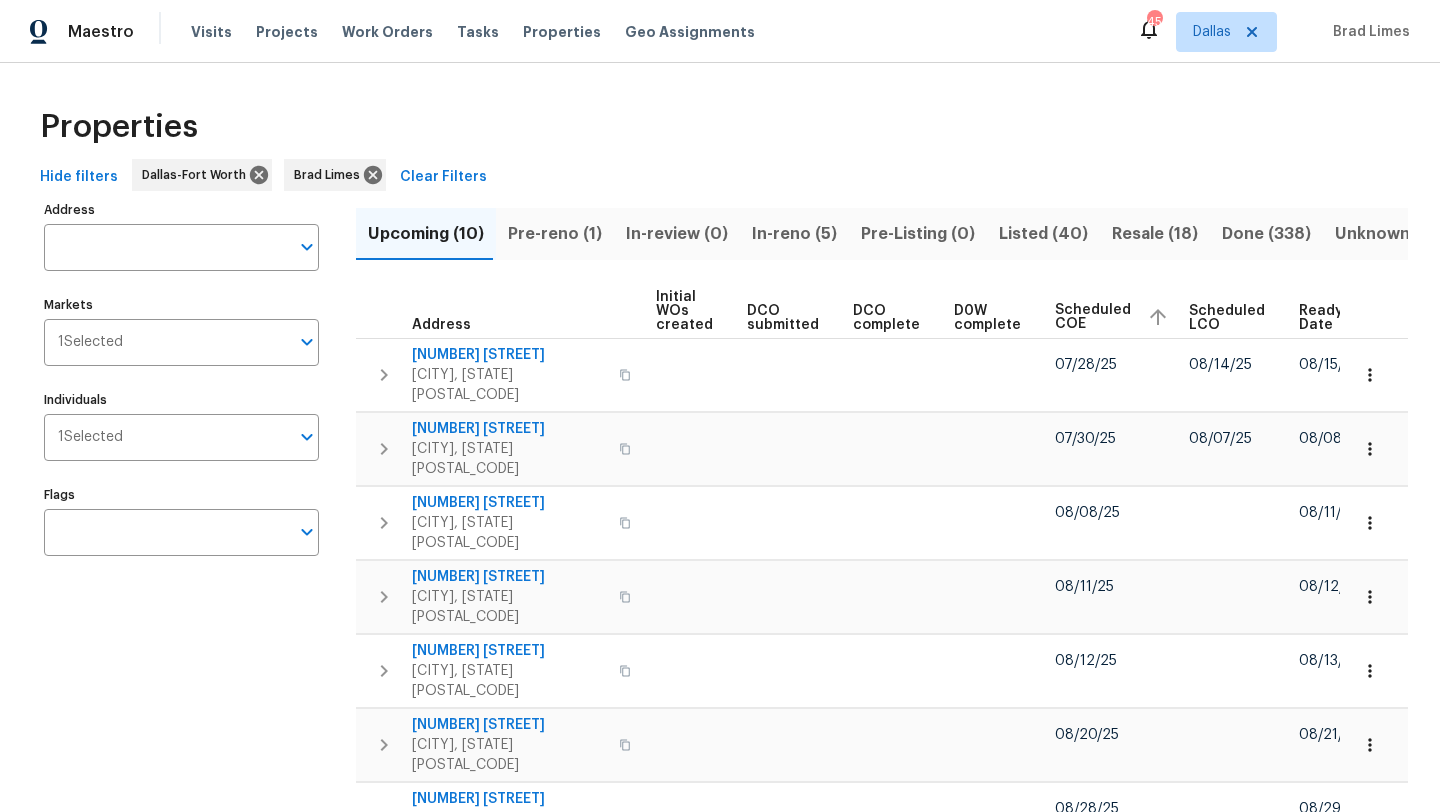 click on "In-reno (5)" at bounding box center [794, 234] 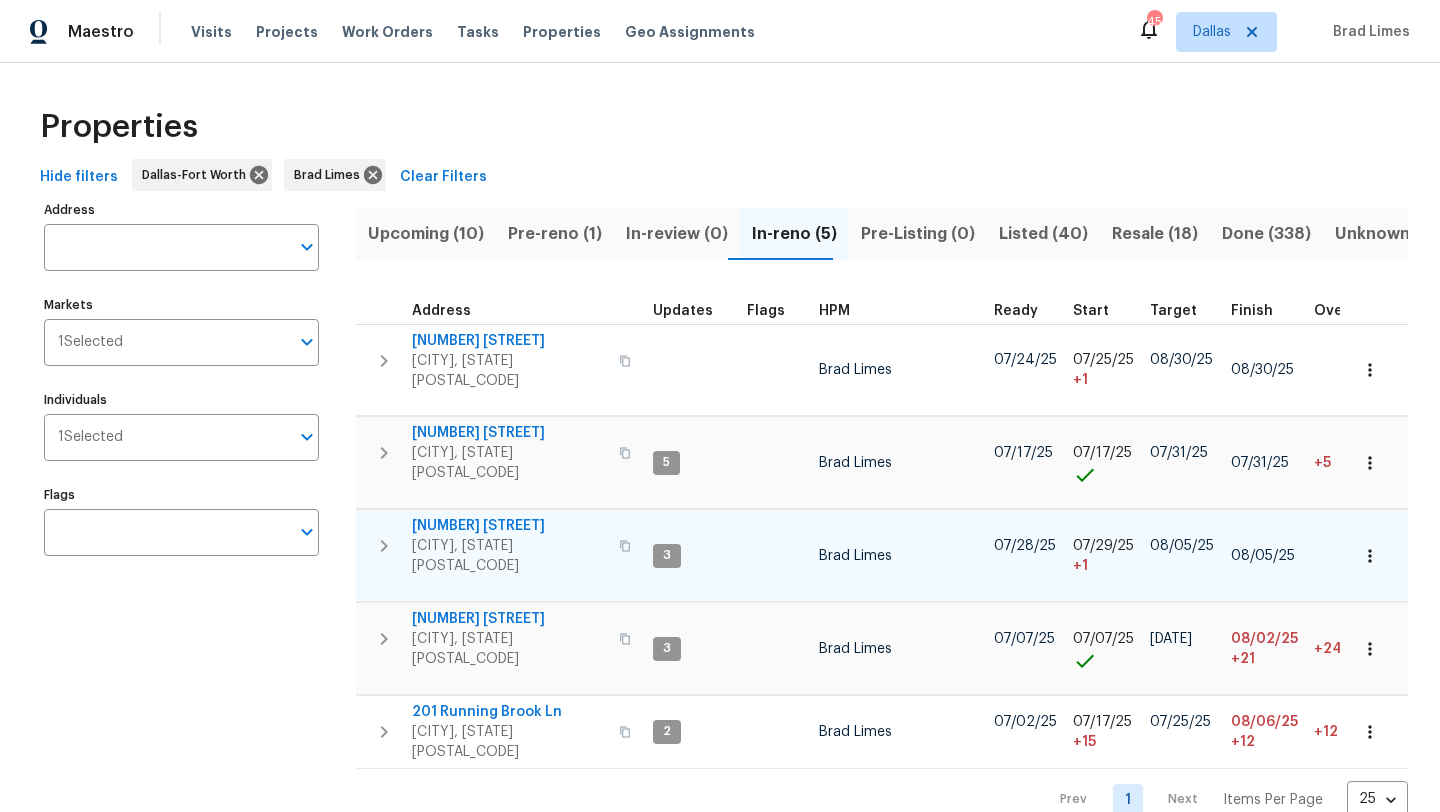 click 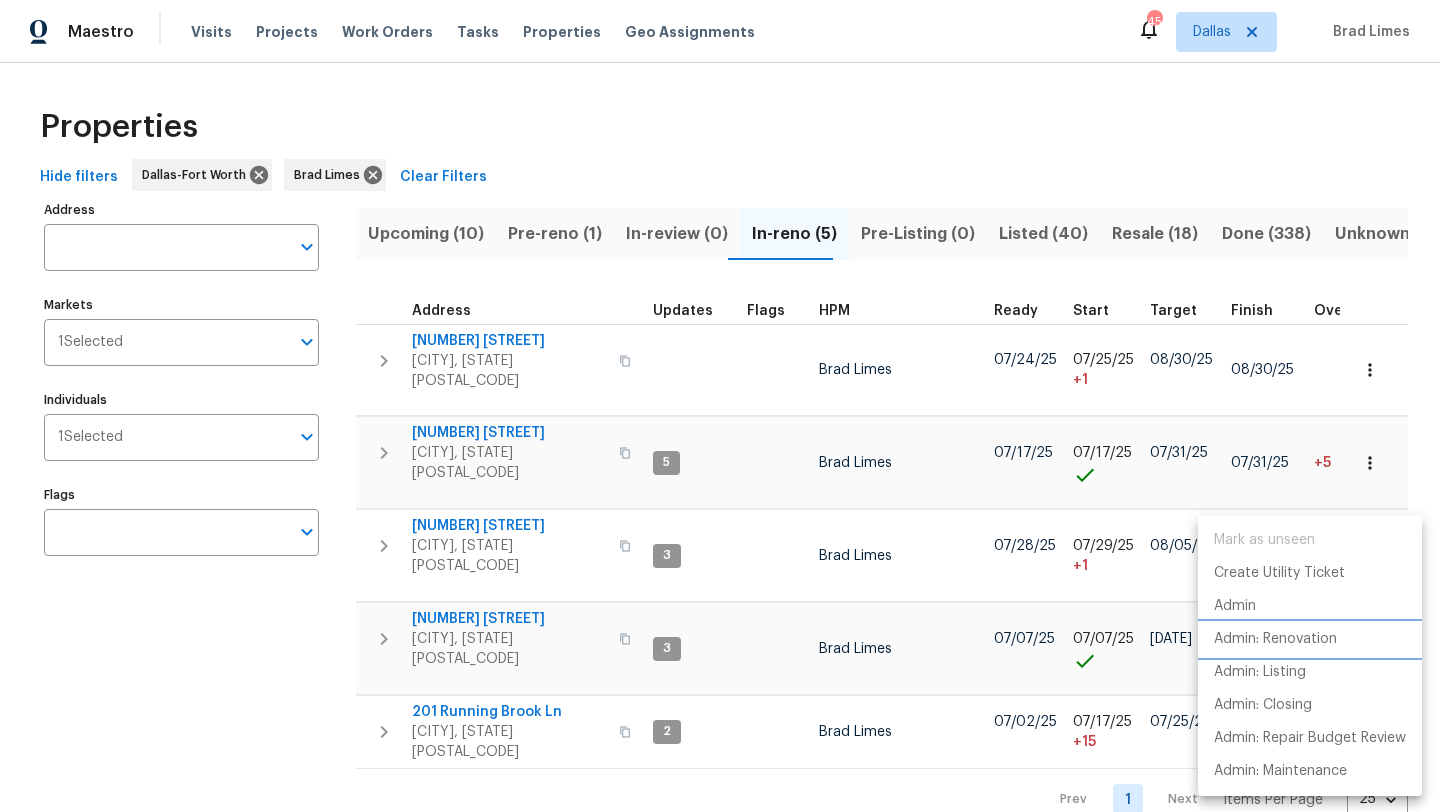 click on "Admin: Renovation" at bounding box center [1275, 639] 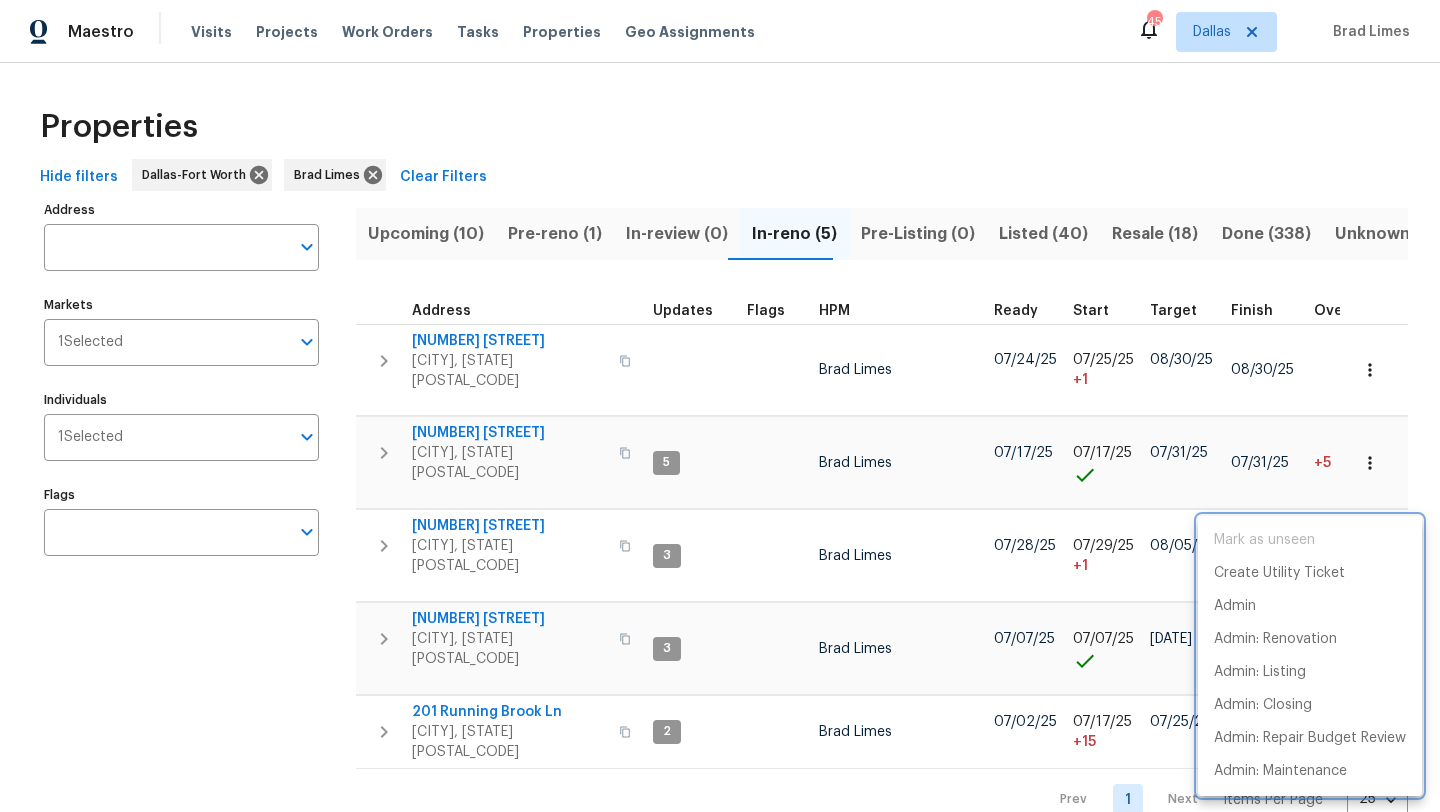 click at bounding box center (720, 406) 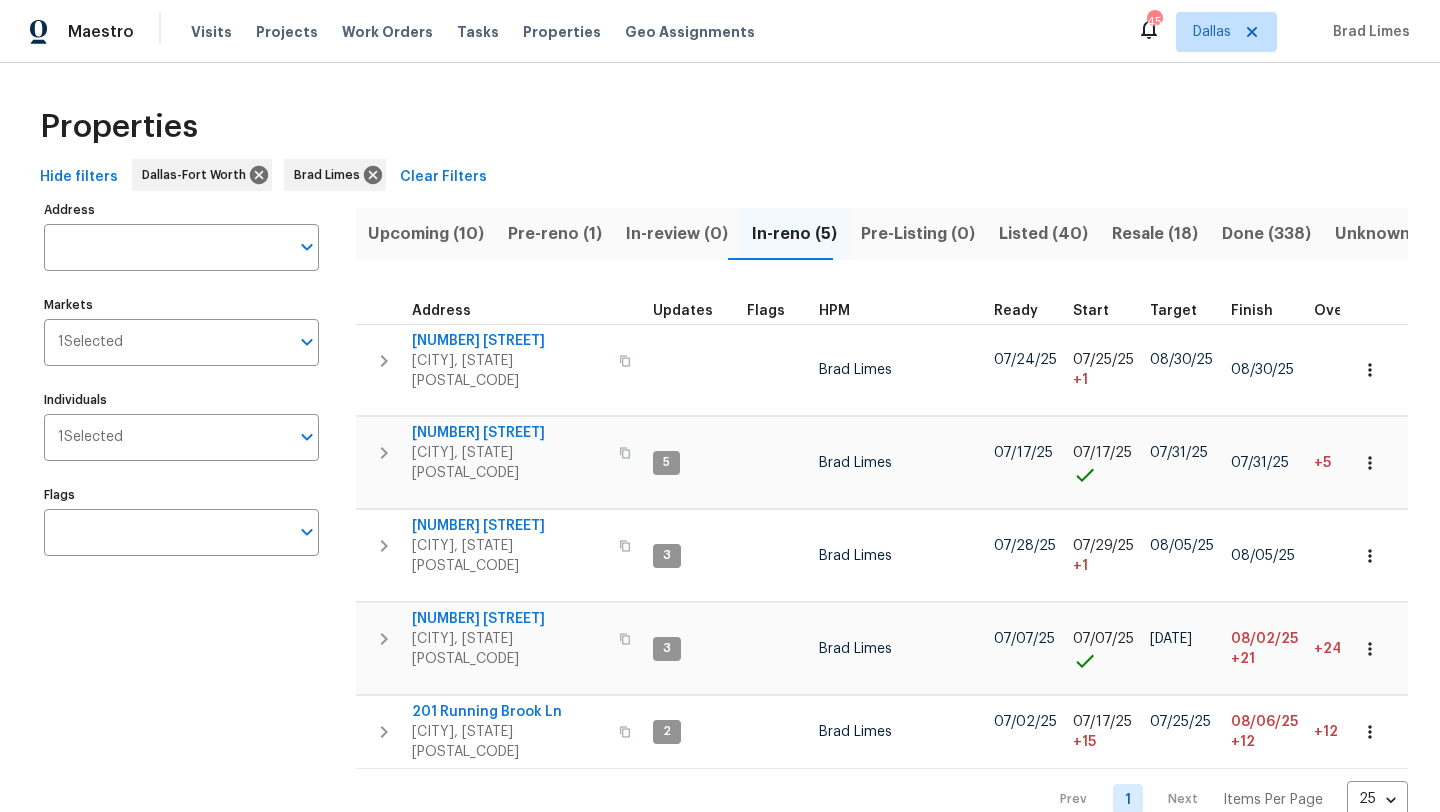 click 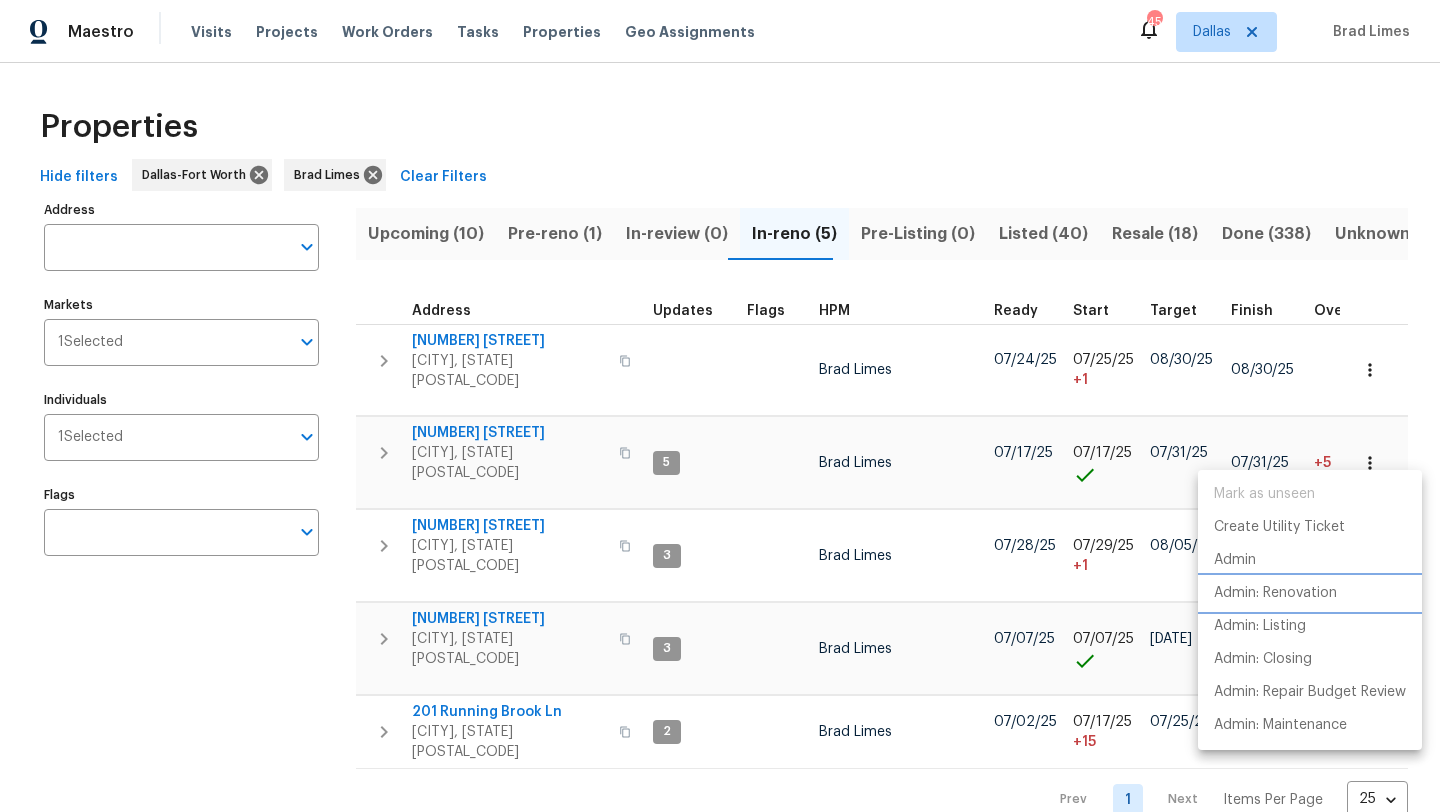 click on "Admin: Renovation" at bounding box center (1275, 593) 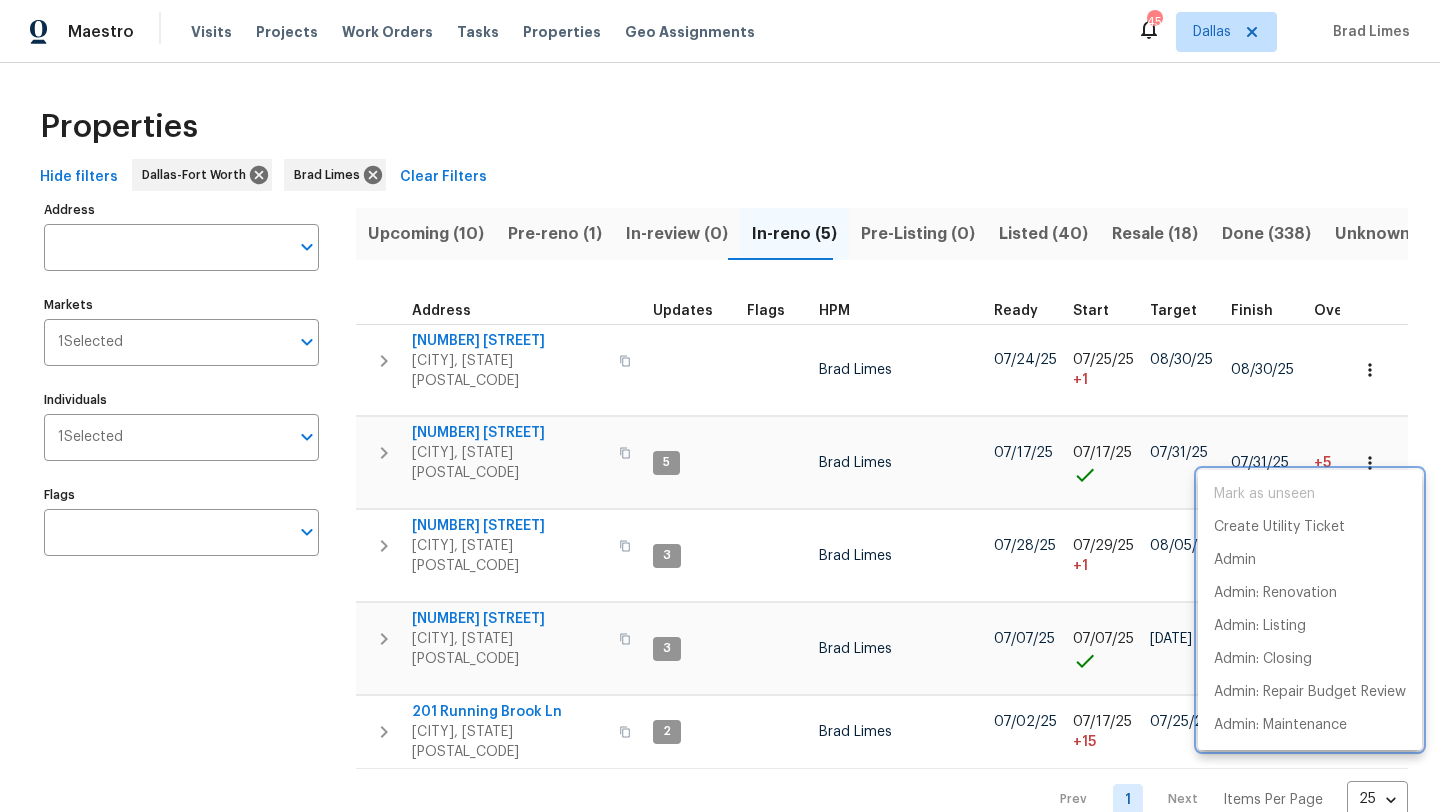 click at bounding box center (720, 406) 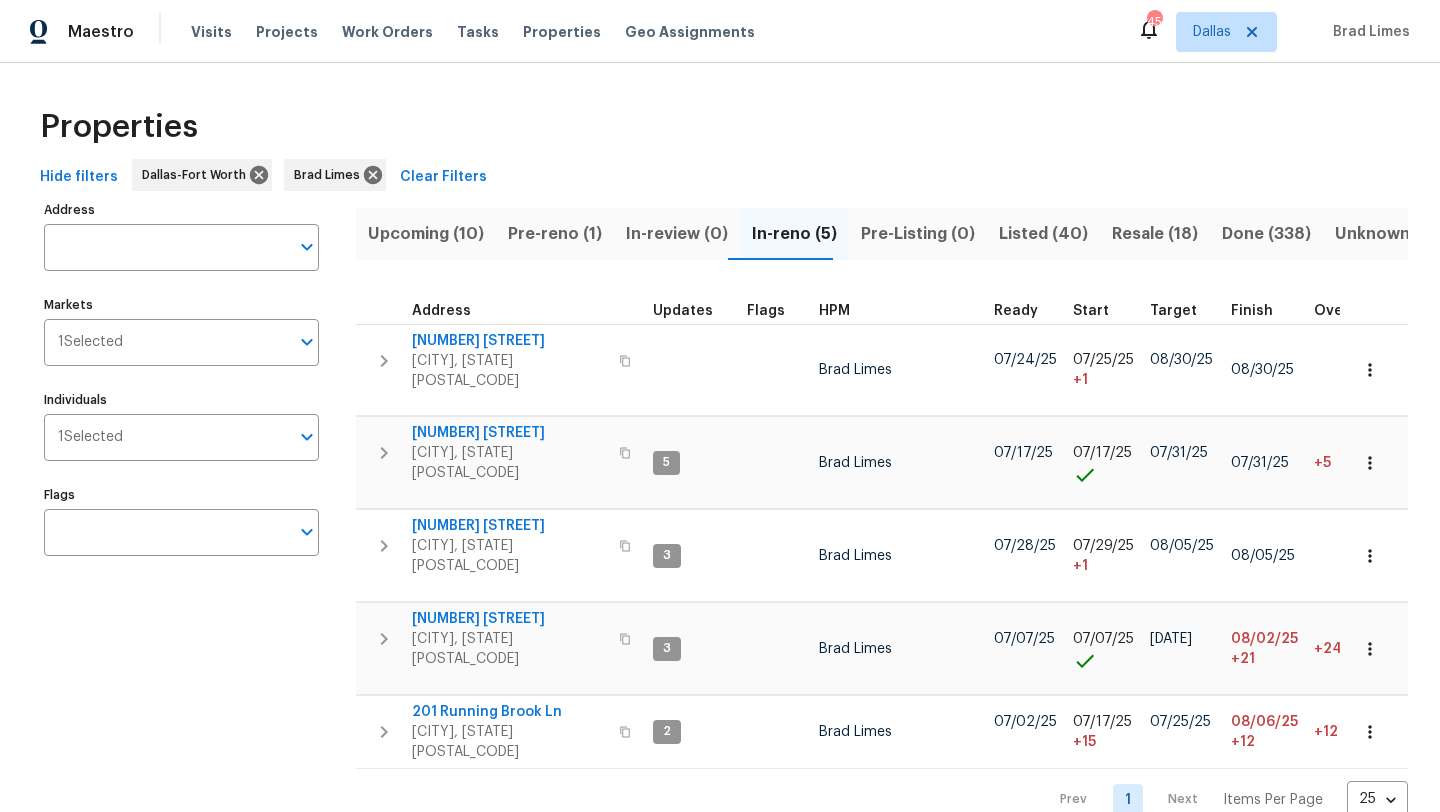 click on "Resale (18)" at bounding box center [1155, 234] 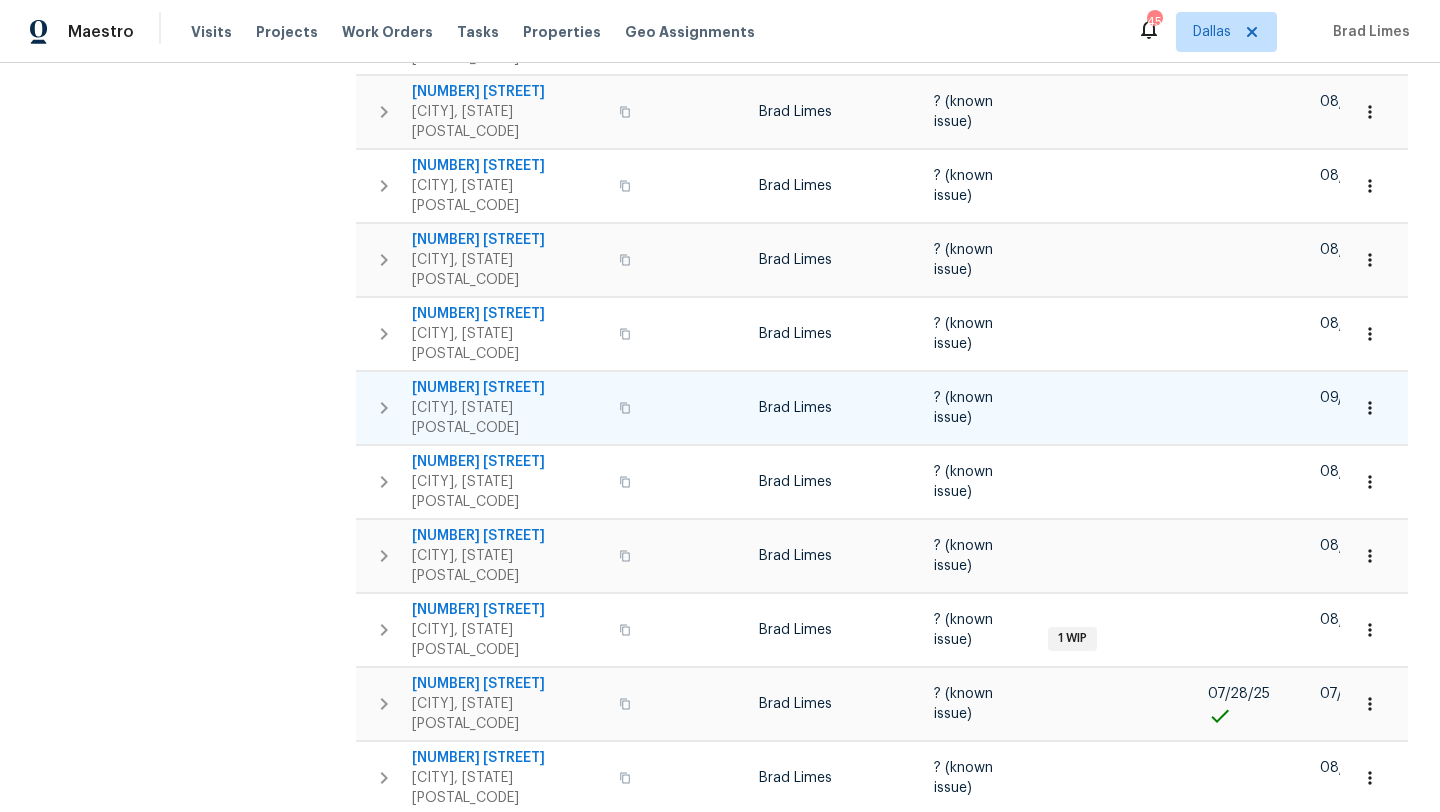scroll, scrollTop: 794, scrollLeft: 0, axis: vertical 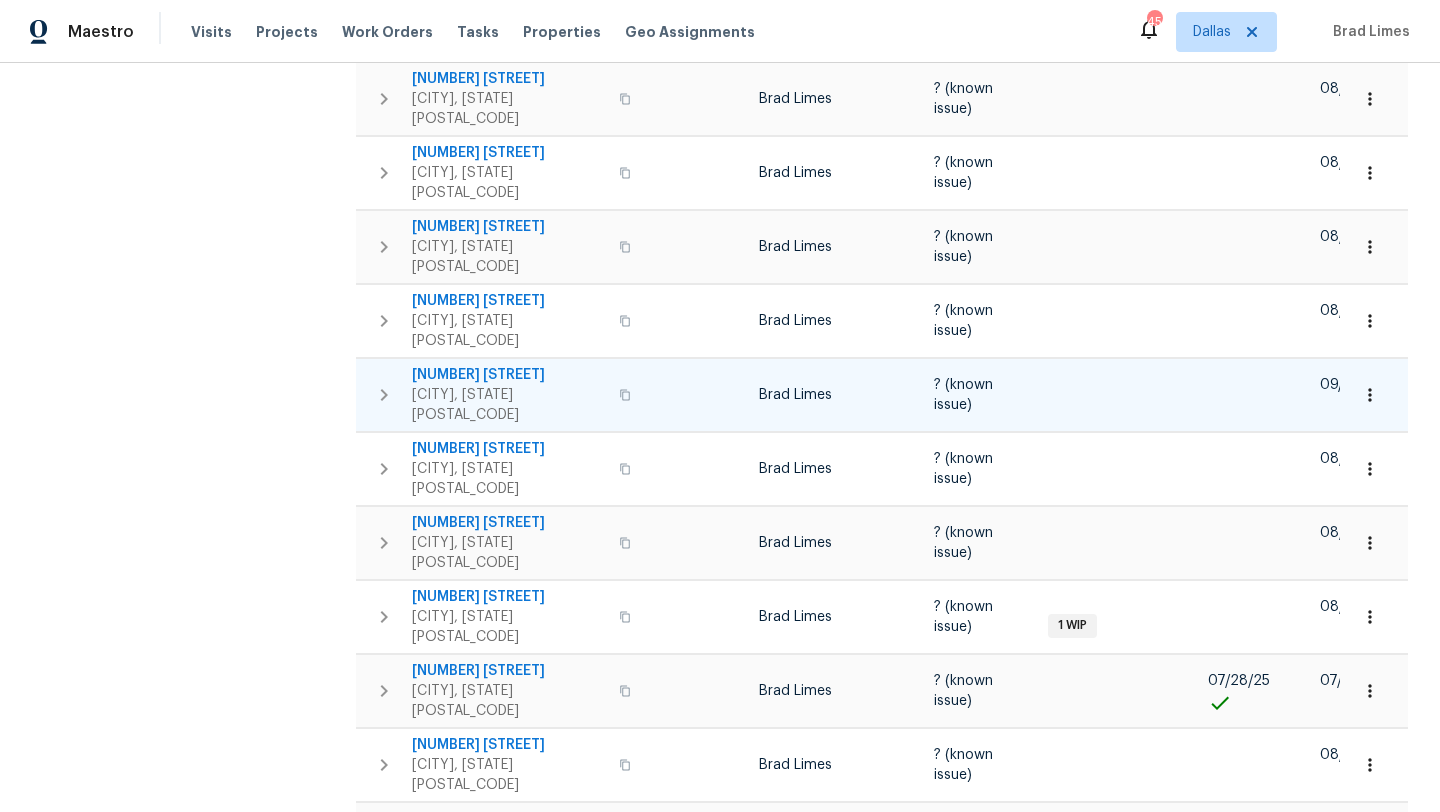 type 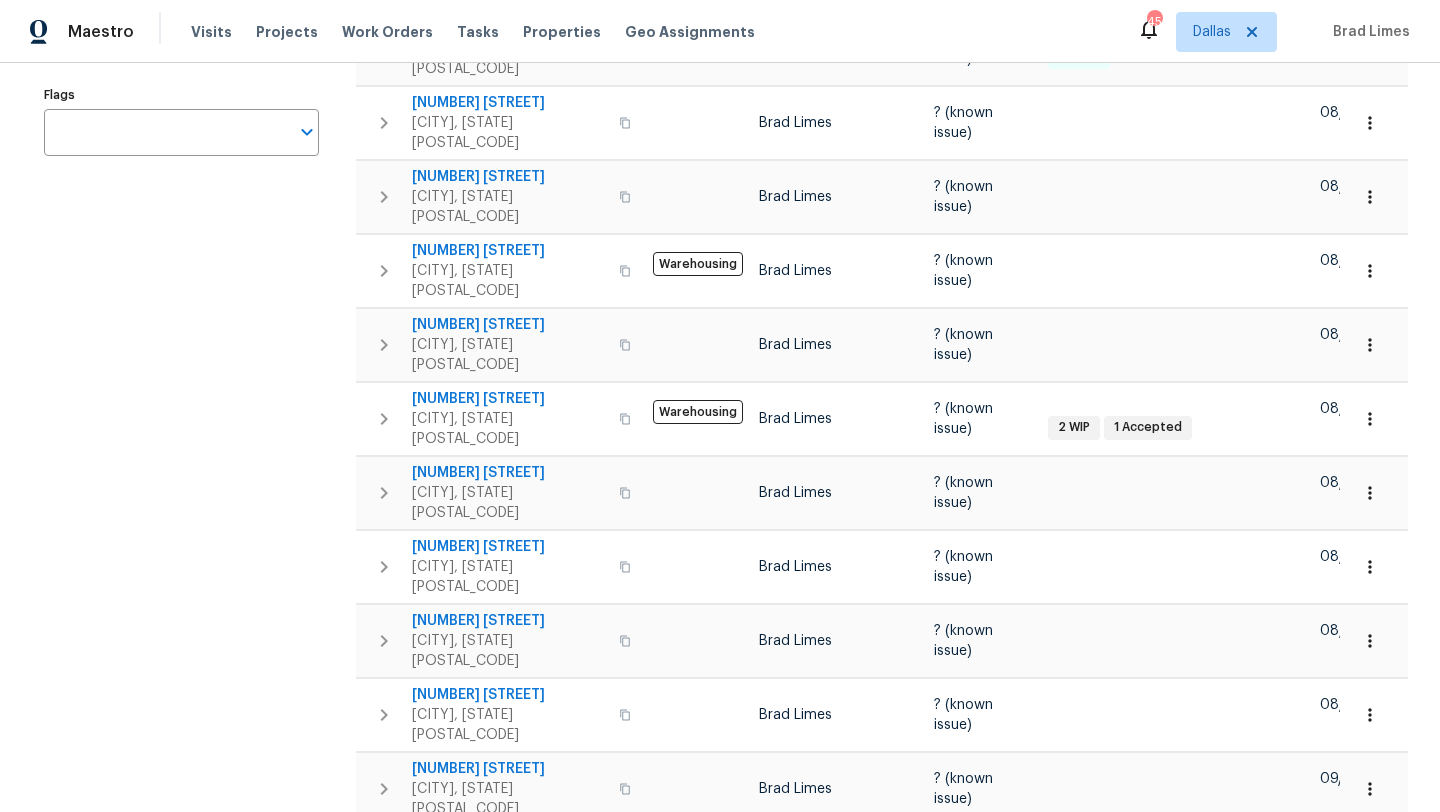 scroll, scrollTop: 0, scrollLeft: 0, axis: both 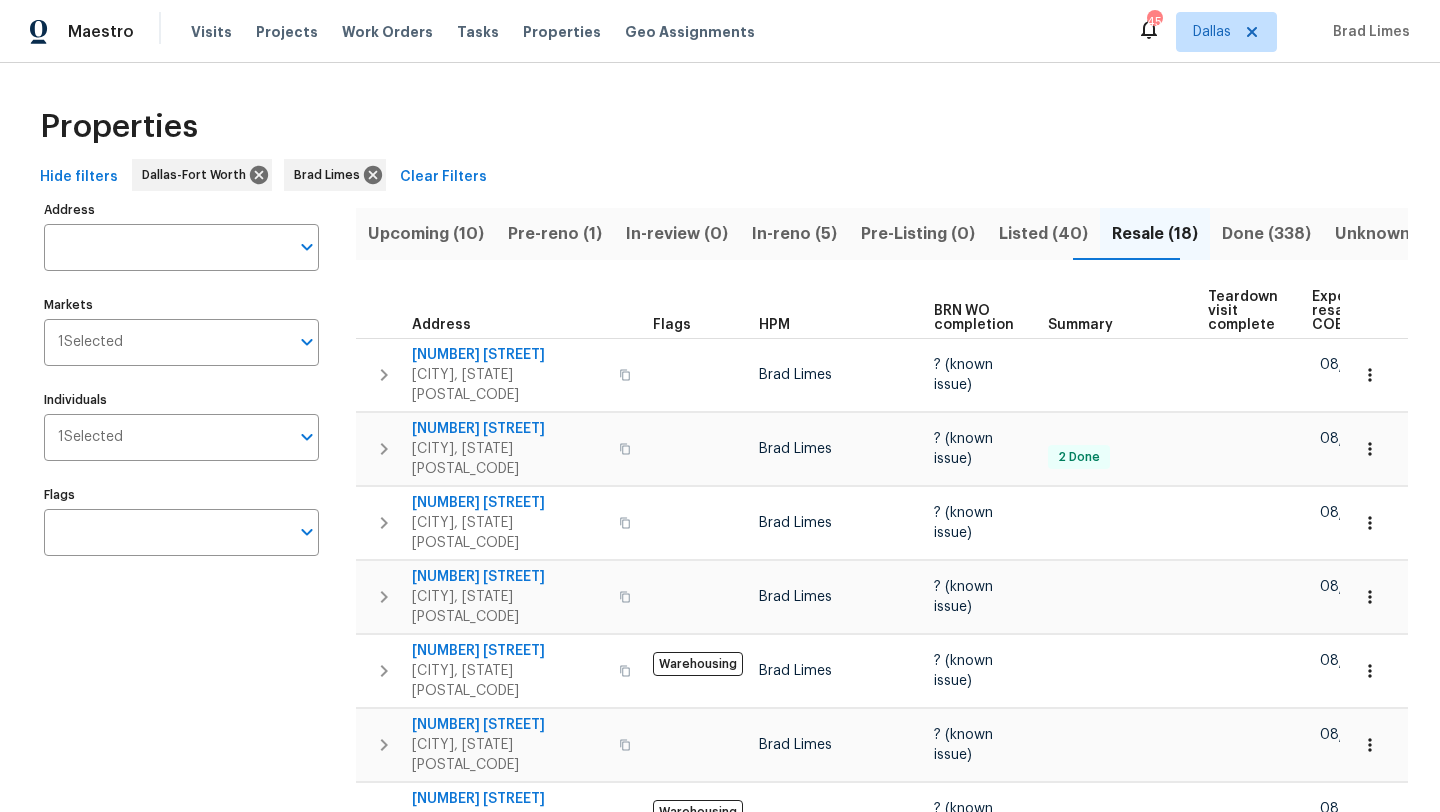 click on "Listed (40)" at bounding box center [1043, 234] 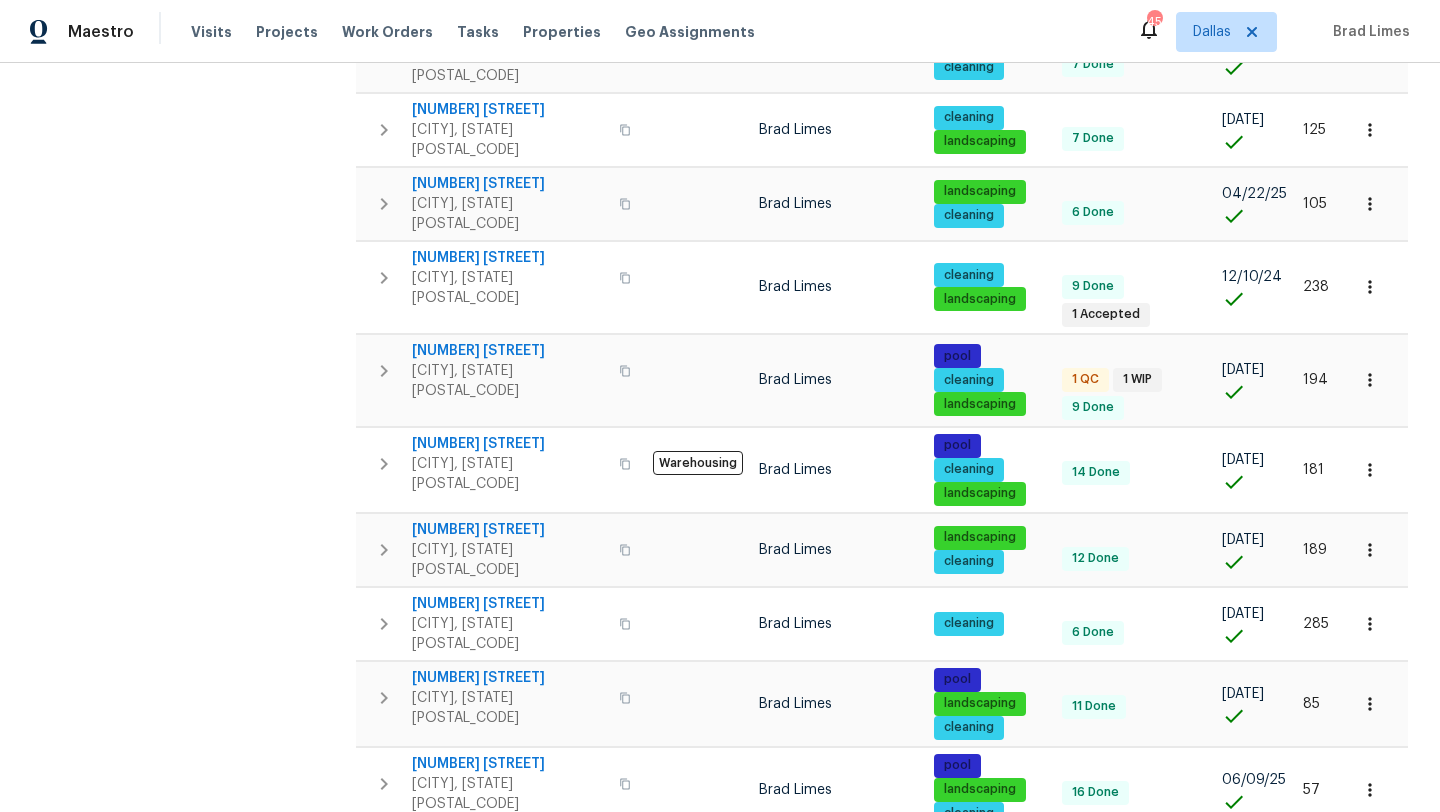 scroll, scrollTop: 1006, scrollLeft: 0, axis: vertical 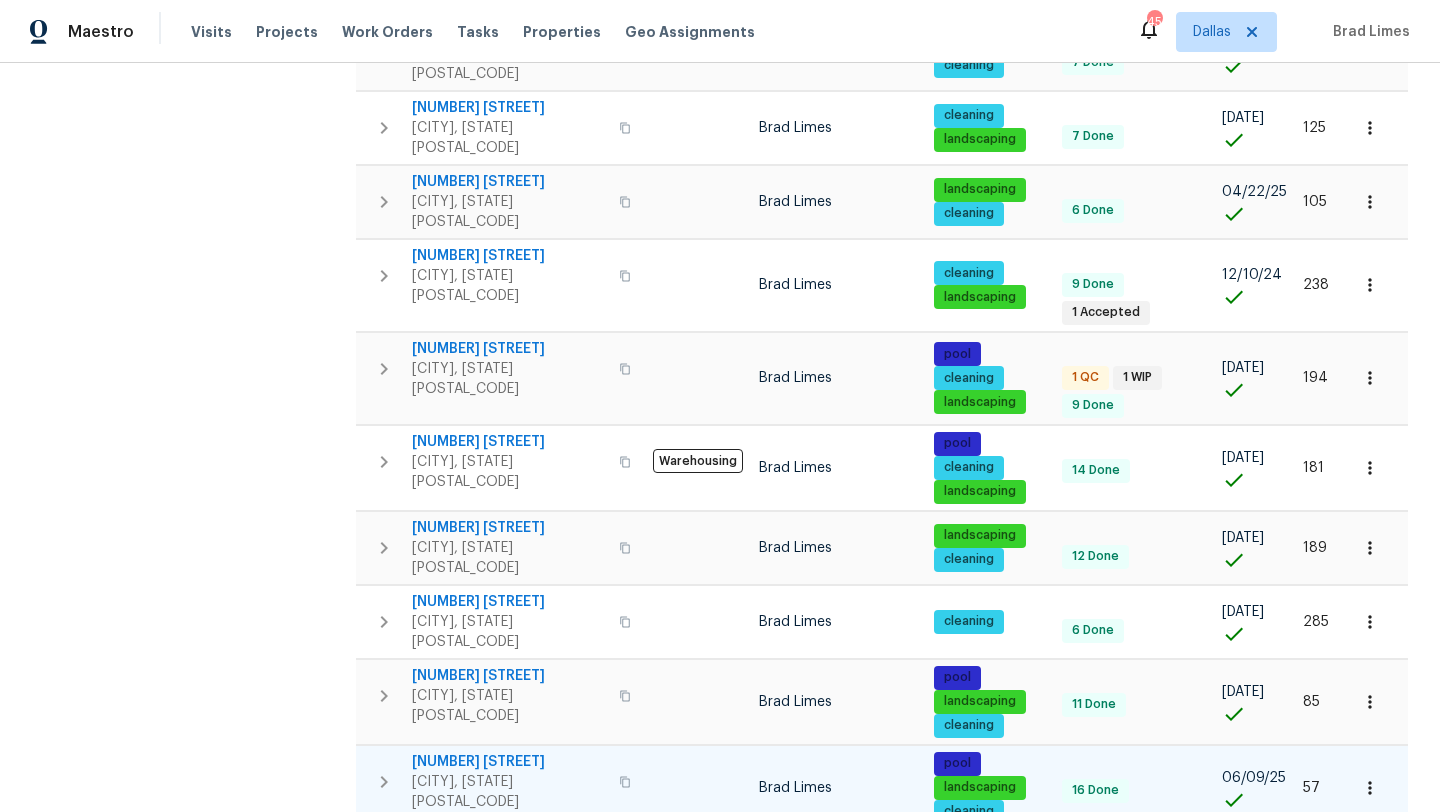 type 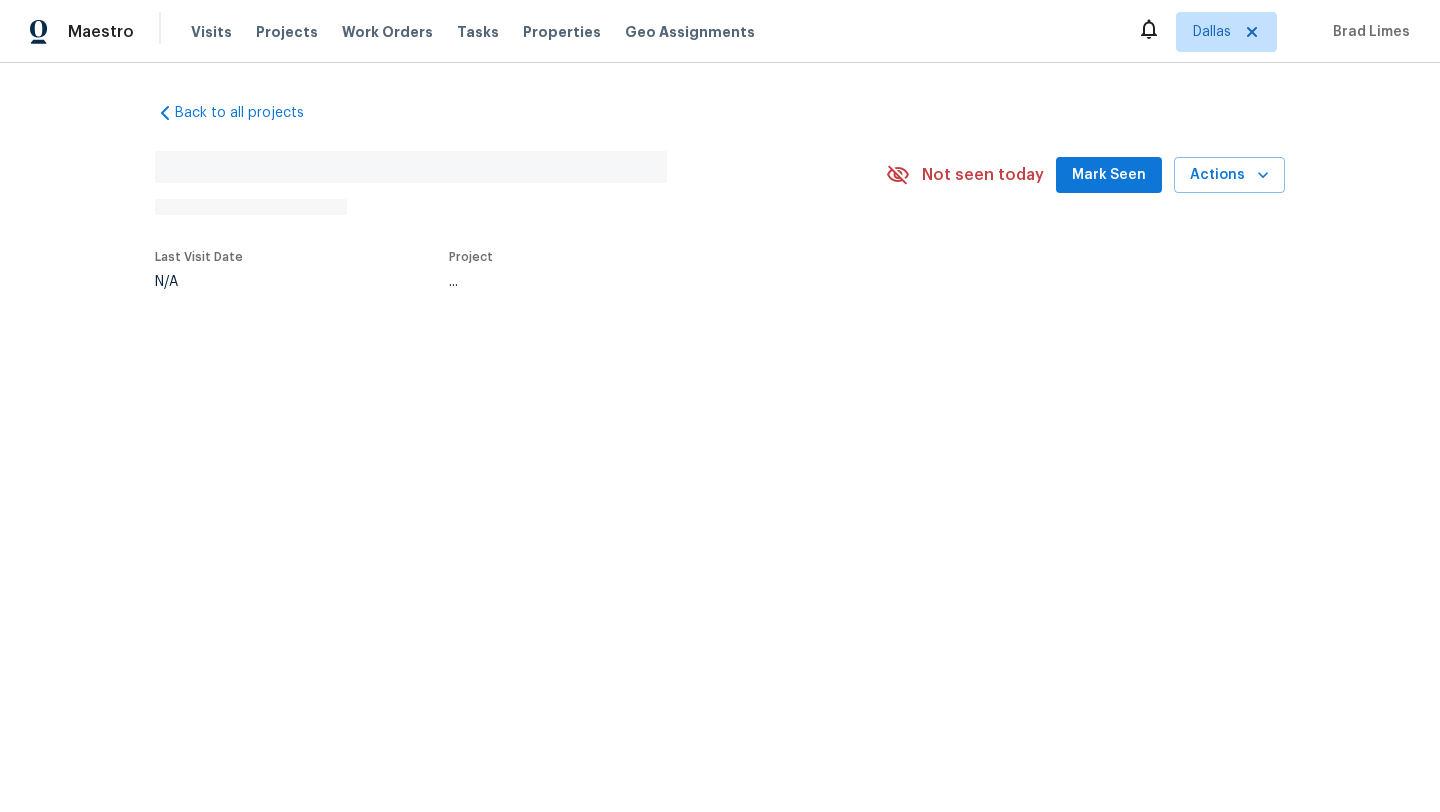 scroll, scrollTop: 0, scrollLeft: 0, axis: both 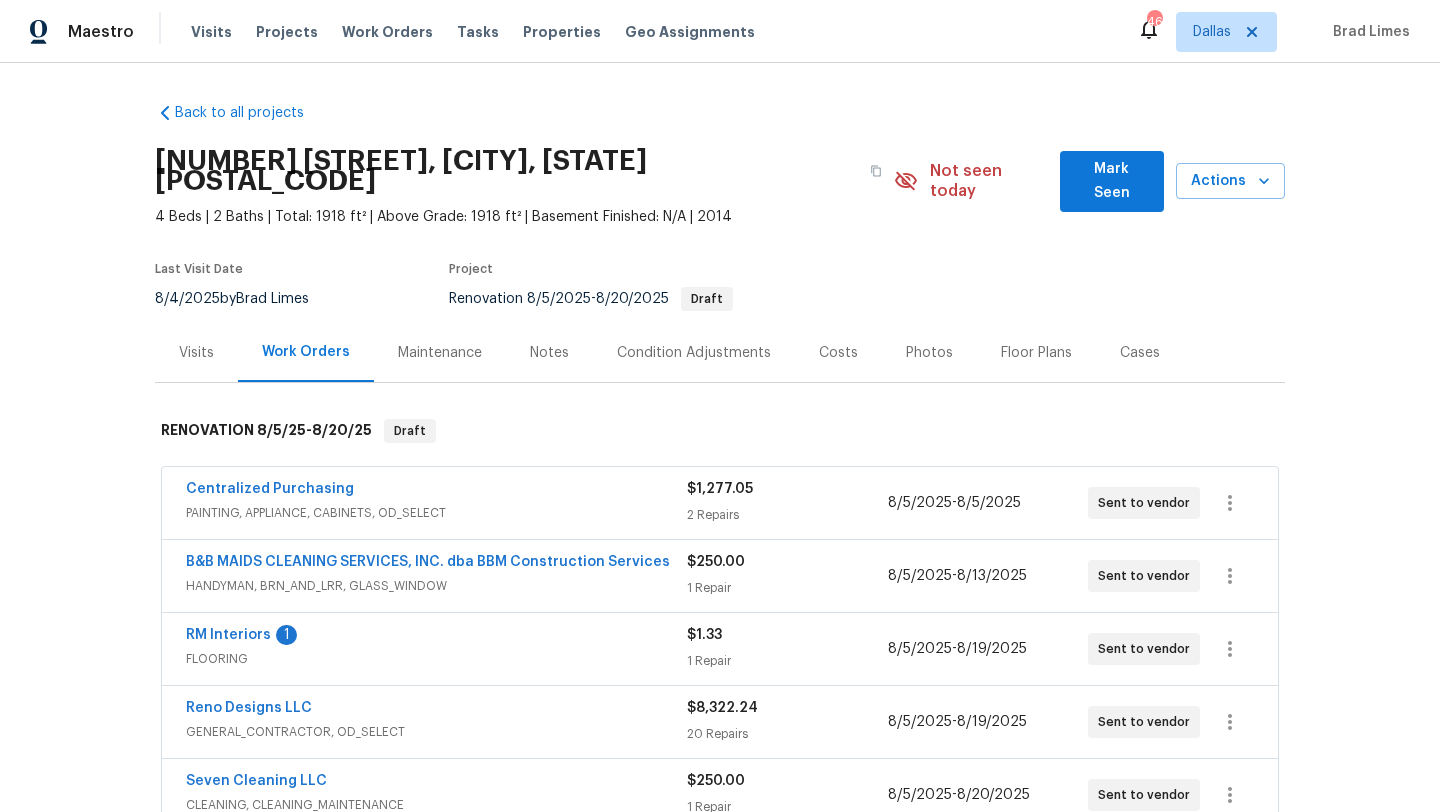 click on "Reno Designs LLC" at bounding box center [436, 710] 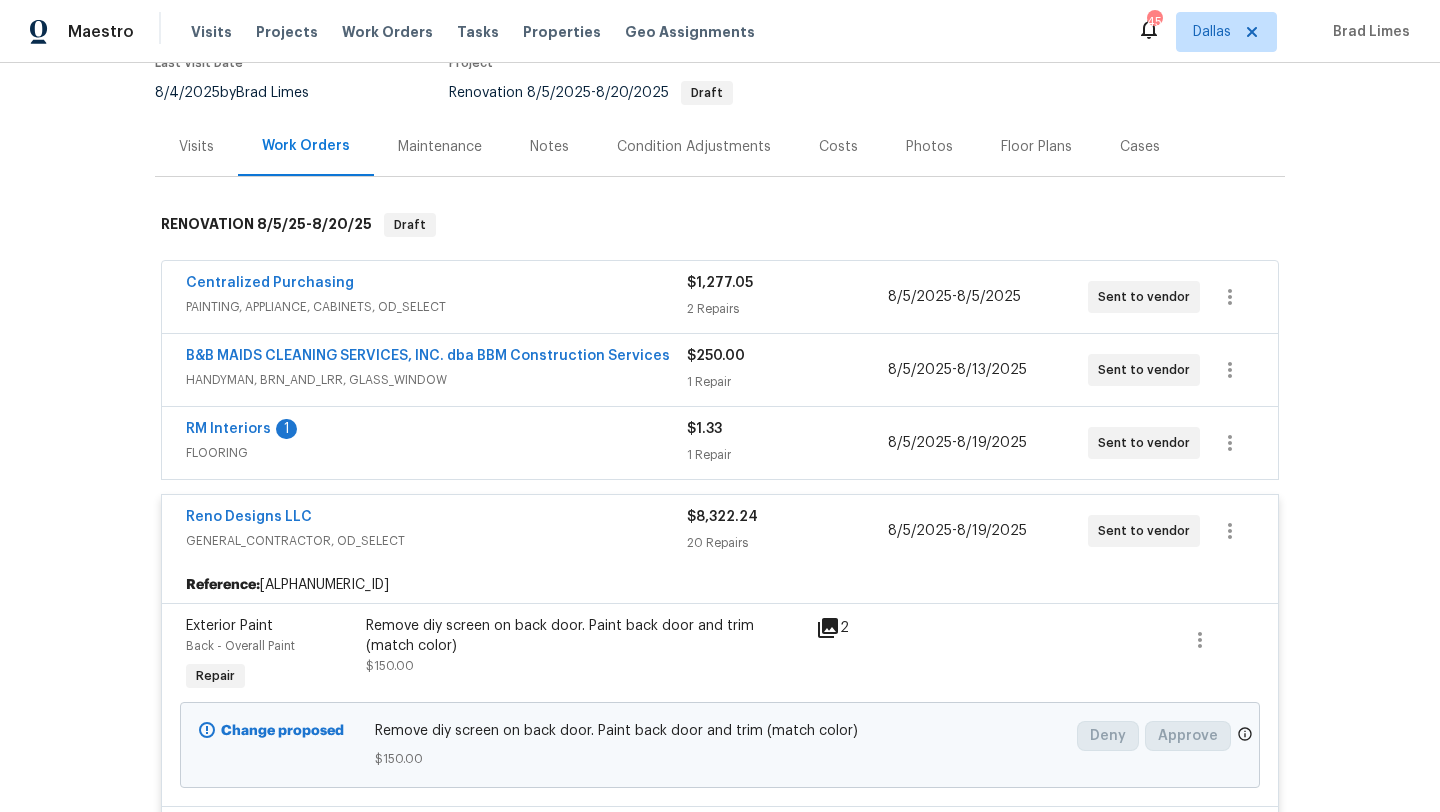 scroll, scrollTop: 208, scrollLeft: 0, axis: vertical 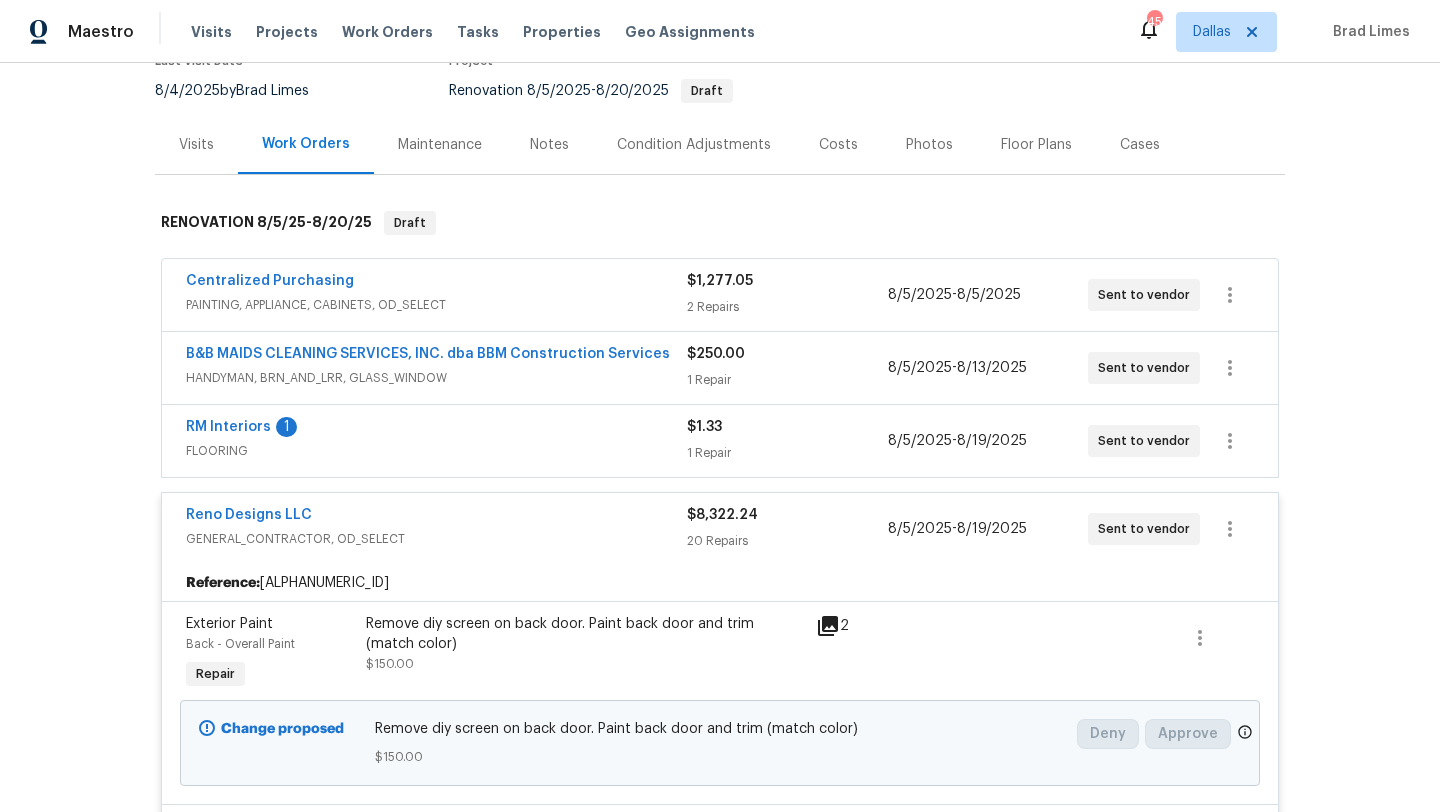 click on "Condition Adjustments" at bounding box center [694, 145] 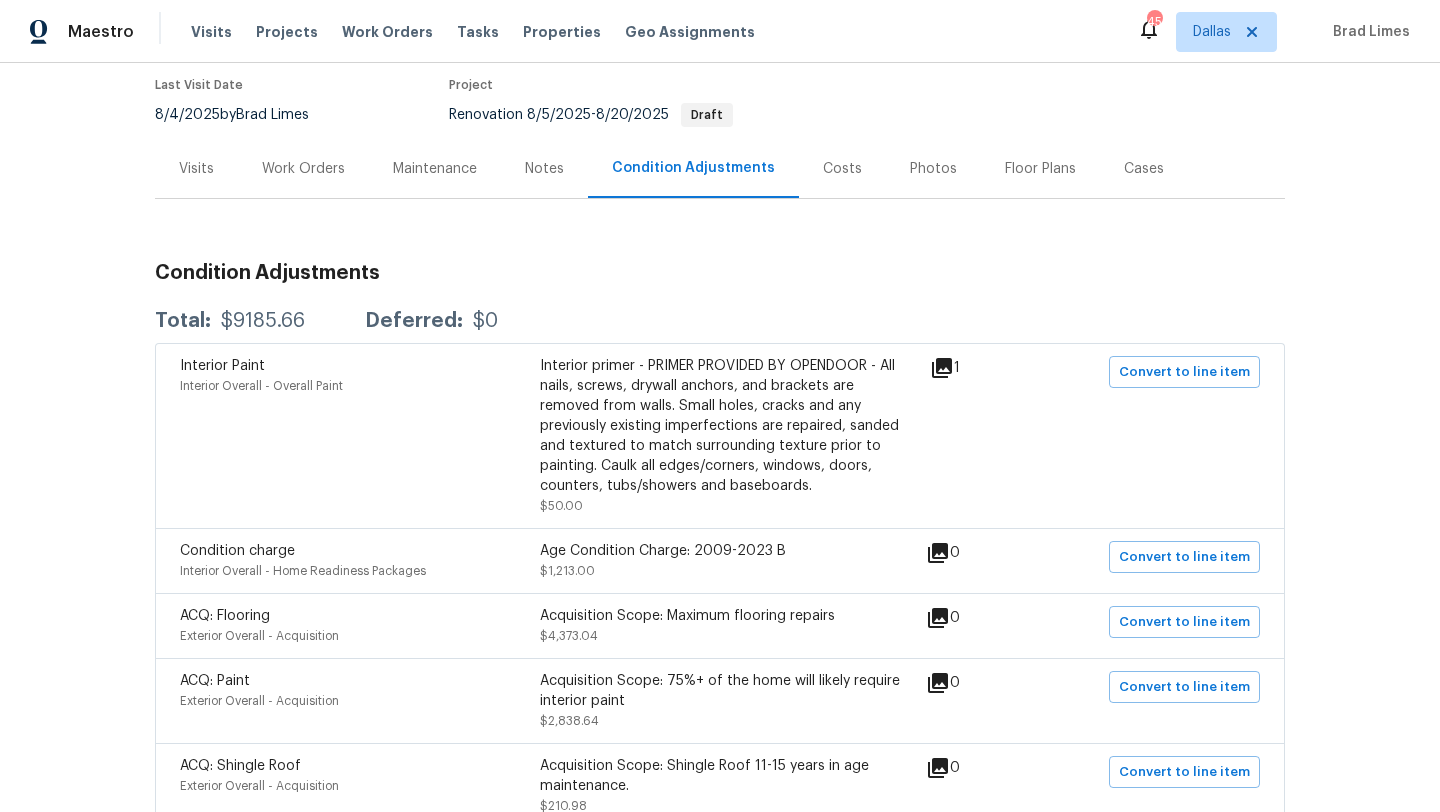 scroll, scrollTop: 168, scrollLeft: 0, axis: vertical 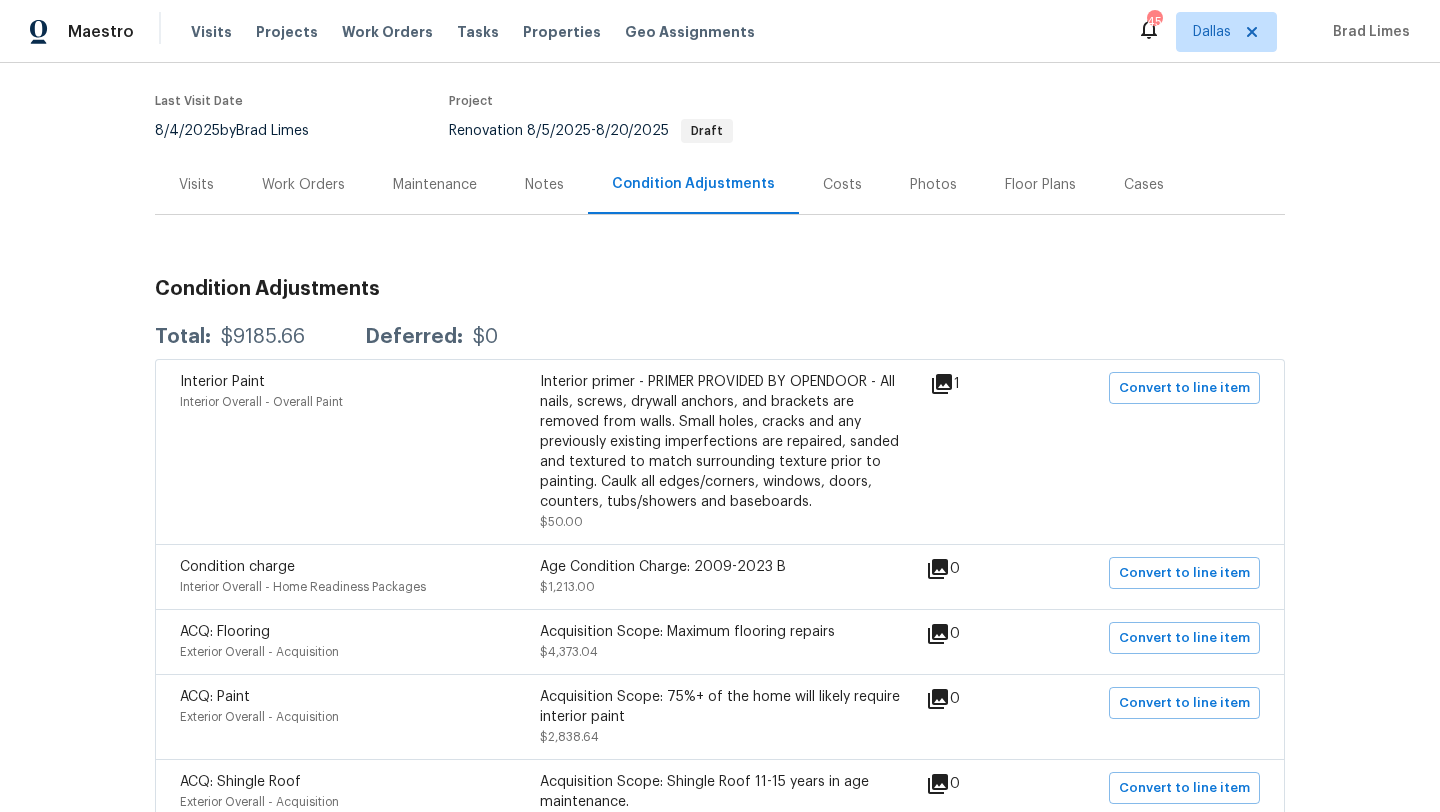 click on "Work Orders" at bounding box center [303, 185] 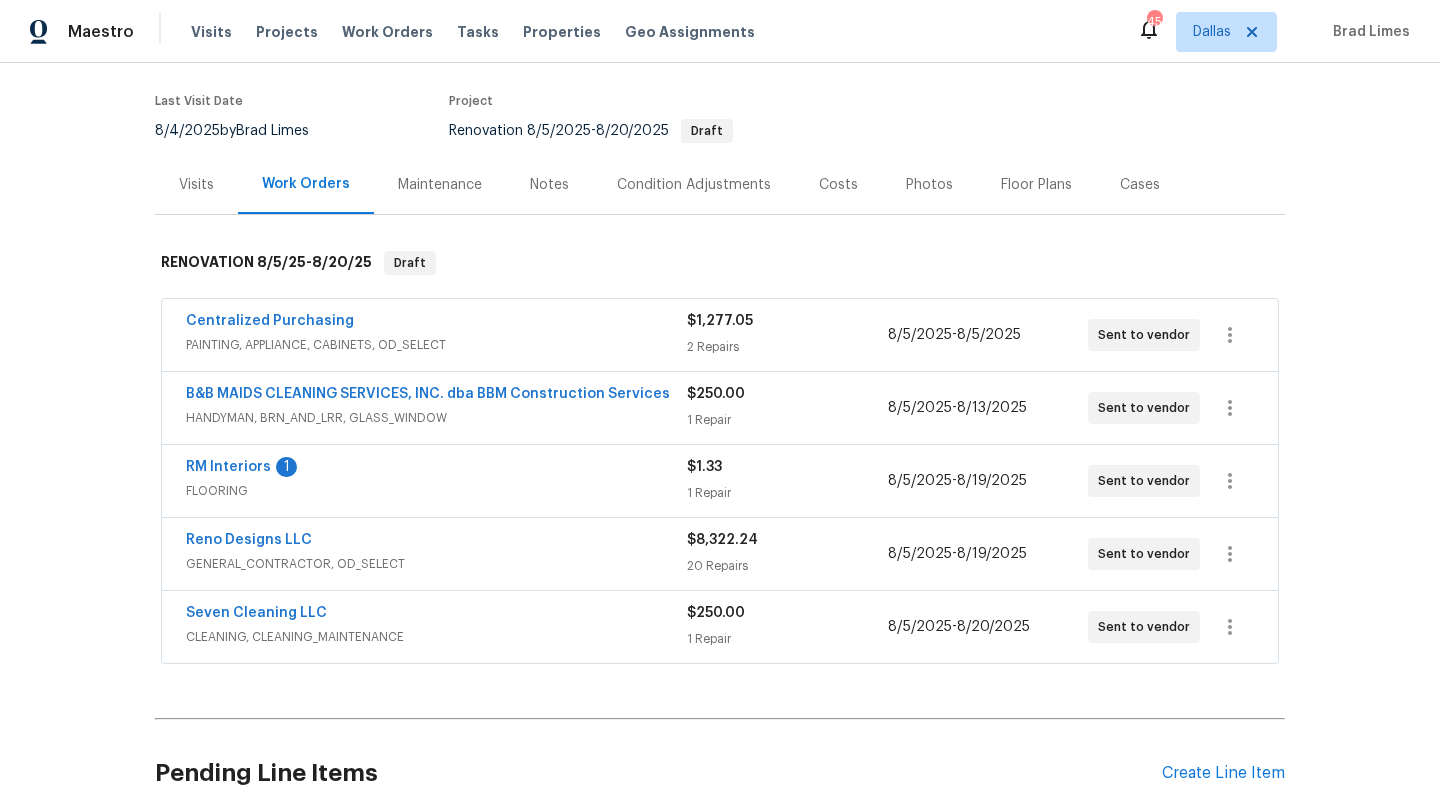 click on "Reno Designs LLC" at bounding box center [436, 542] 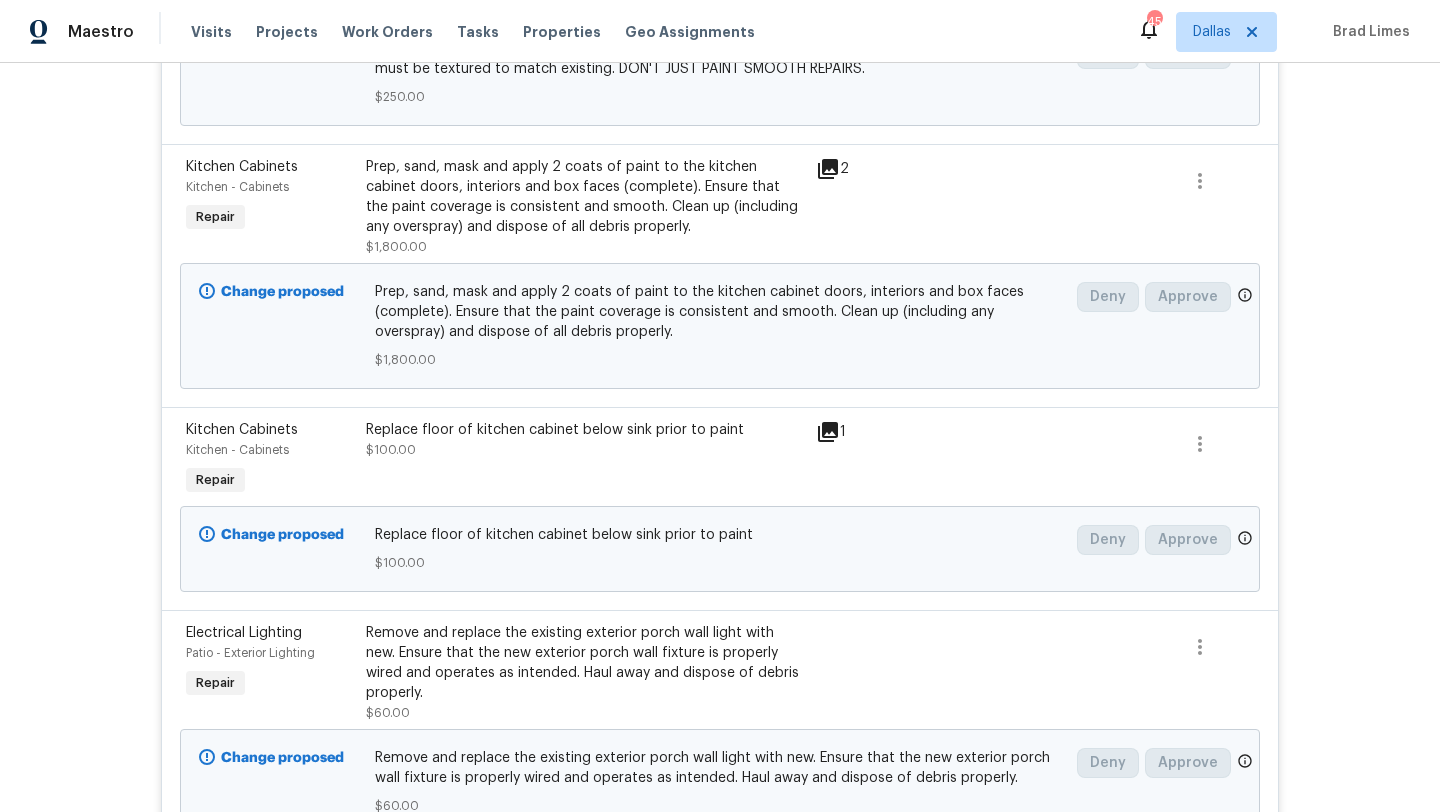 scroll, scrollTop: 5451, scrollLeft: 0, axis: vertical 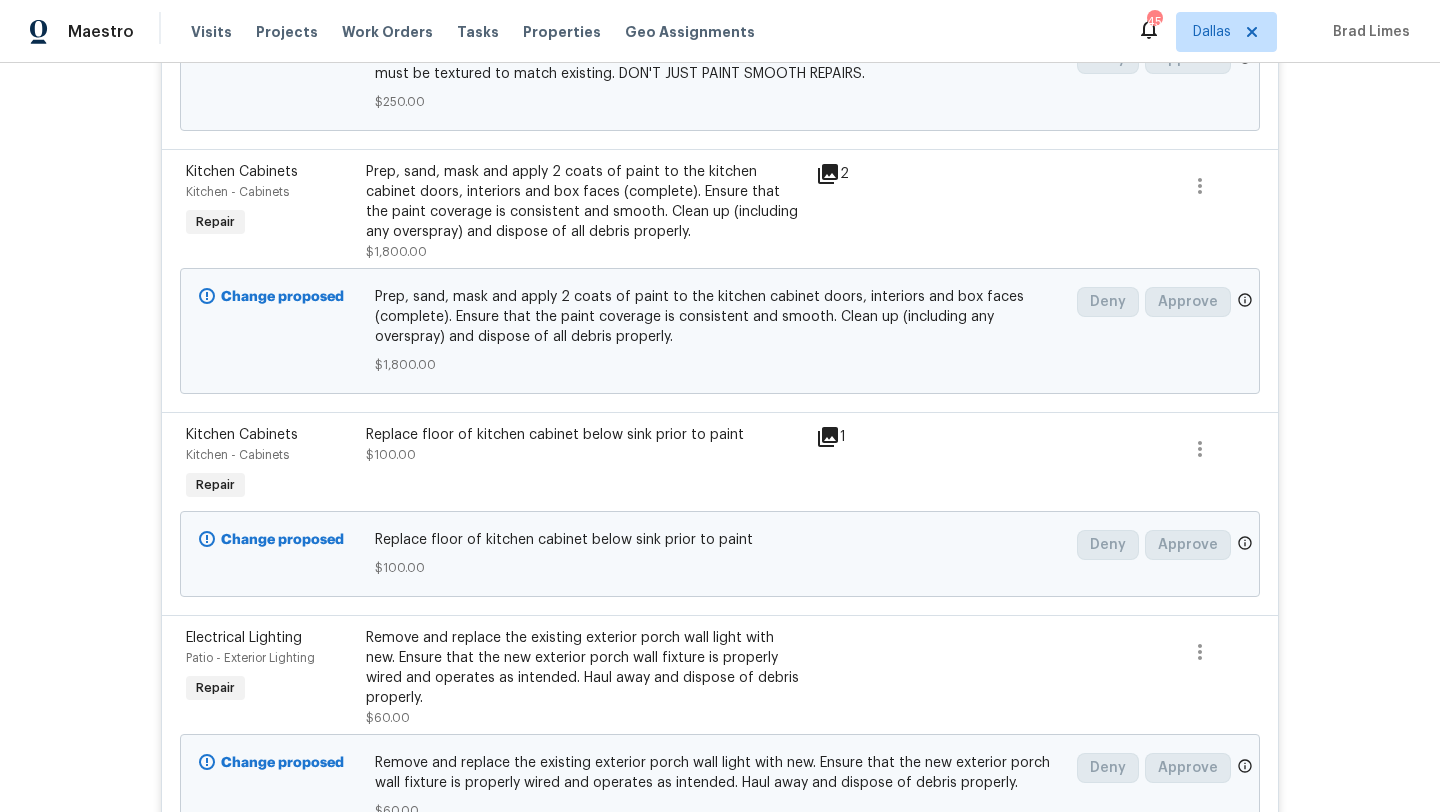 click on "Prep, sand, mask and apply 2 coats of paint to the kitchen cabinet doors, interiors and box faces (complete). Ensure that the paint coverage is consistent and smooth. Clean up (including any overspray) and dispose of all debris properly. $1,800.00" at bounding box center [585, 212] 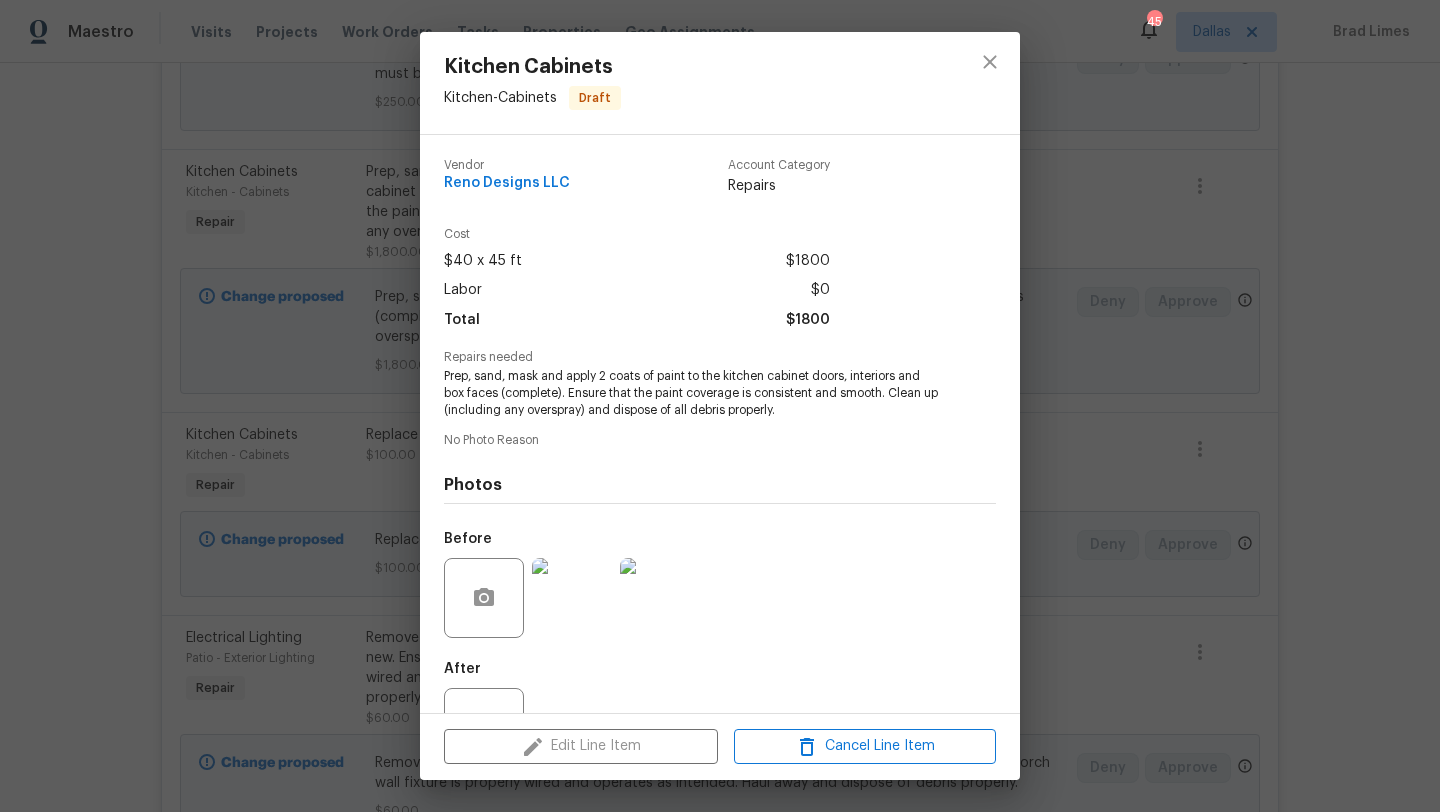 click on "Edit Line Item  Cancel Line Item" at bounding box center (720, 746) 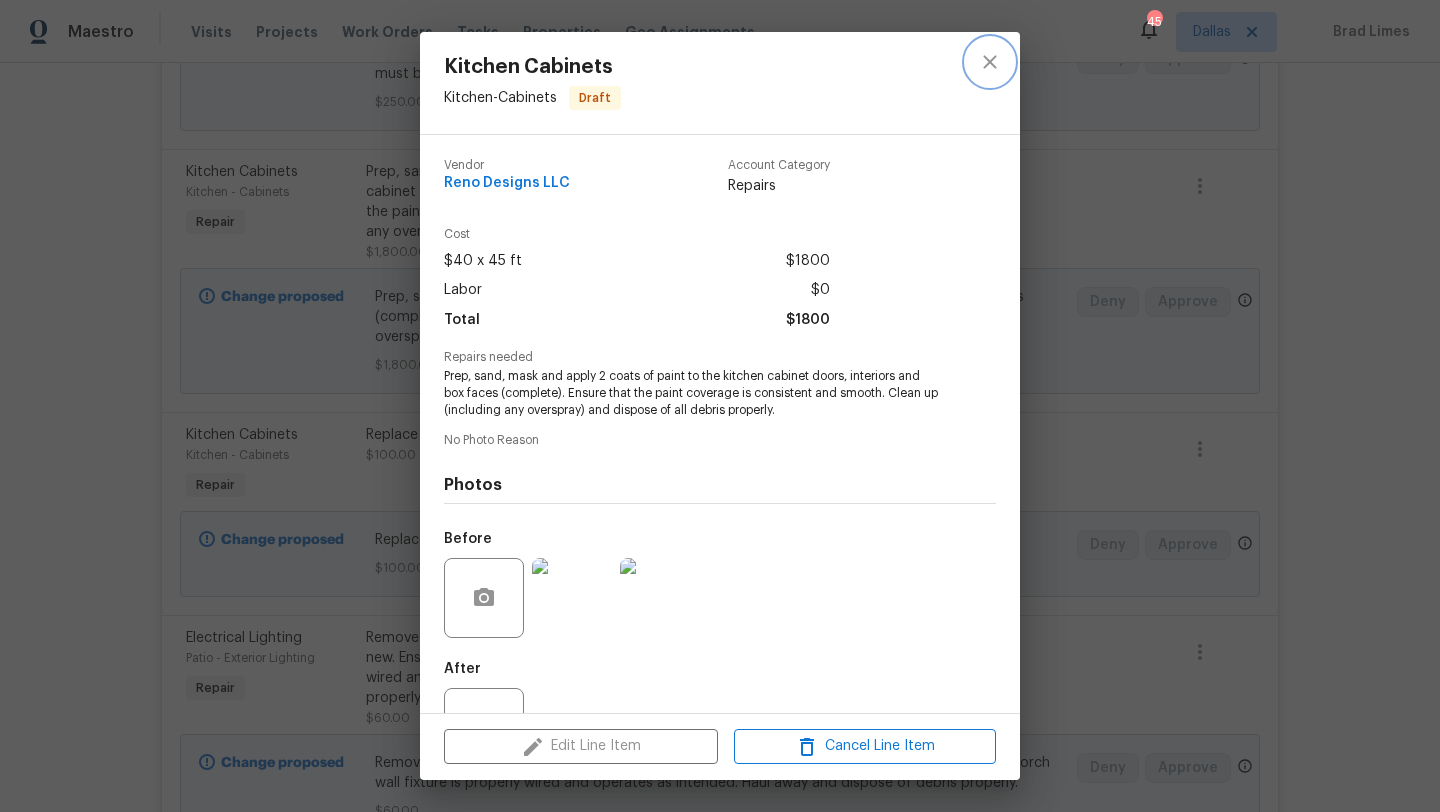 click 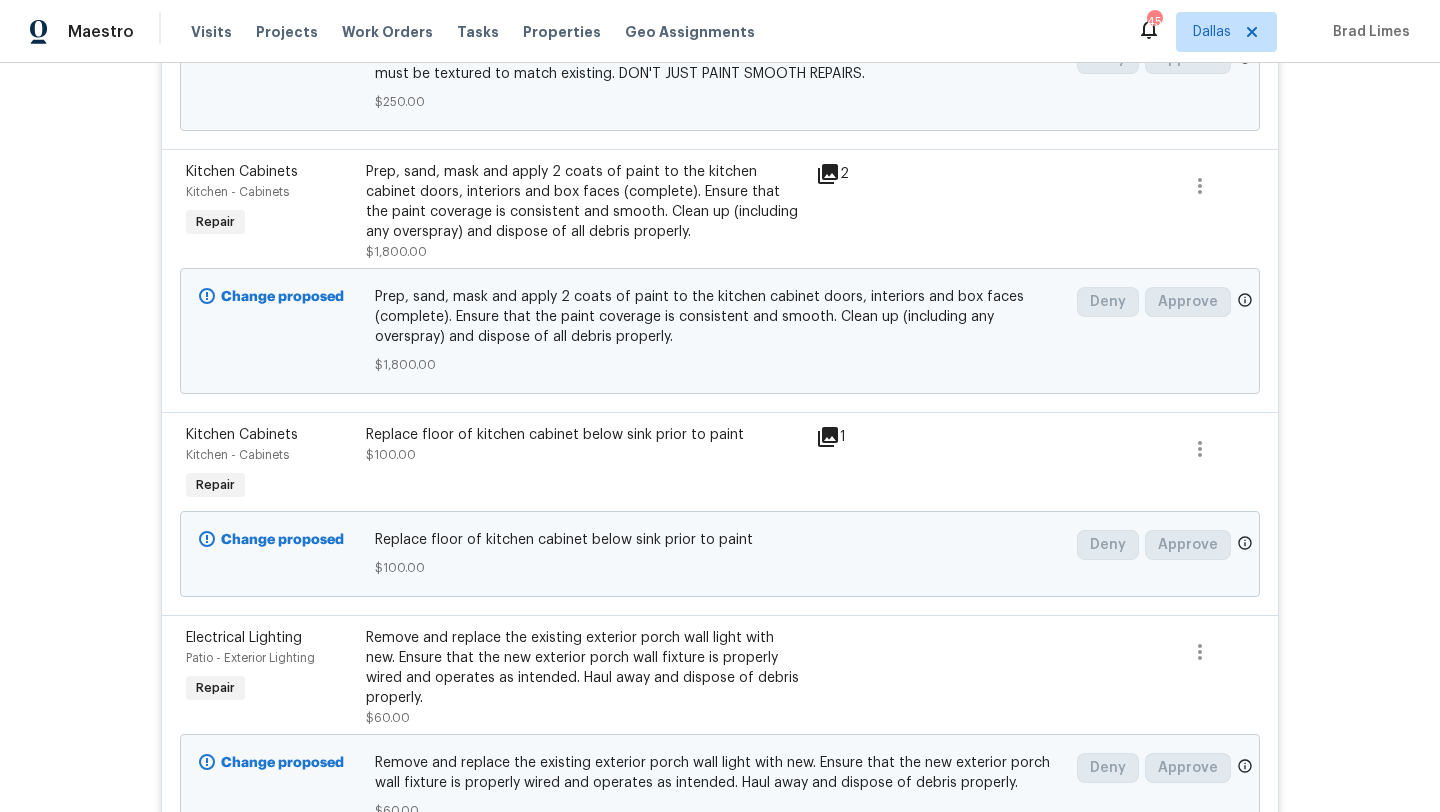 click on "Prep, sand, mask and apply 2 coats of paint to the kitchen cabinet doors, interiors and box faces (complete). Ensure that the paint coverage is consistent and smooth. Clean up (including any overspray) and dispose of all debris properly." at bounding box center [585, 202] 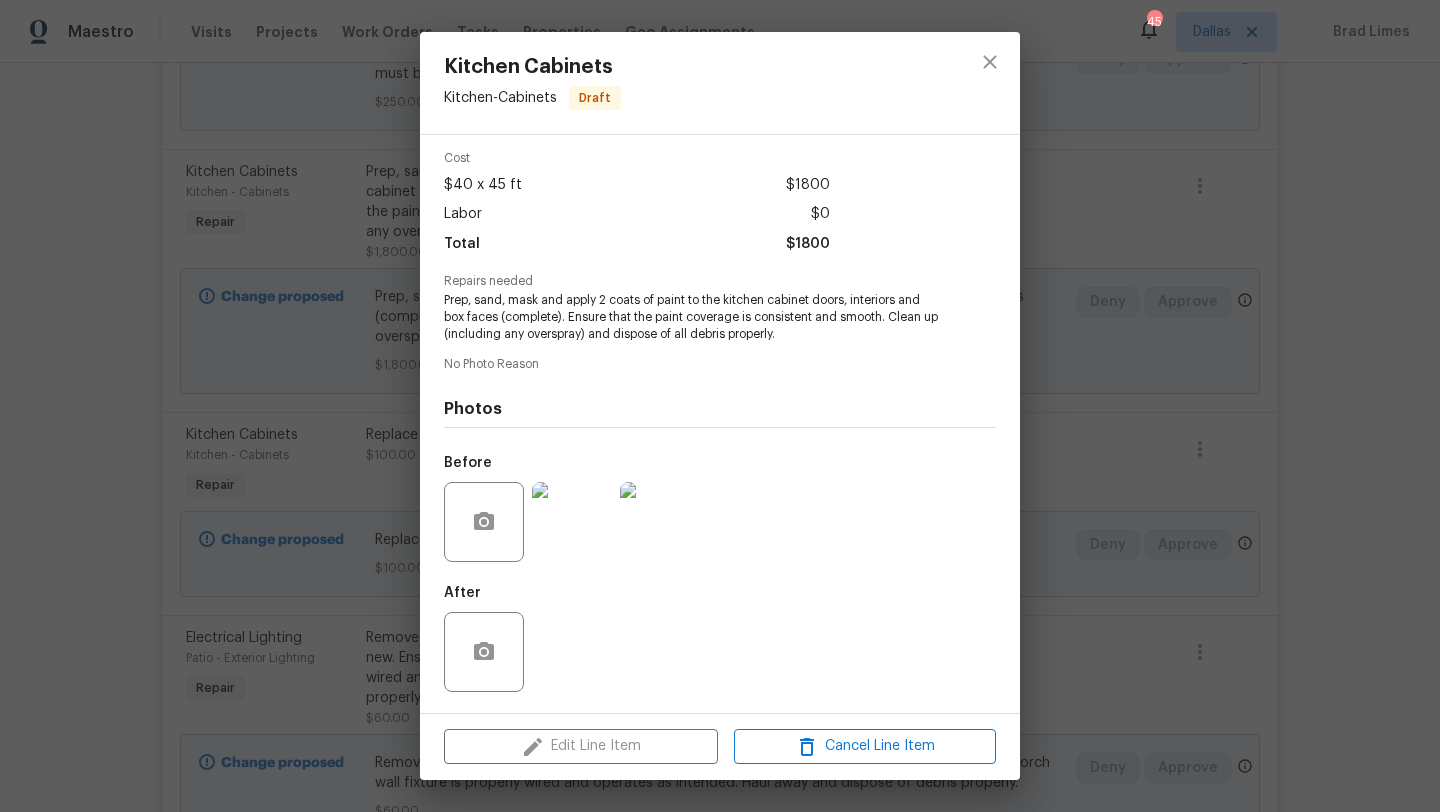 scroll, scrollTop: 0, scrollLeft: 0, axis: both 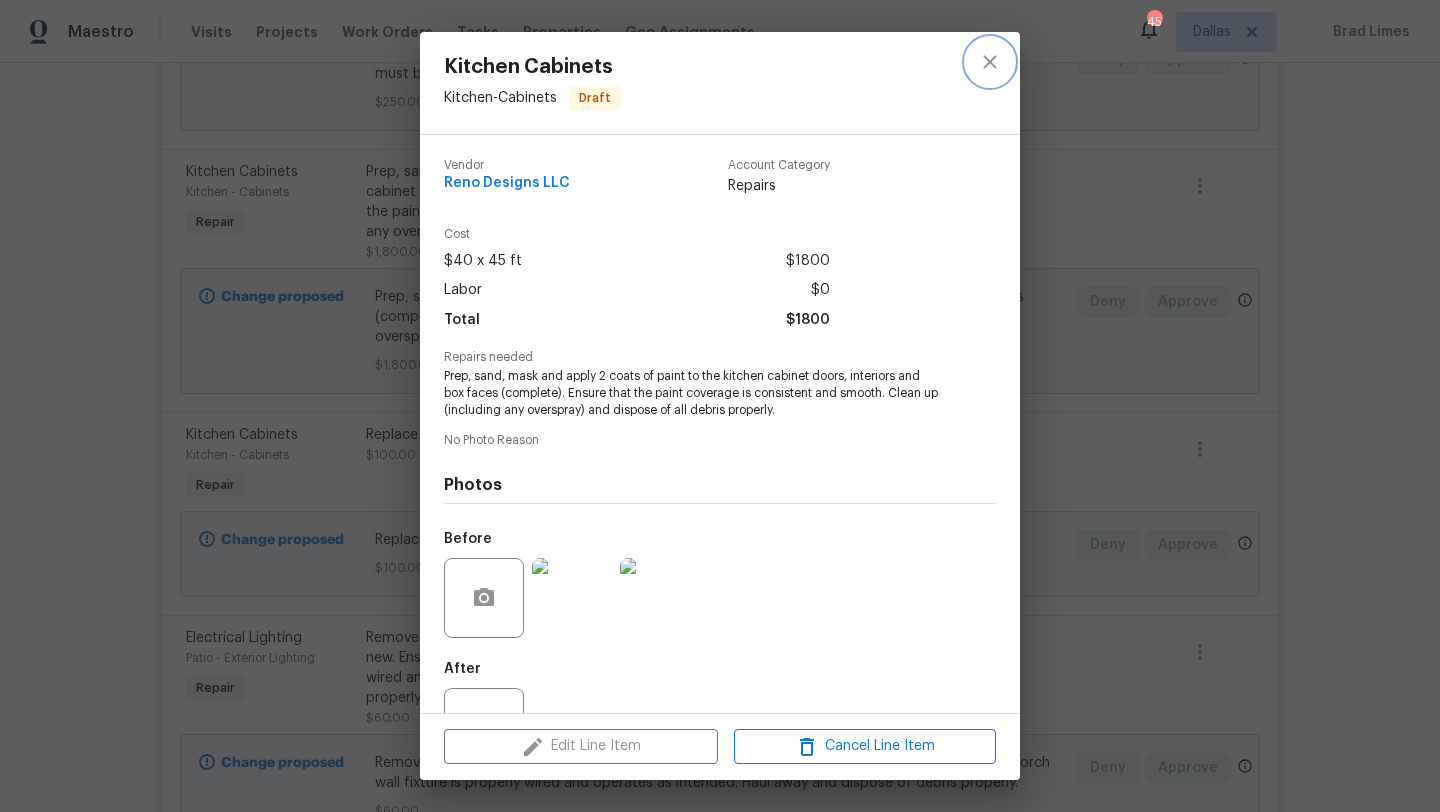 click 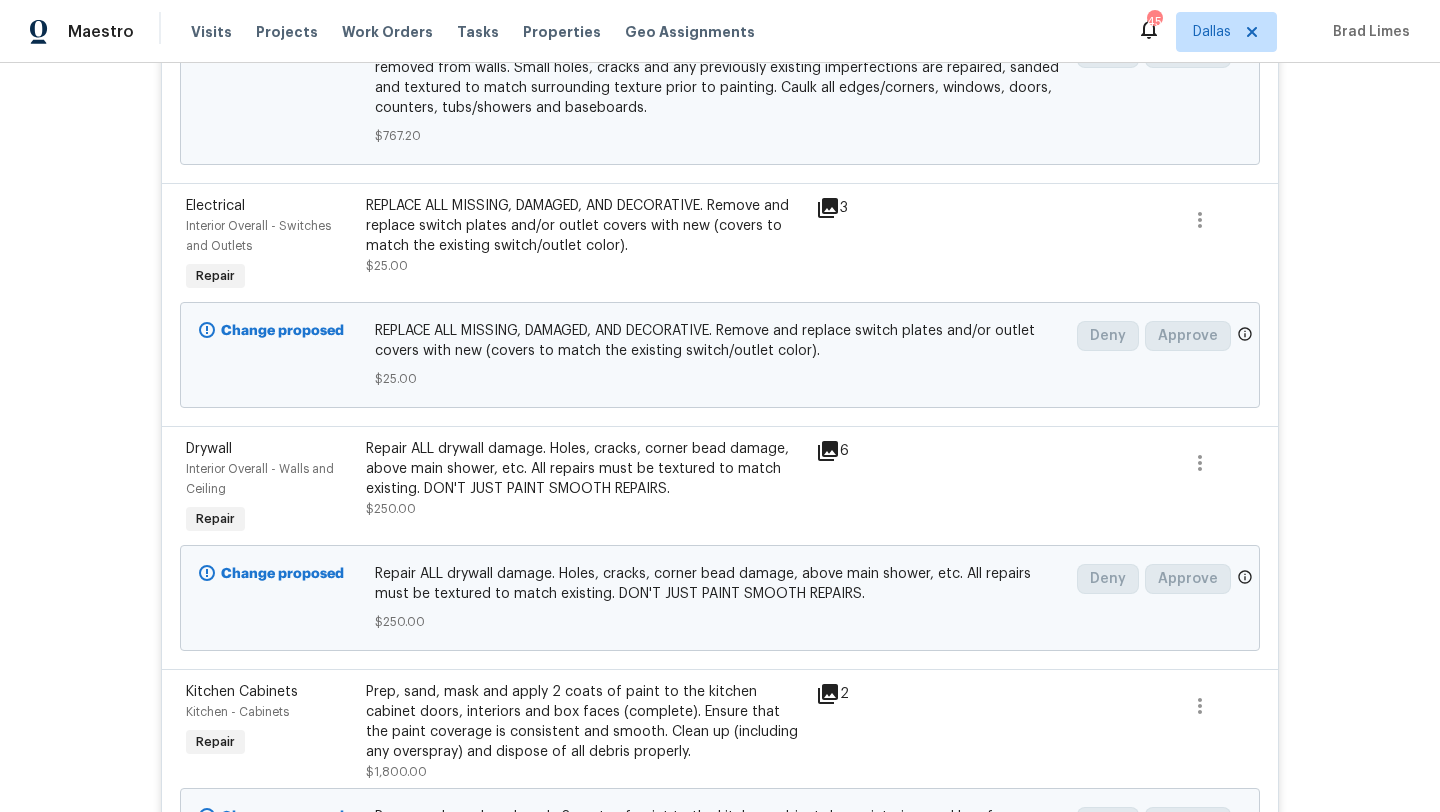 scroll, scrollTop: 4840, scrollLeft: 0, axis: vertical 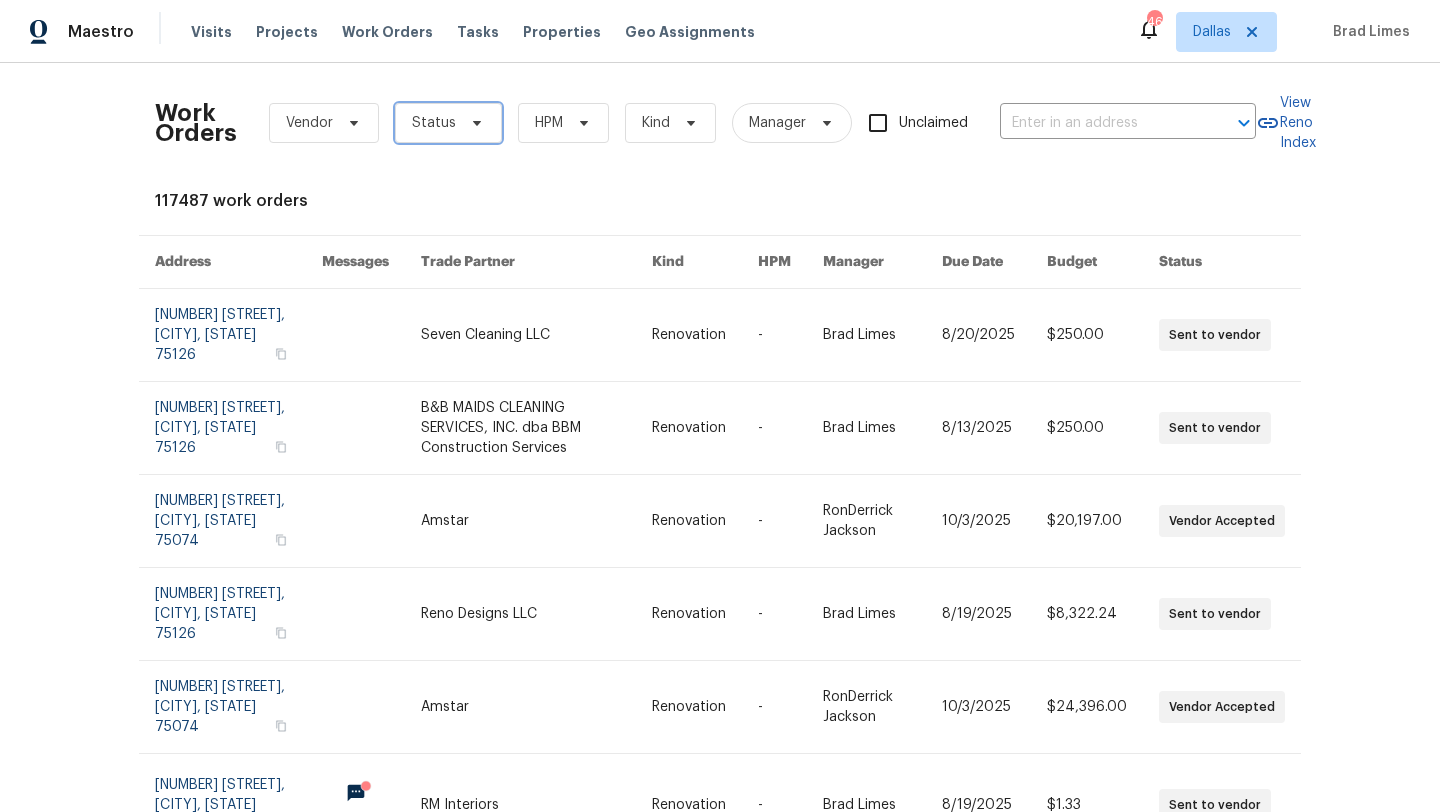 click 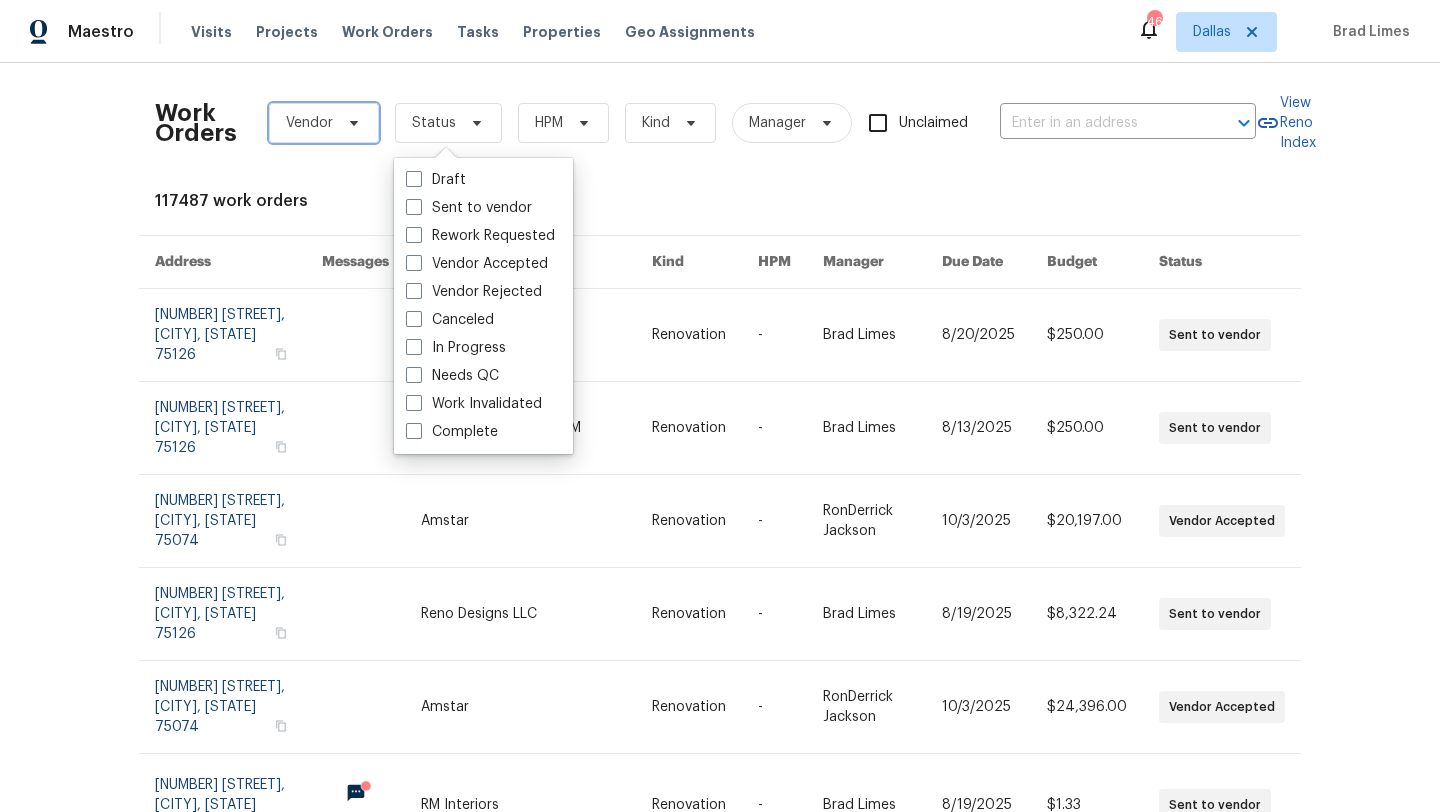 click 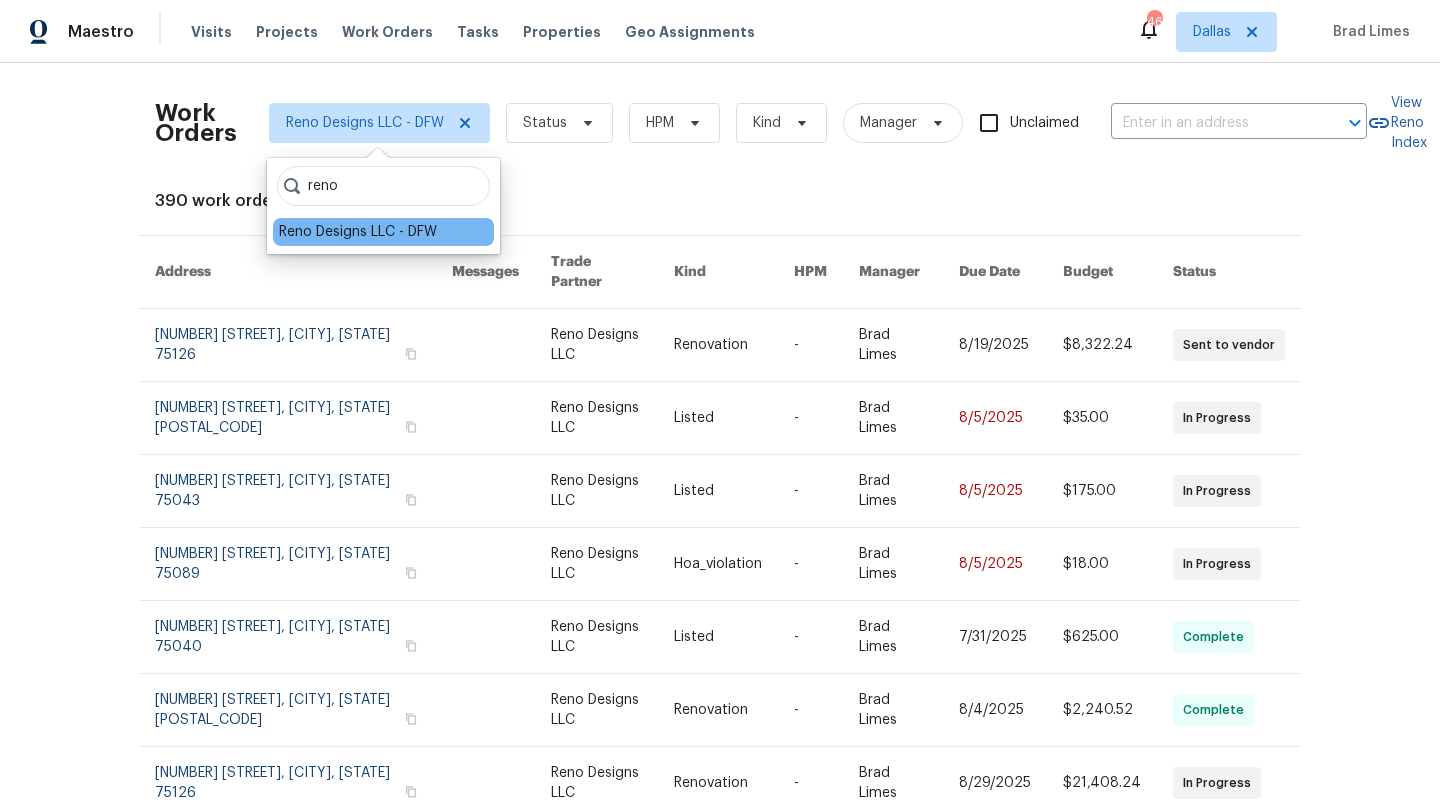 type on "reno" 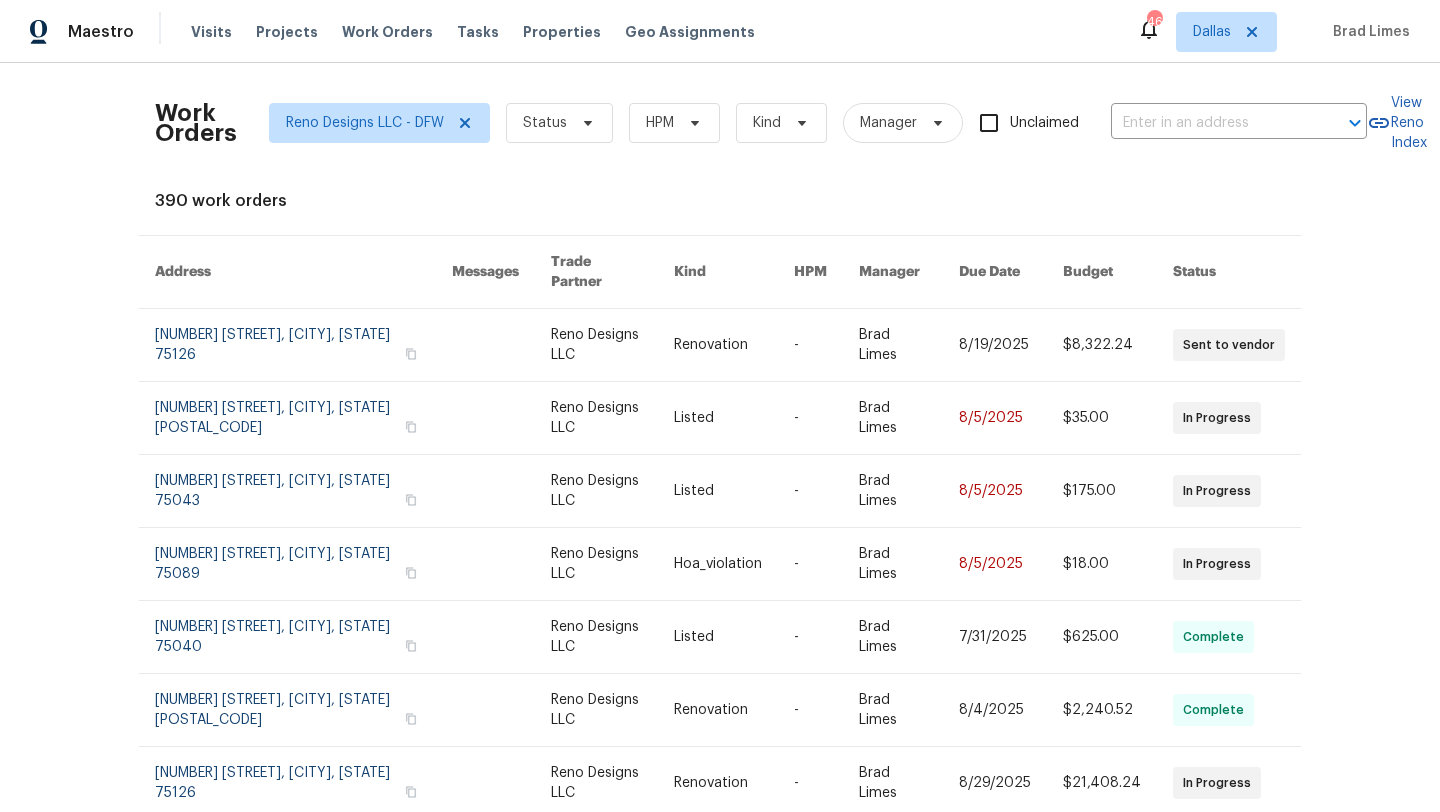 click on "Work Orders Reno Designs LLC - DFW Status HPM Kind Manager Unclaimed ​ View Reno Index 390 work orders Address Messages Trade Partner Kind HPM Manager Due Date Budget Status 4100 Dragonfly Ct, Heartland, TX   75126 Reno Designs LLC Renovation - Brad Limes 8/19/2025 $8,322.24 Sent to vendor 201 Ashe Bend Dr, Rowlett, TX   75087 Reno Designs LLC Listed - Brad Limes 8/5/2025 $35.00 In Progress 6102 Lakecrest Dr, Garland, TX   75043 Reno Designs LLC Listed - Brad Limes 8/5/2025 $175.00 In Progress 7701 Fern Hill Ln, Rowlett, TX   75089 Reno Designs LLC Hoa_violation - Brad Limes 8/5/2025 $18.00 In Progress 3614 Queenswood Ln, Garland, TX   75040 Reno Designs LLC Listed - Brad Limes 7/31/2025 $625.00 Complete 318 Moray Dr, Princeton, TX   75407 Reno Designs LLC Renovation - Brad Limes 8/4/2025 $2,240.52 Complete 309 Cherrywood Trl, Forney, TX   75126 Reno Designs LLC Renovation - Brad Limes 8/29/2025 $21,408.24 In Progress 3614 Queenswood Ln, Garland, TX   75040 Reno Designs LLC Listed - Brad Limes 7/25/2025   -" at bounding box center [720, 437] 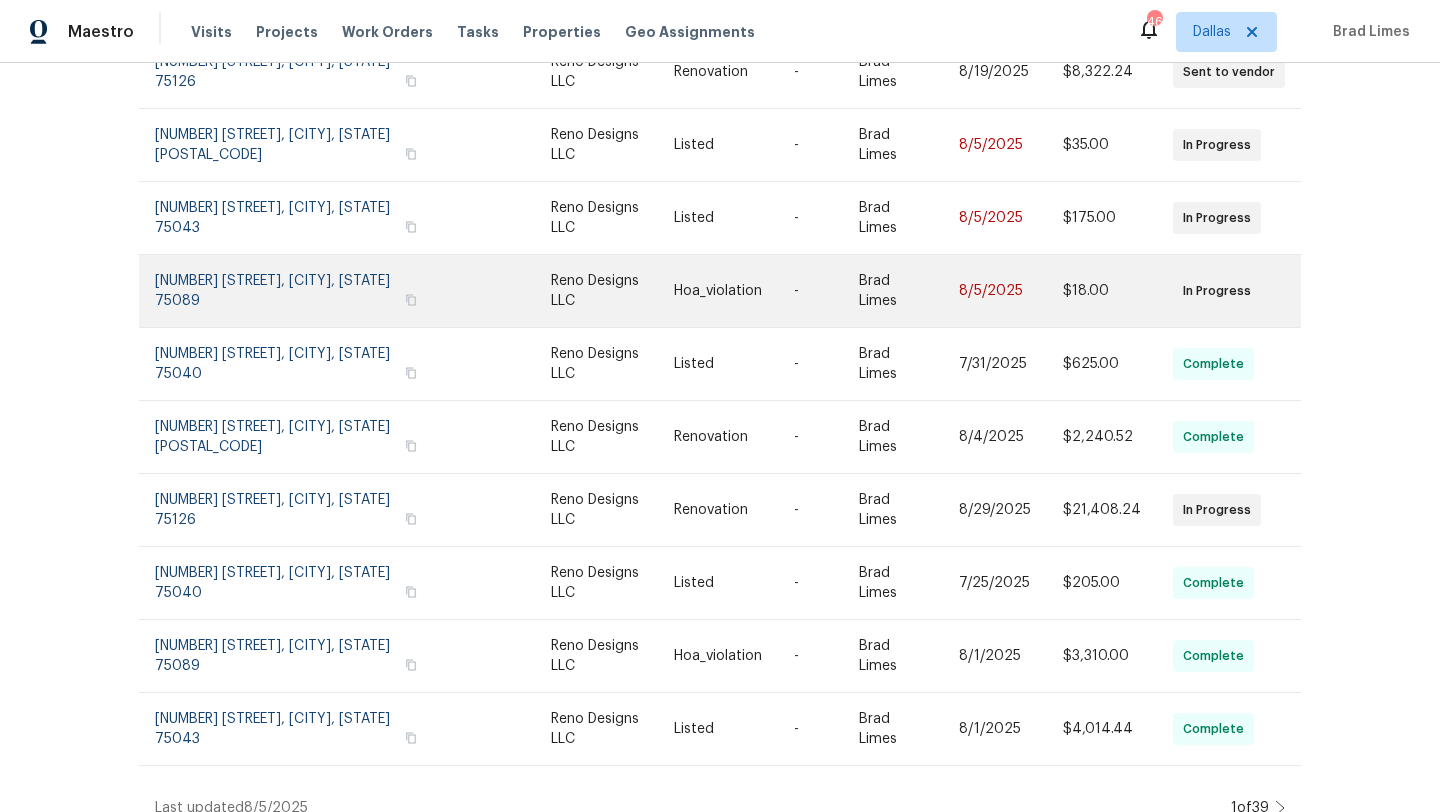 scroll, scrollTop: 275, scrollLeft: 0, axis: vertical 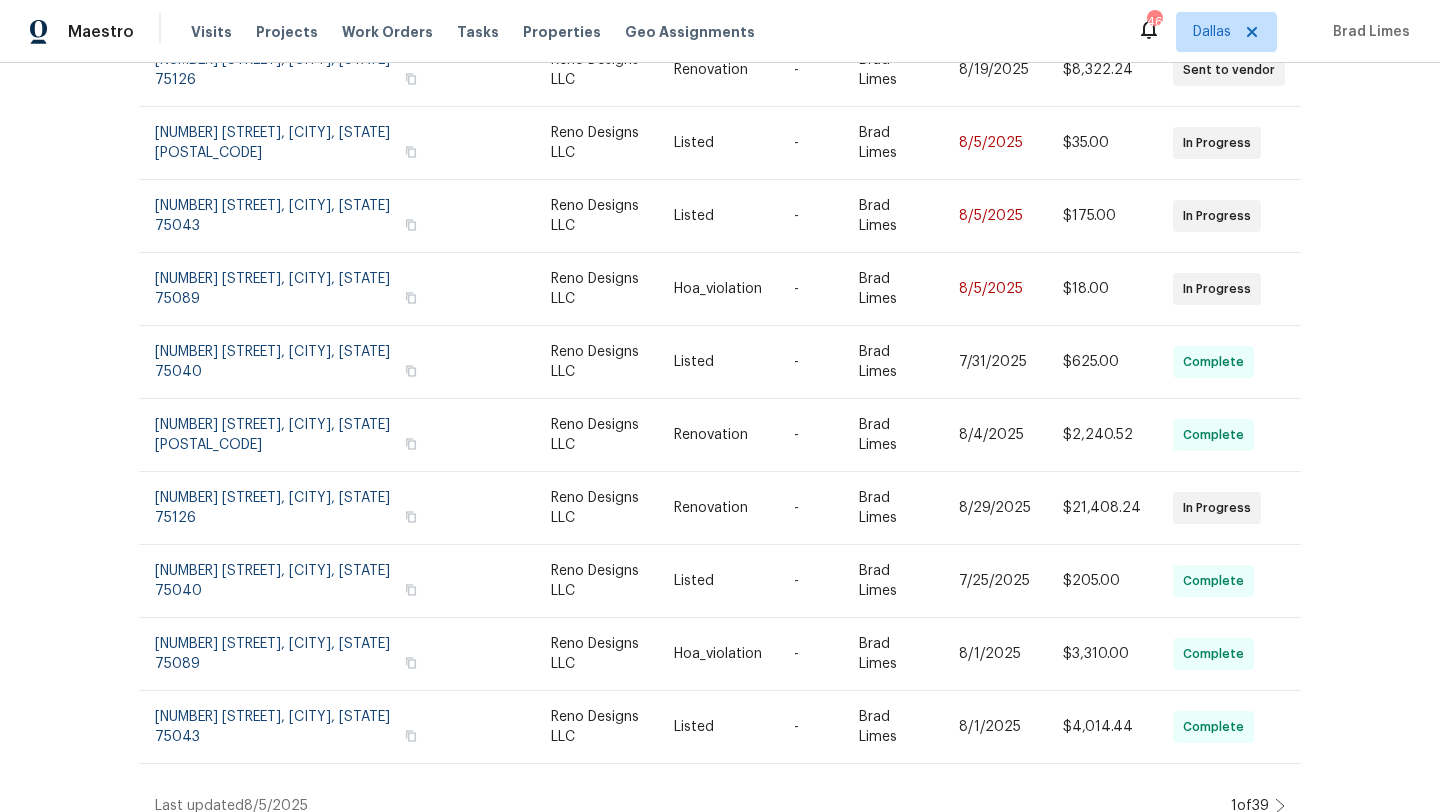 click 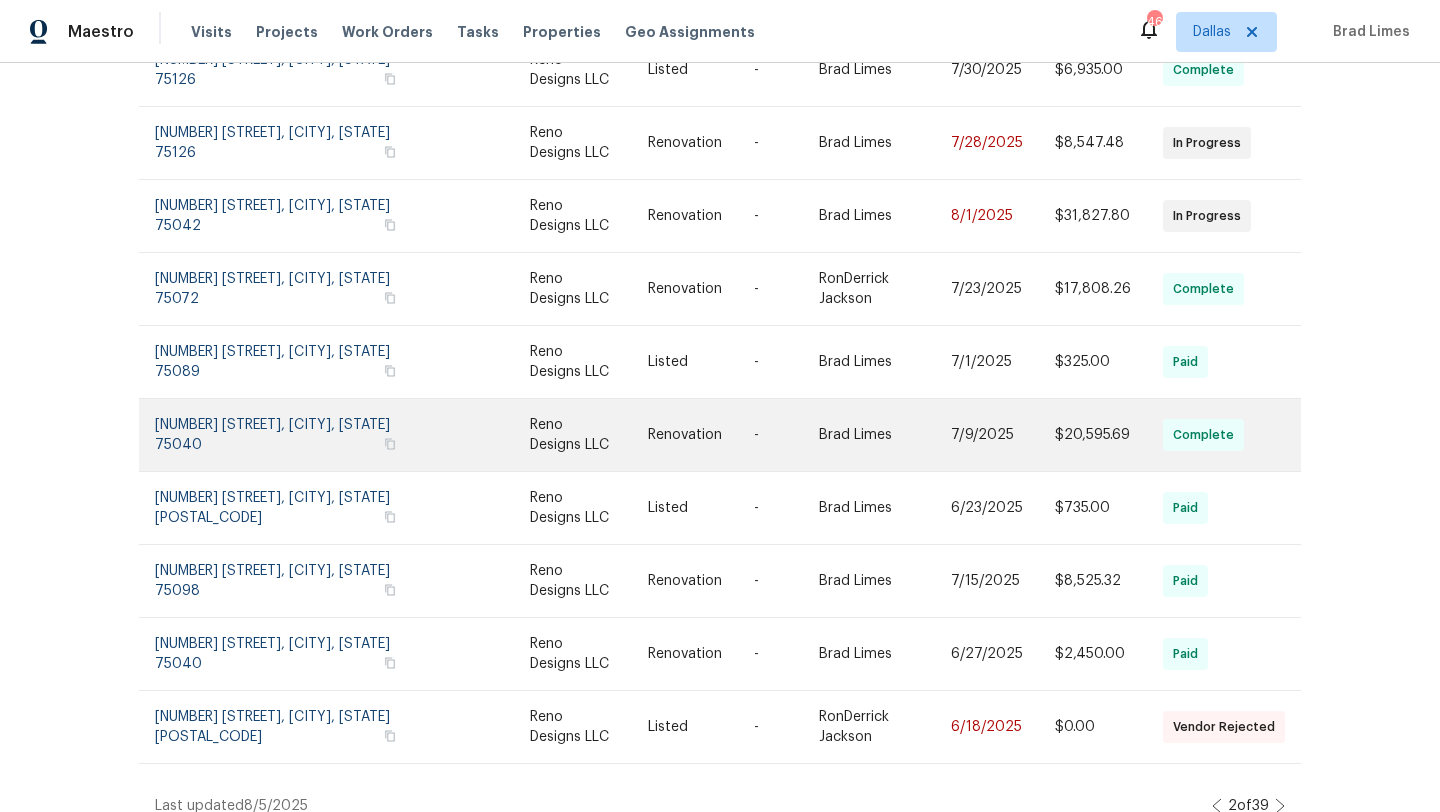 scroll, scrollTop: 0, scrollLeft: 0, axis: both 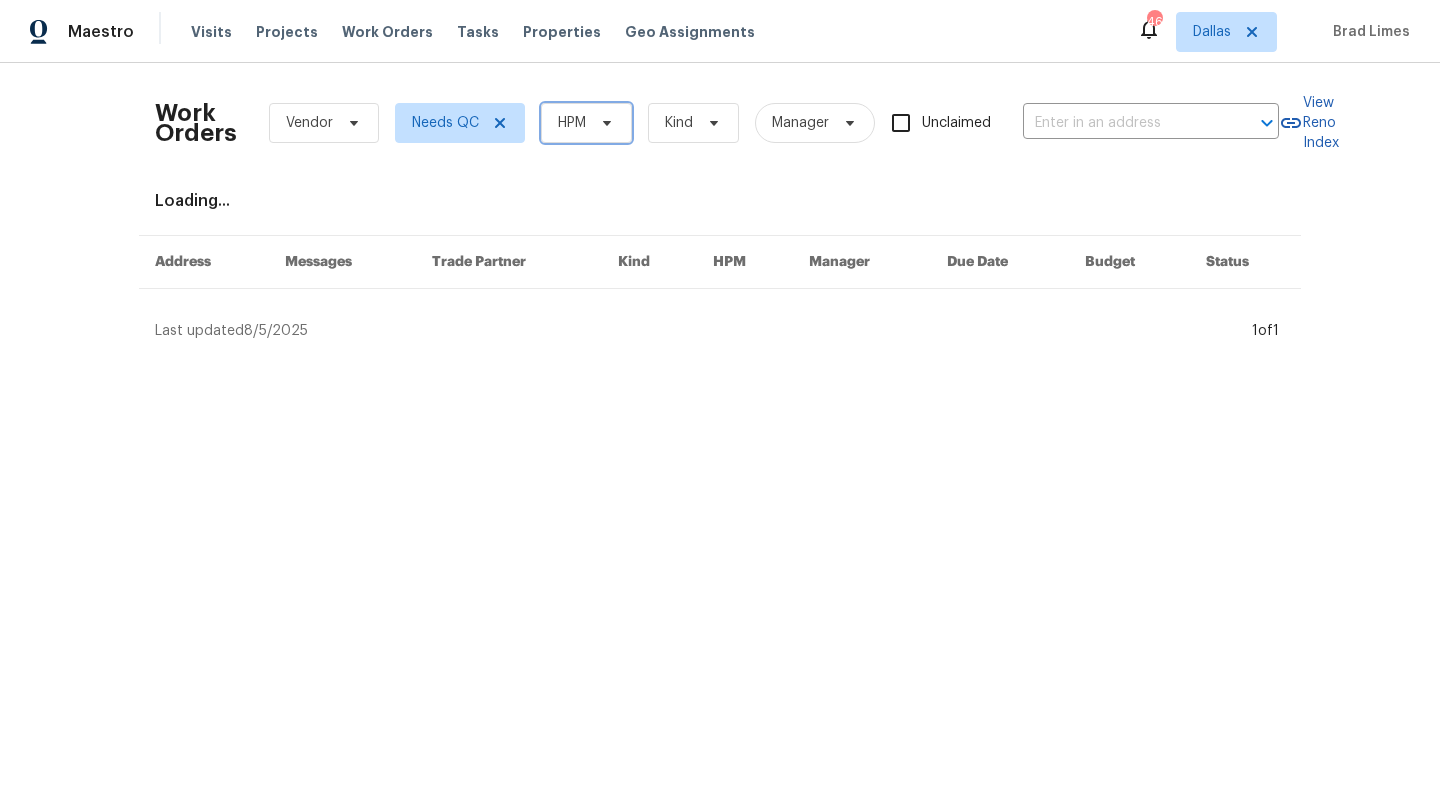click on "HPM" at bounding box center [572, 123] 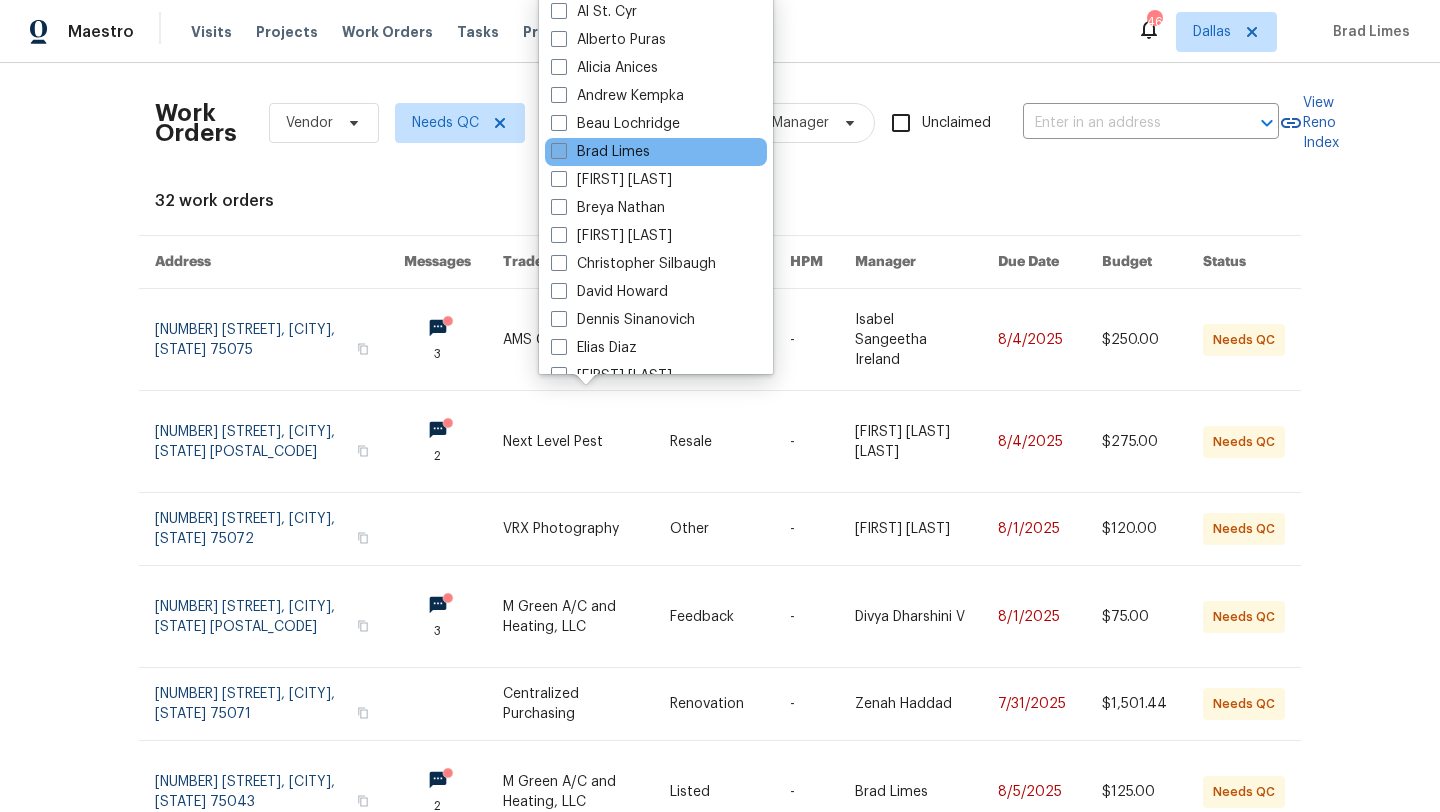 click on "Brad Limes" at bounding box center [600, 152] 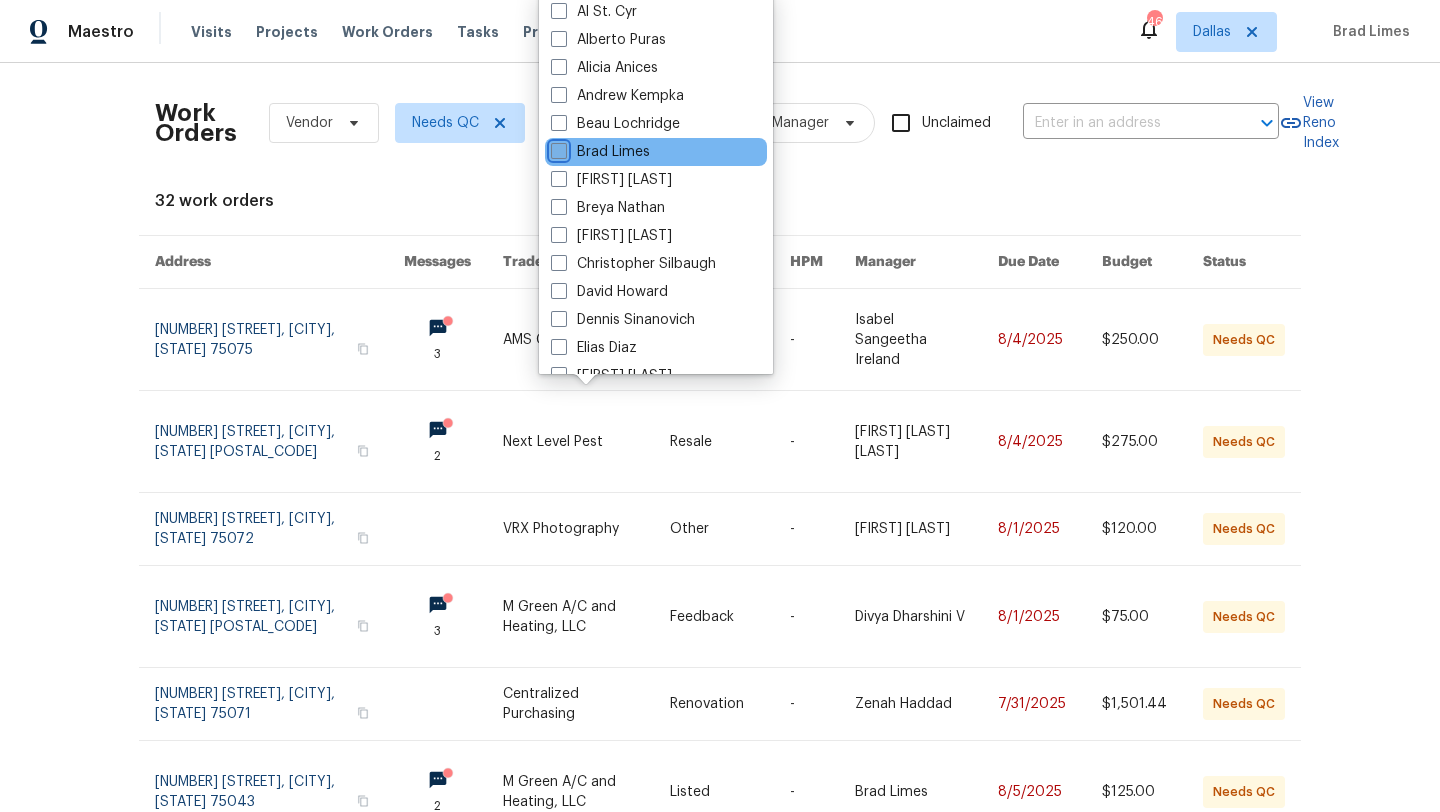click on "Brad Limes" at bounding box center [557, 148] 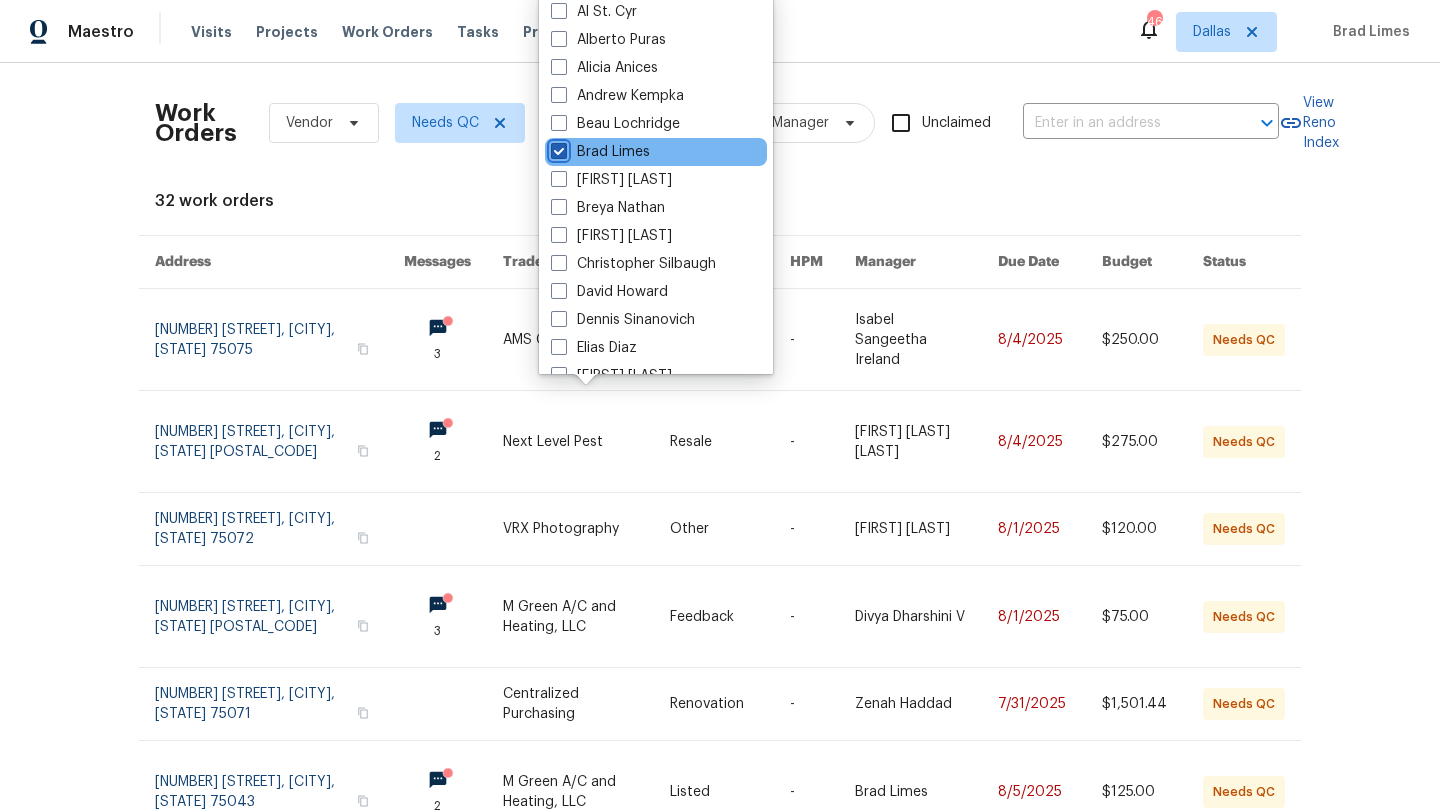 checkbox on "true" 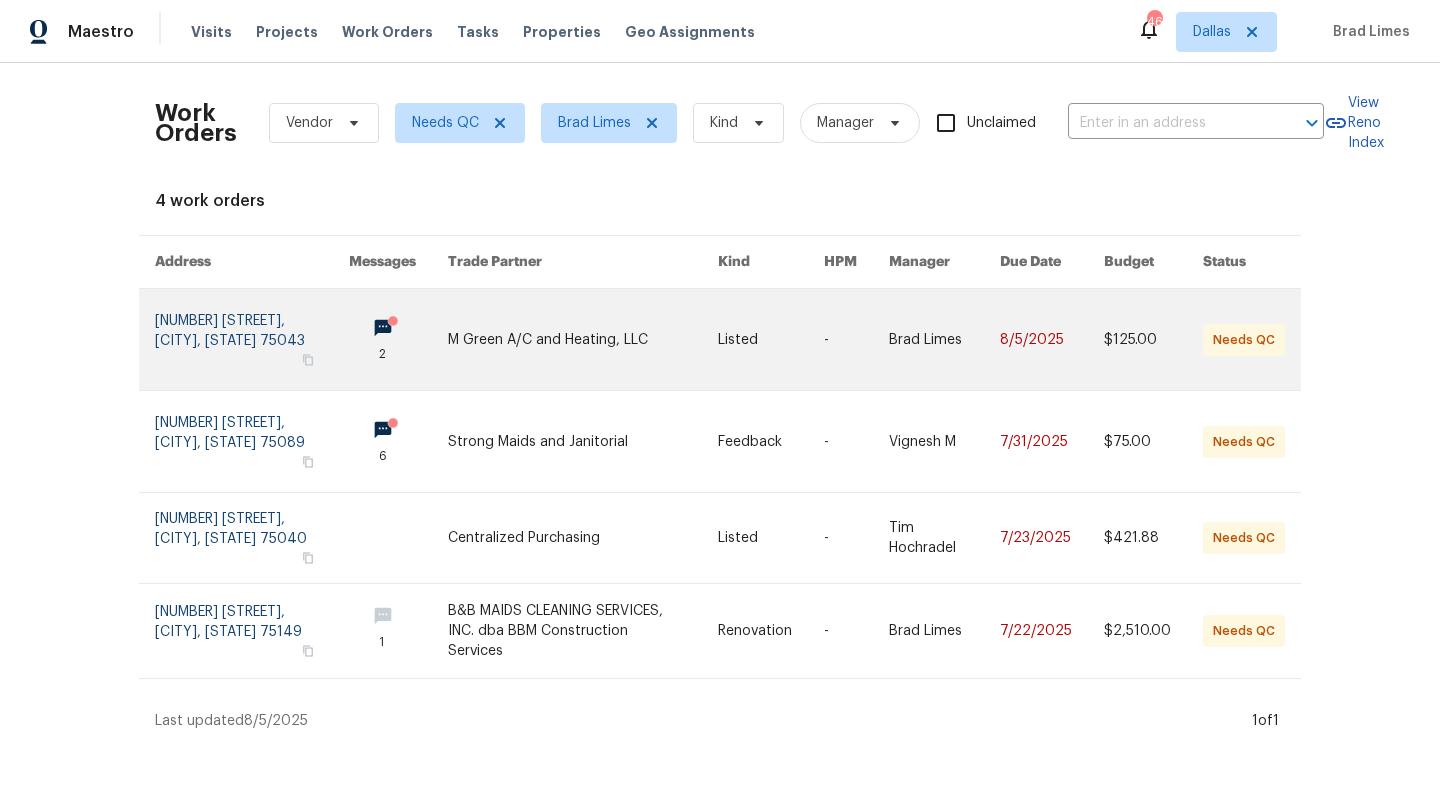click at bounding box center [583, 339] 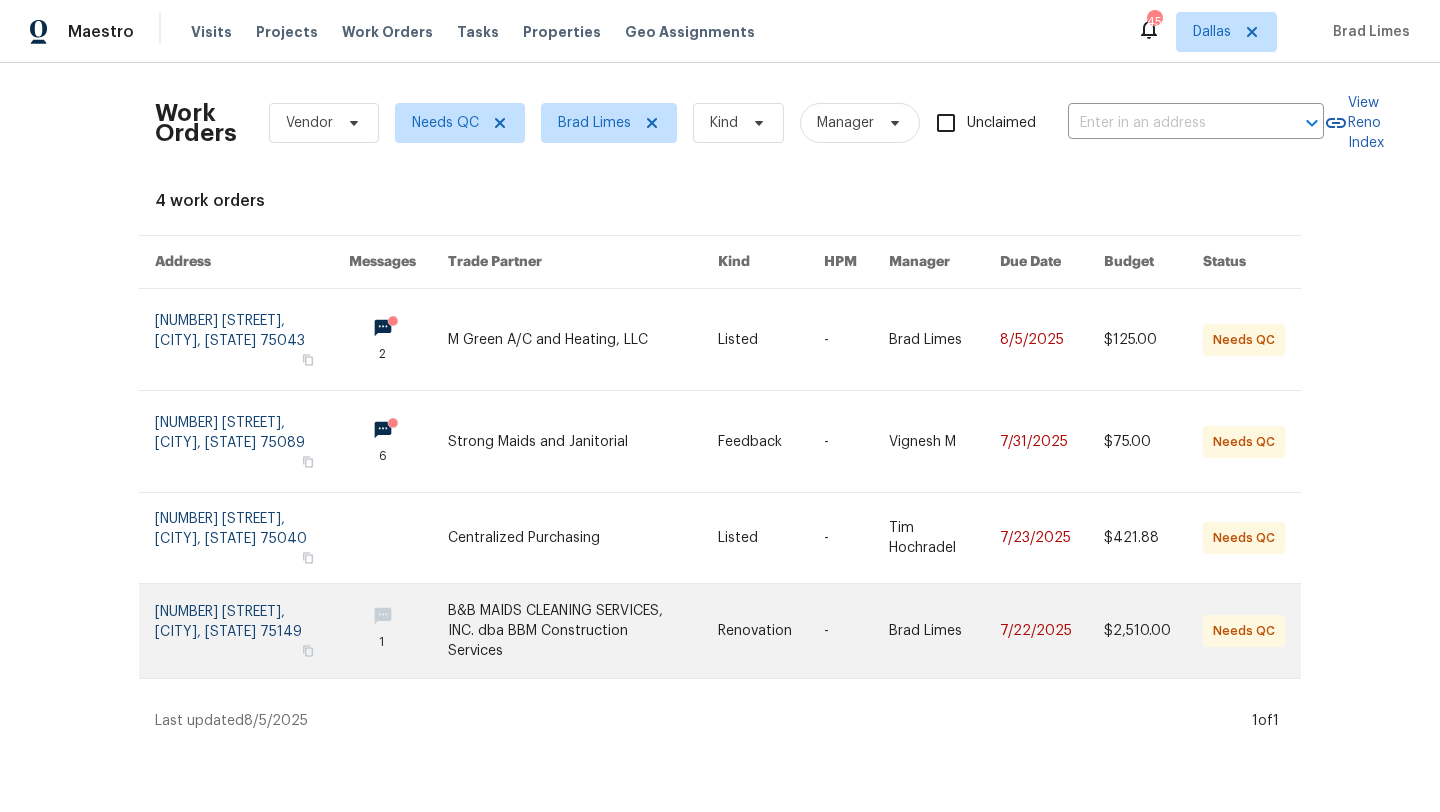 click at bounding box center [583, 631] 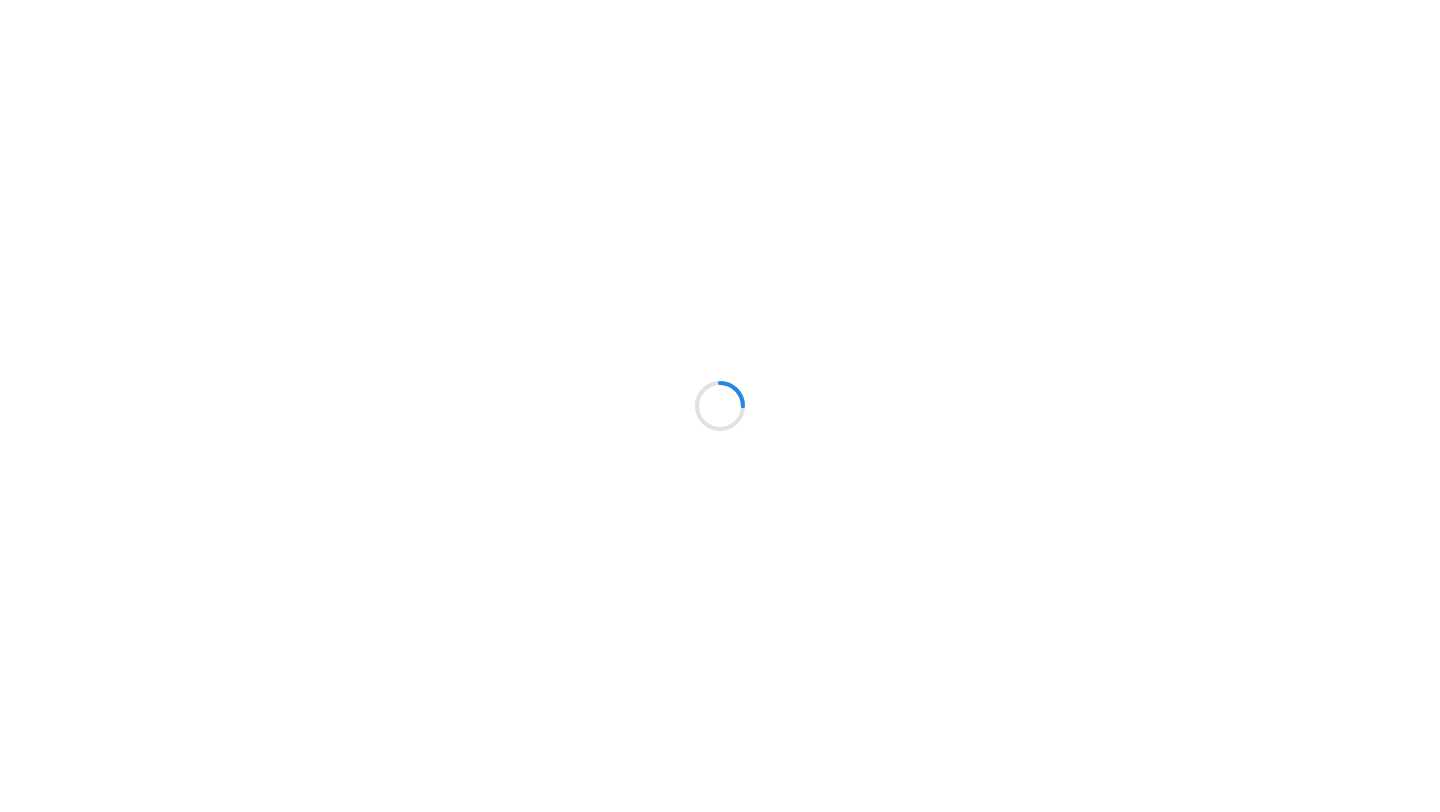 scroll, scrollTop: 0, scrollLeft: 0, axis: both 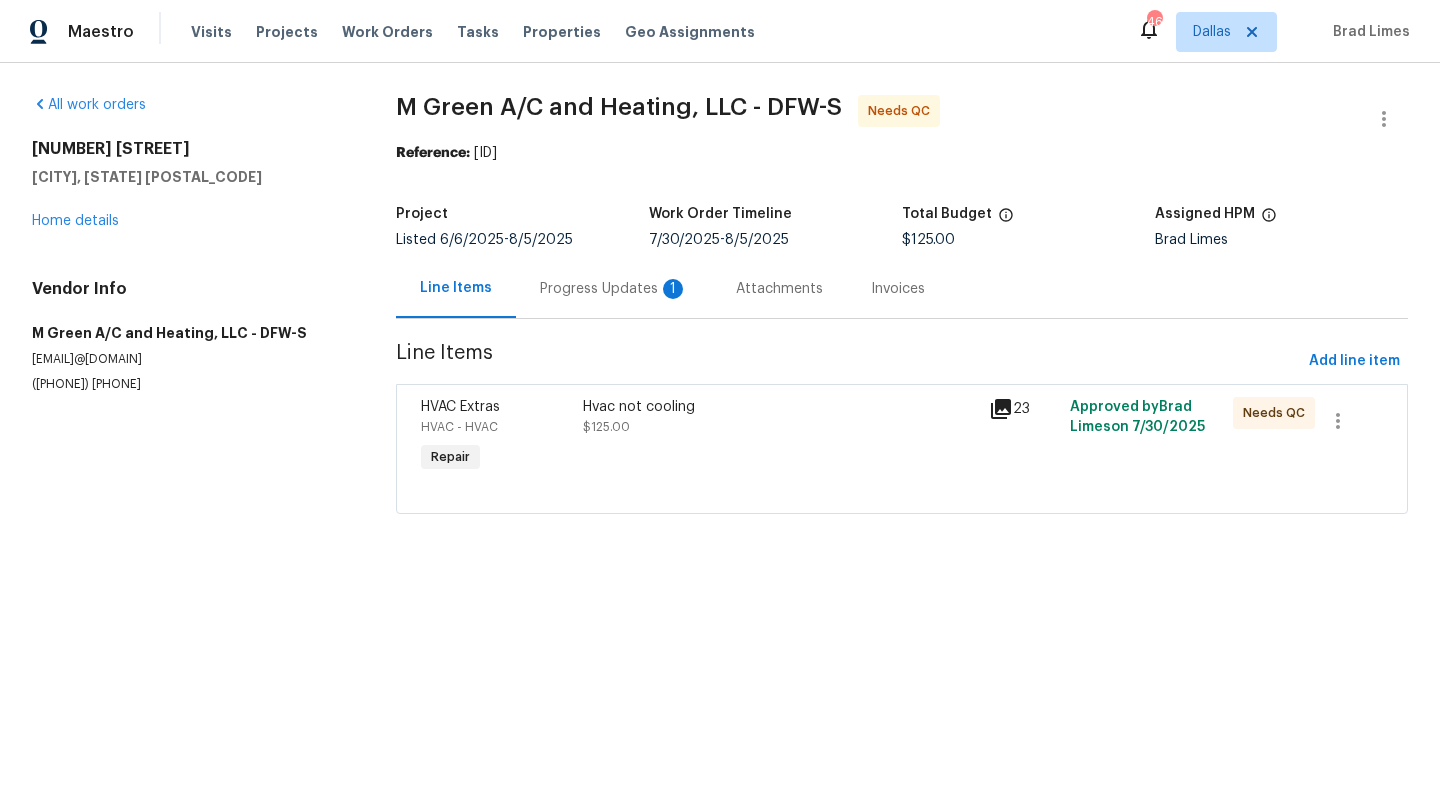 click on "Progress Updates 1" at bounding box center [614, 289] 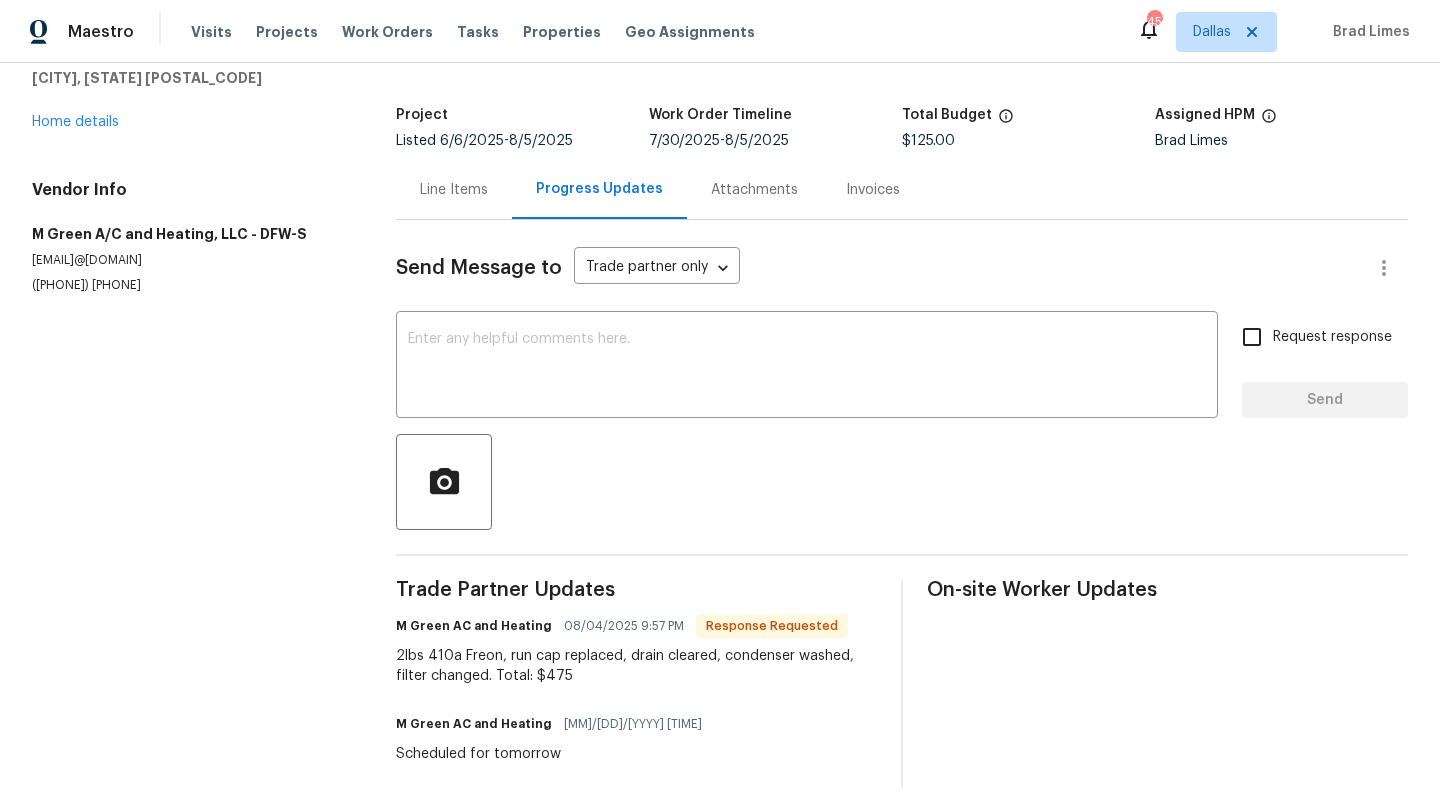 scroll, scrollTop: 107, scrollLeft: 0, axis: vertical 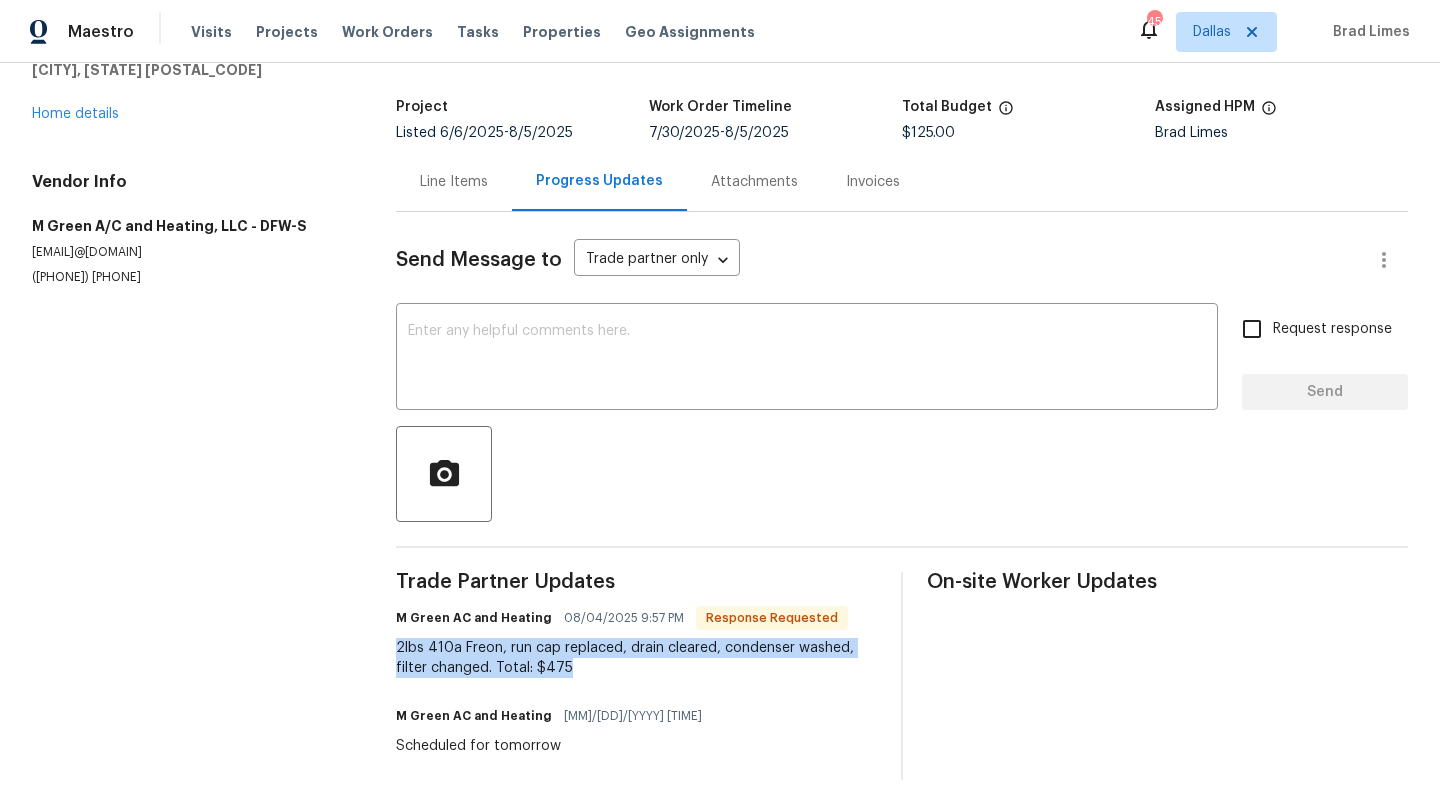 drag, startPoint x: 586, startPoint y: 661, endPoint x: 378, endPoint y: 646, distance: 208.54016 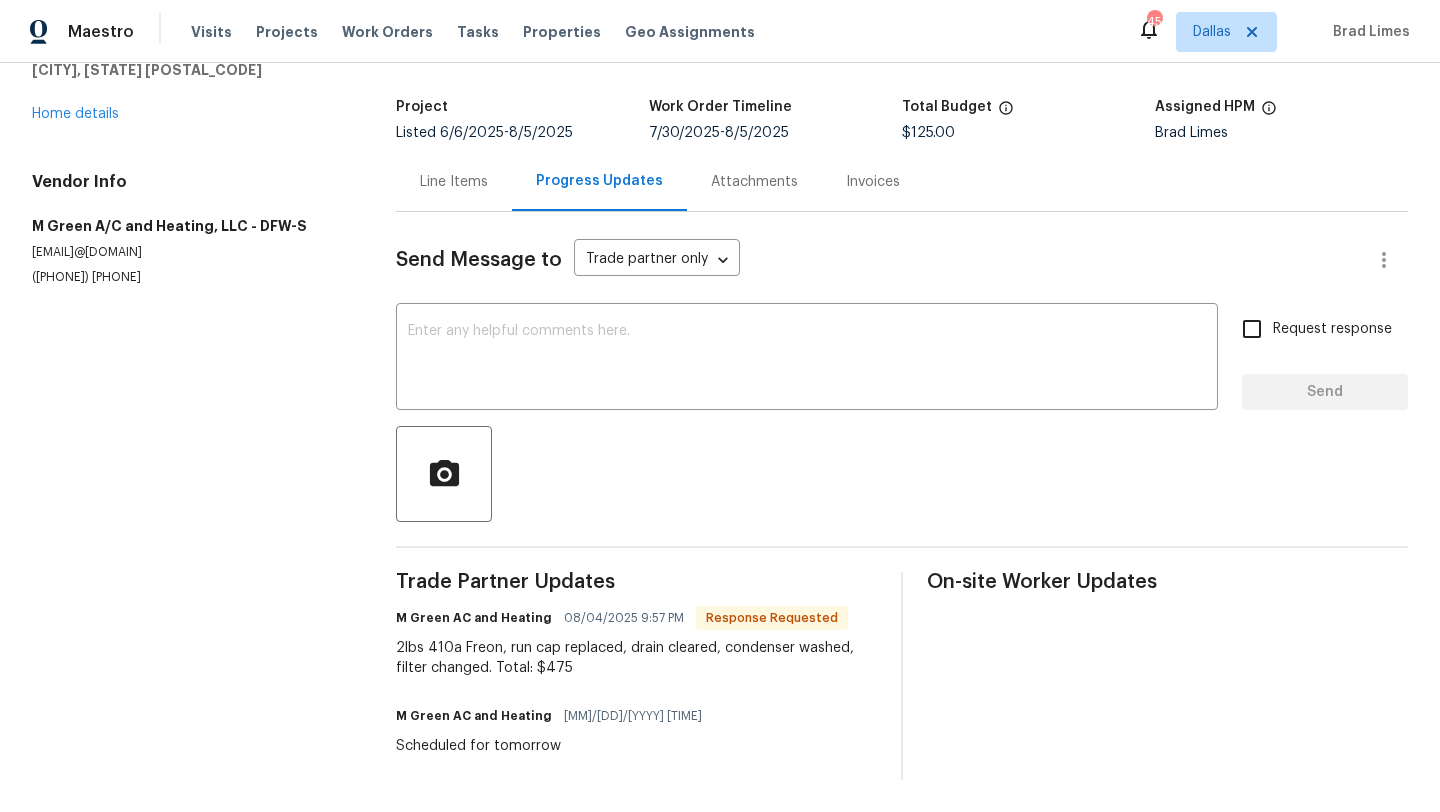 click on "[NUMBER] [STREET] [CITY], [STATE] [POSTAL_CODE] Home details" at bounding box center [190, 78] 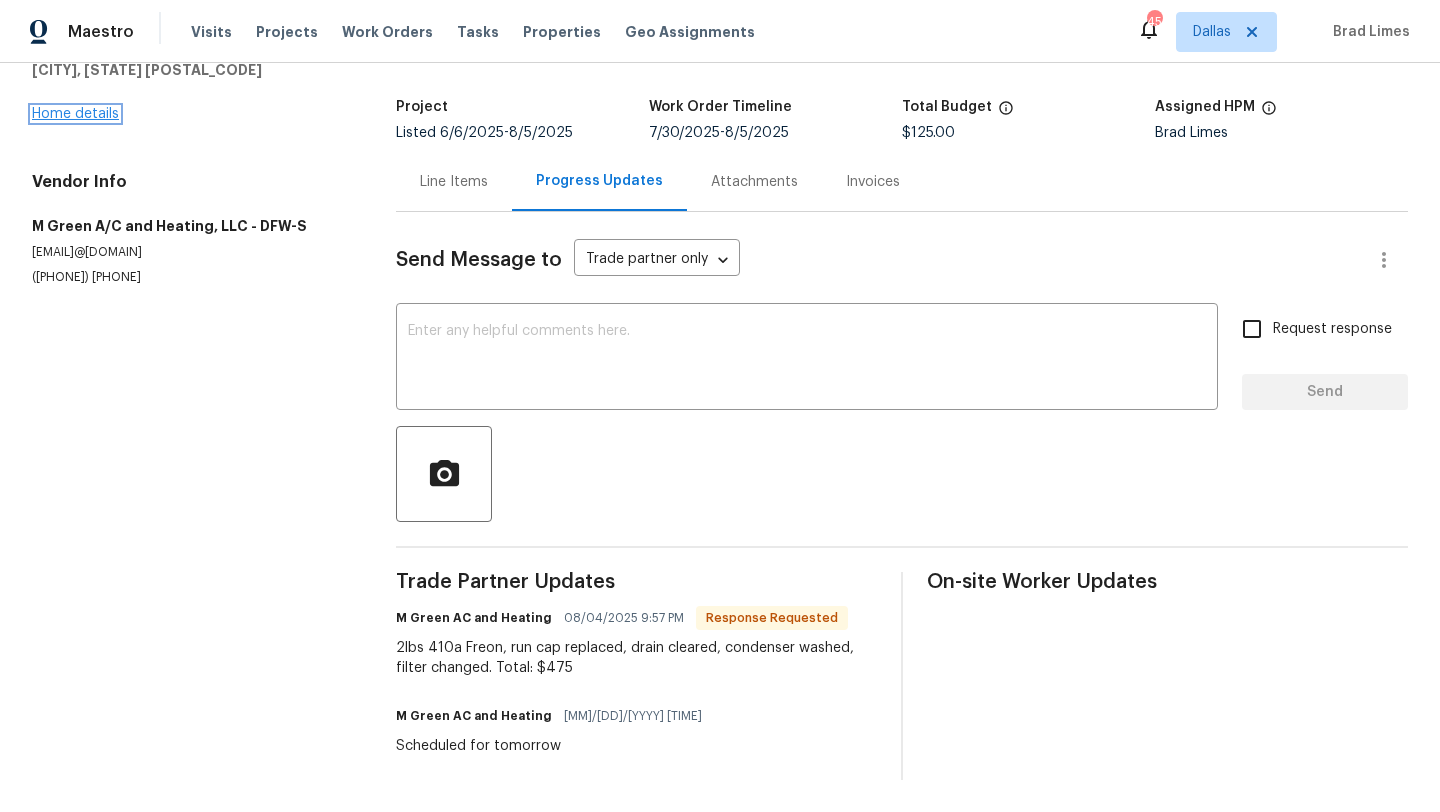 click on "Home details" at bounding box center (75, 114) 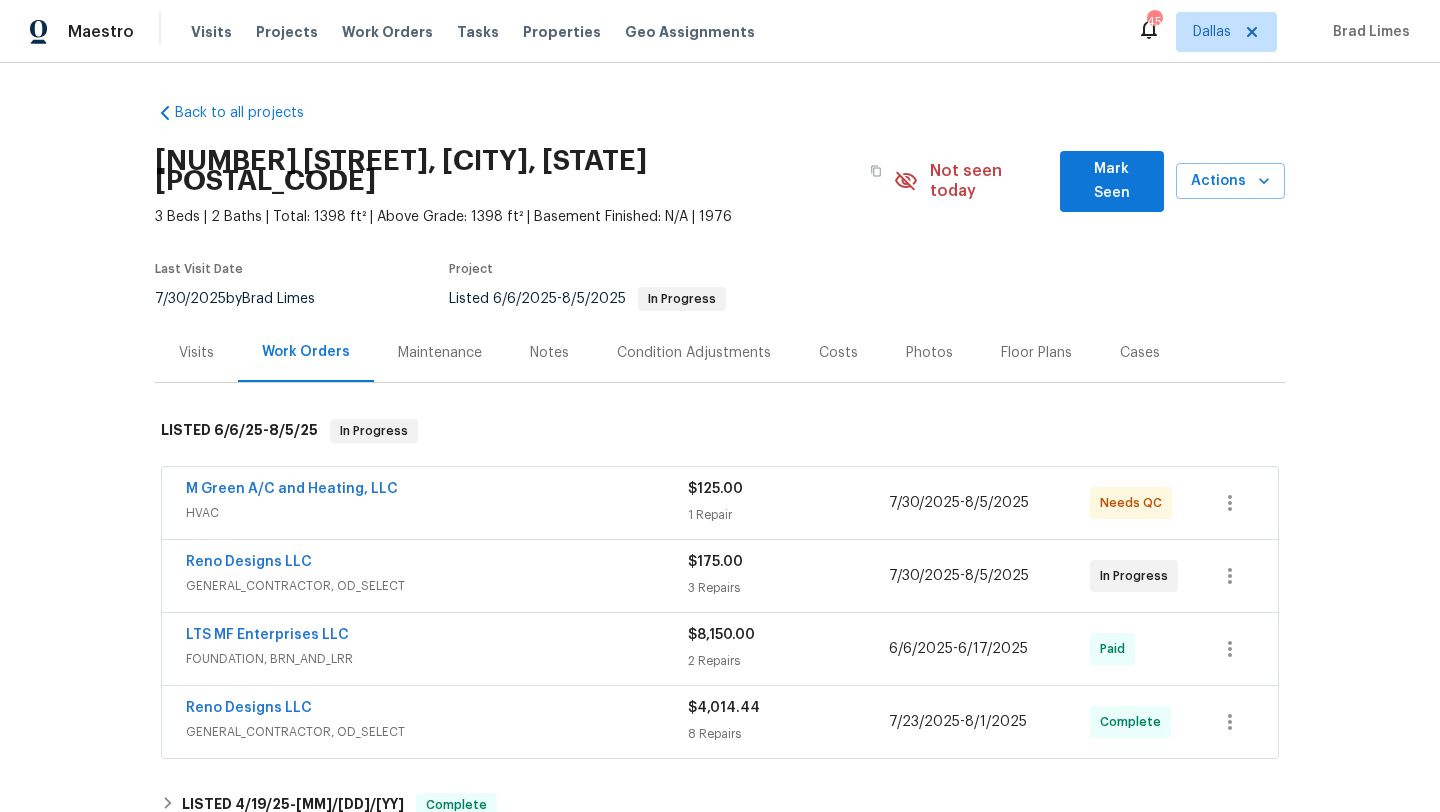 click on "HVAC" at bounding box center [437, 513] 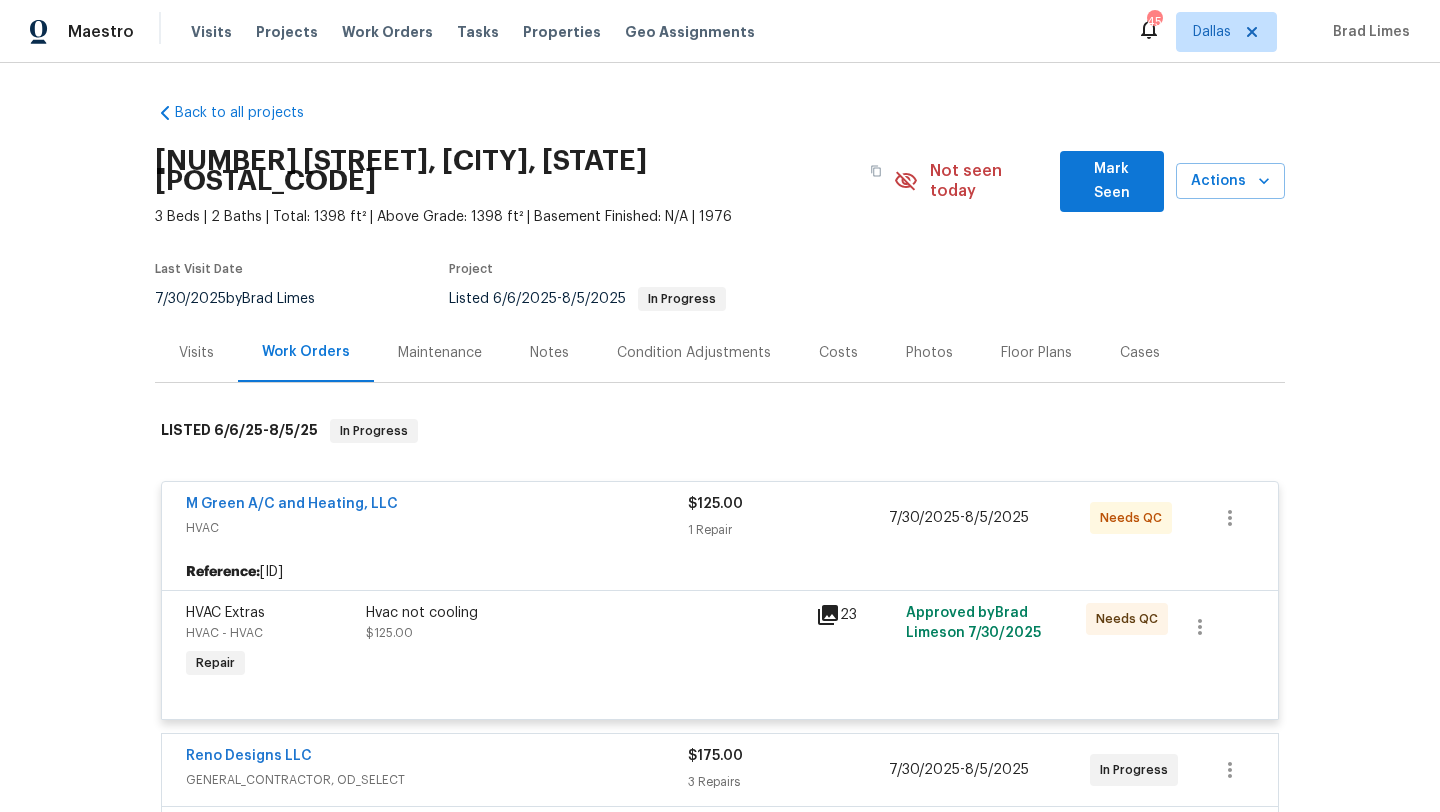 click on "Hvac not cooling" at bounding box center [585, 613] 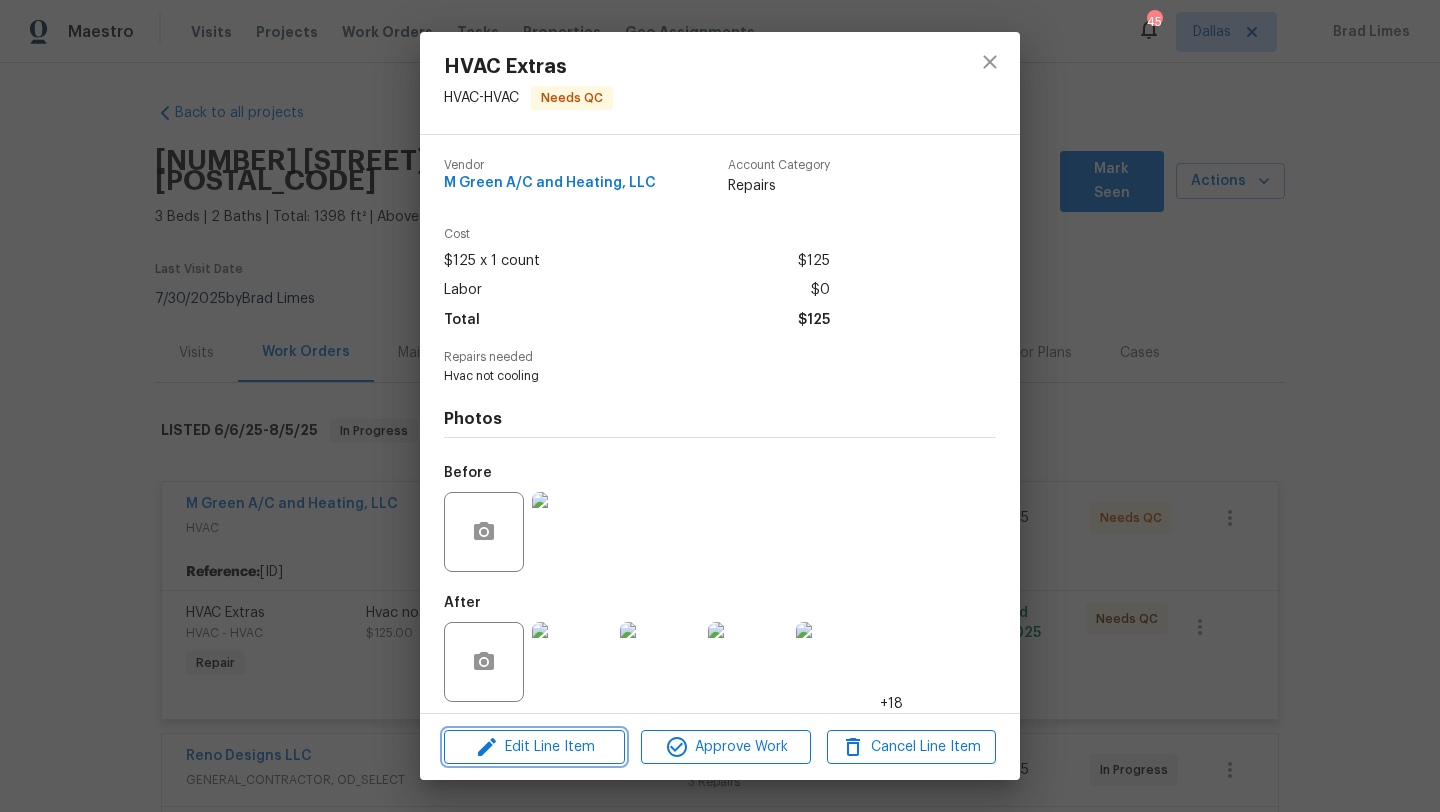click on "Edit Line Item" at bounding box center (534, 747) 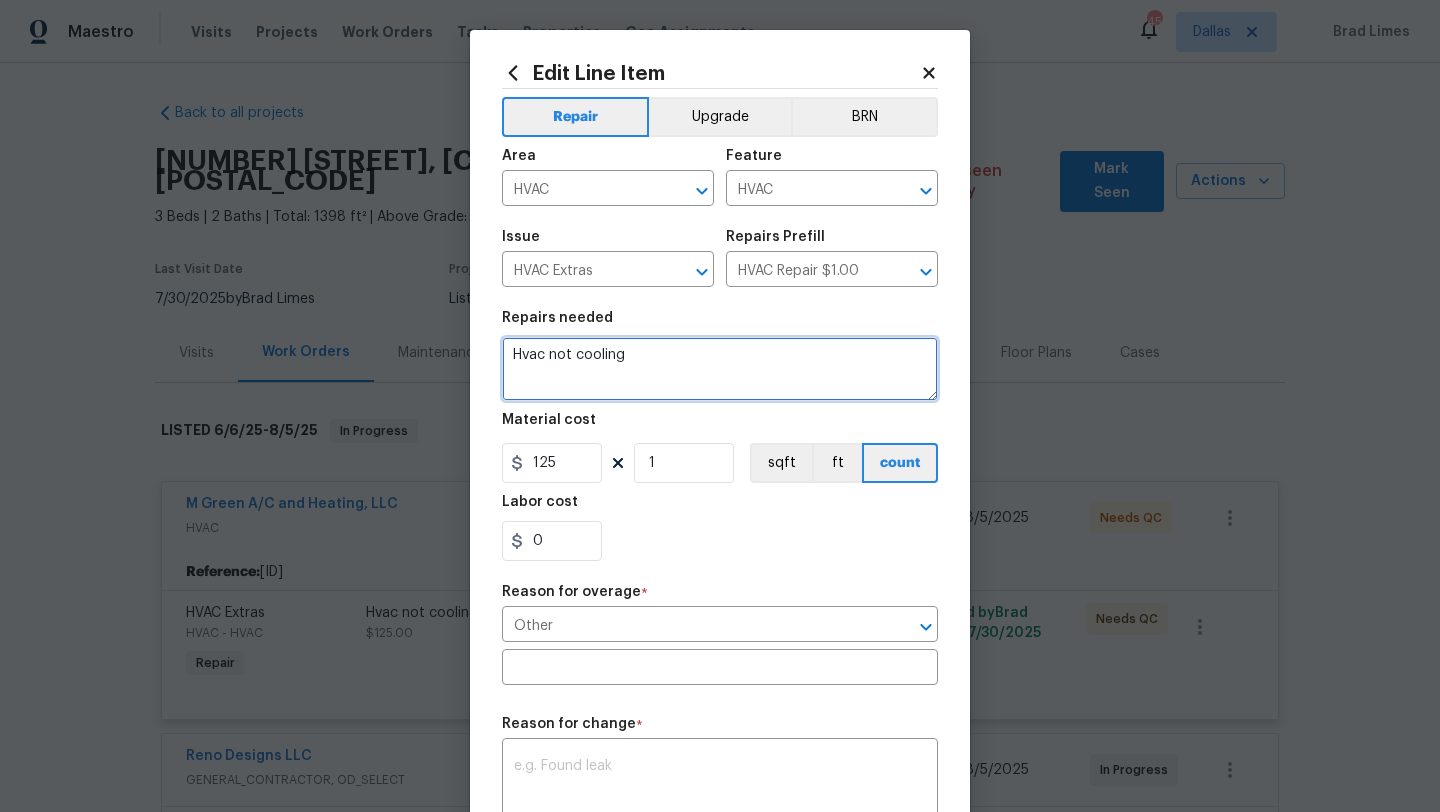 drag, startPoint x: 642, startPoint y: 358, endPoint x: 494, endPoint y: 357, distance: 148.00337 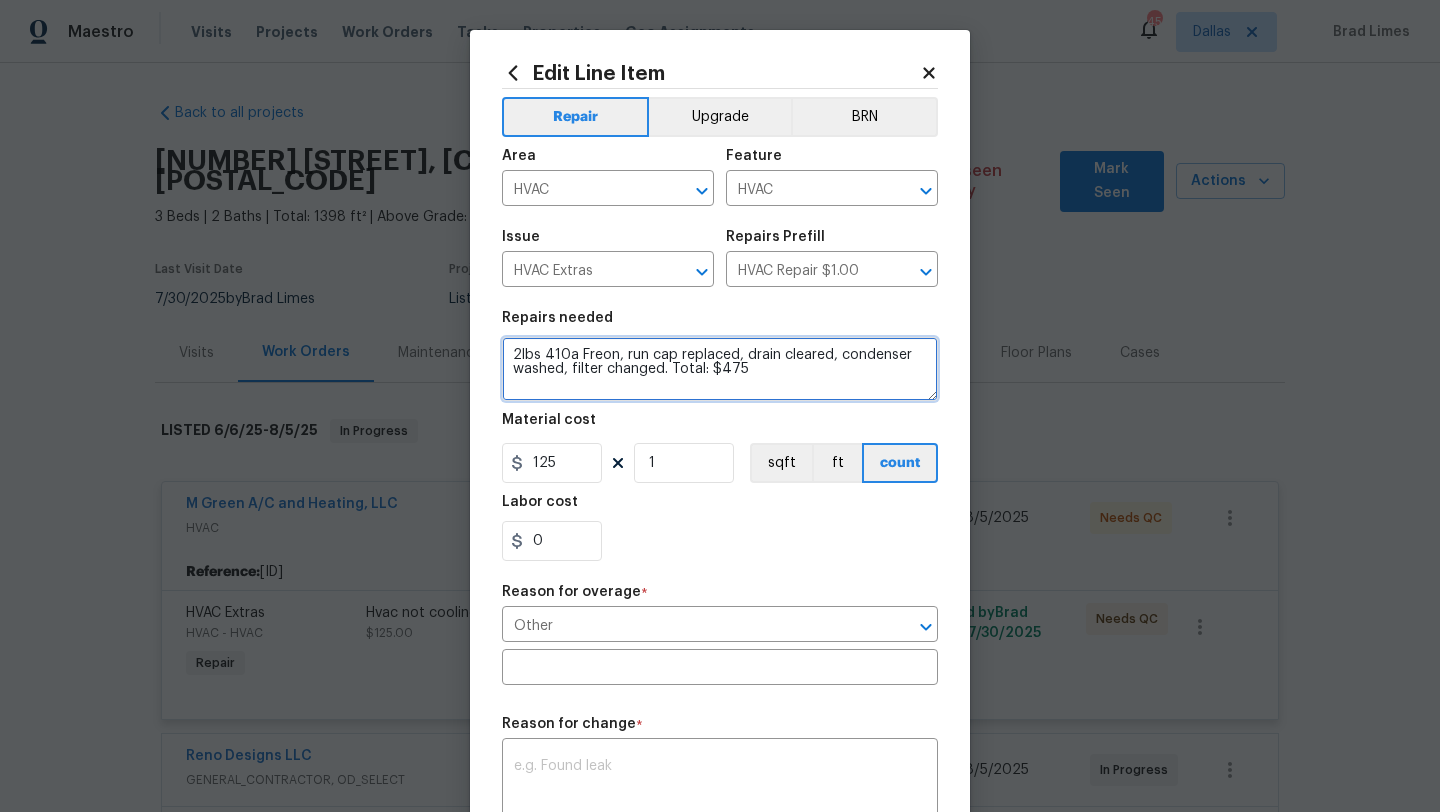 type on "2lbs 410a Freon, run cap replaced, drain cleared, condenser washed, filter changed. Total: $475" 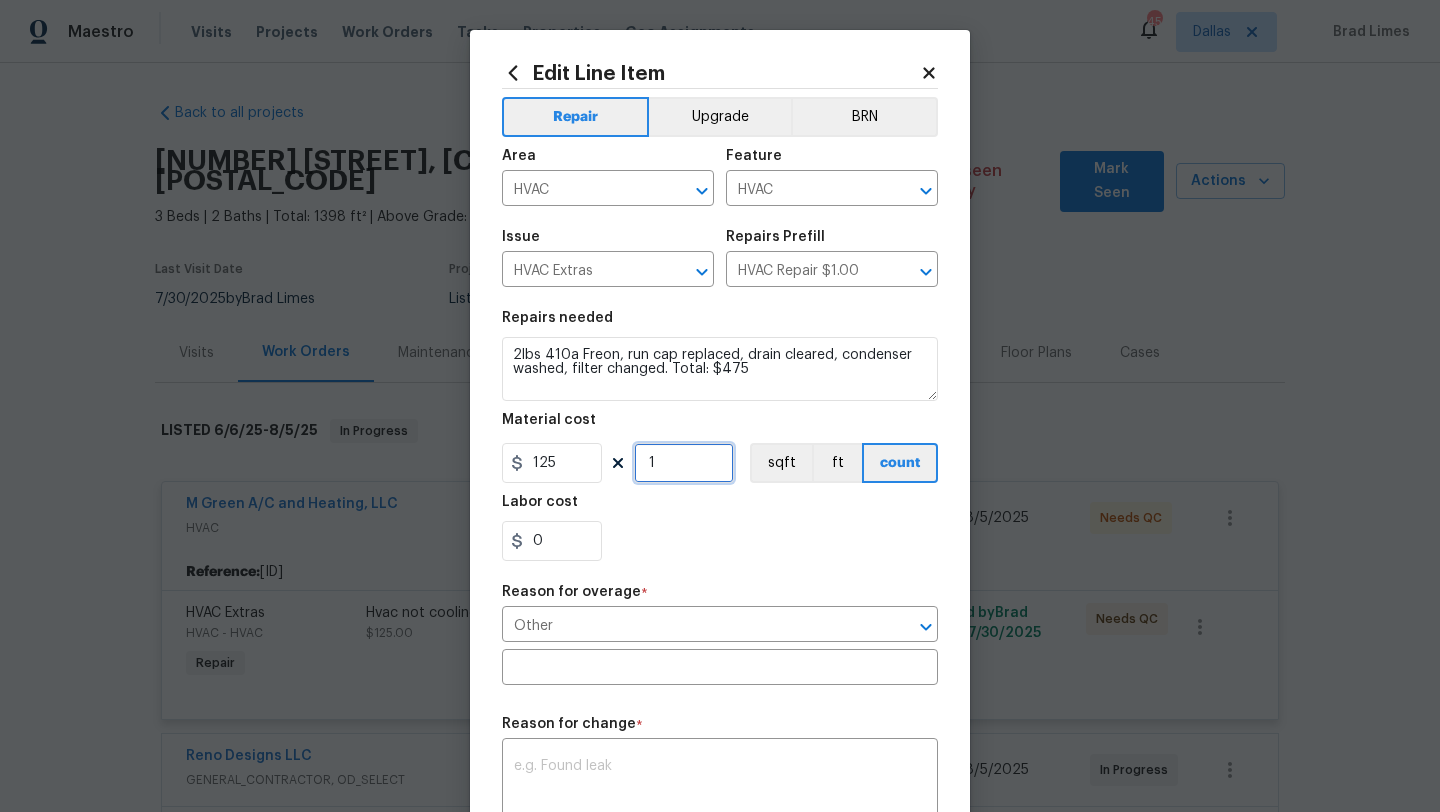 drag, startPoint x: 656, startPoint y: 470, endPoint x: 644, endPoint y: 470, distance: 12 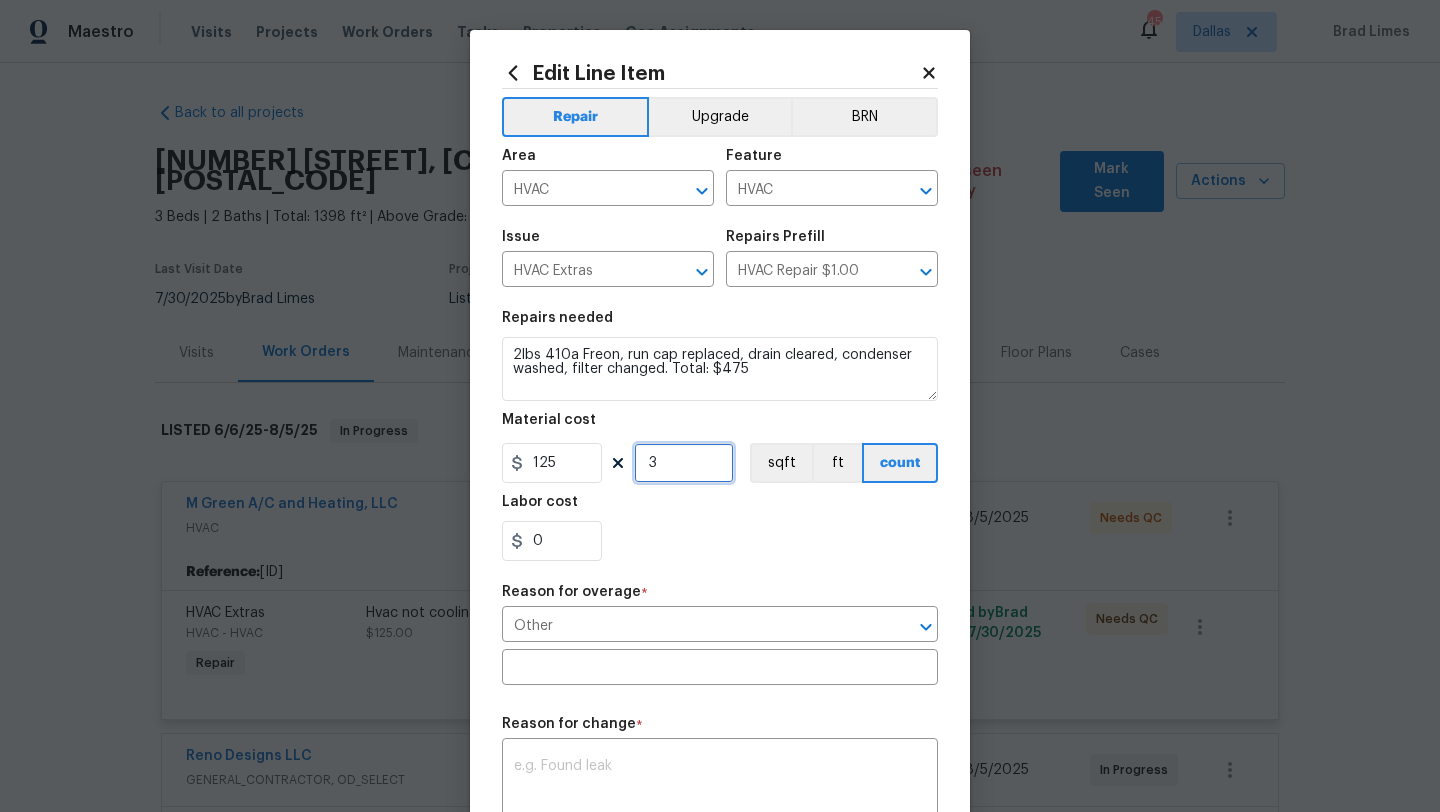 type on "3" 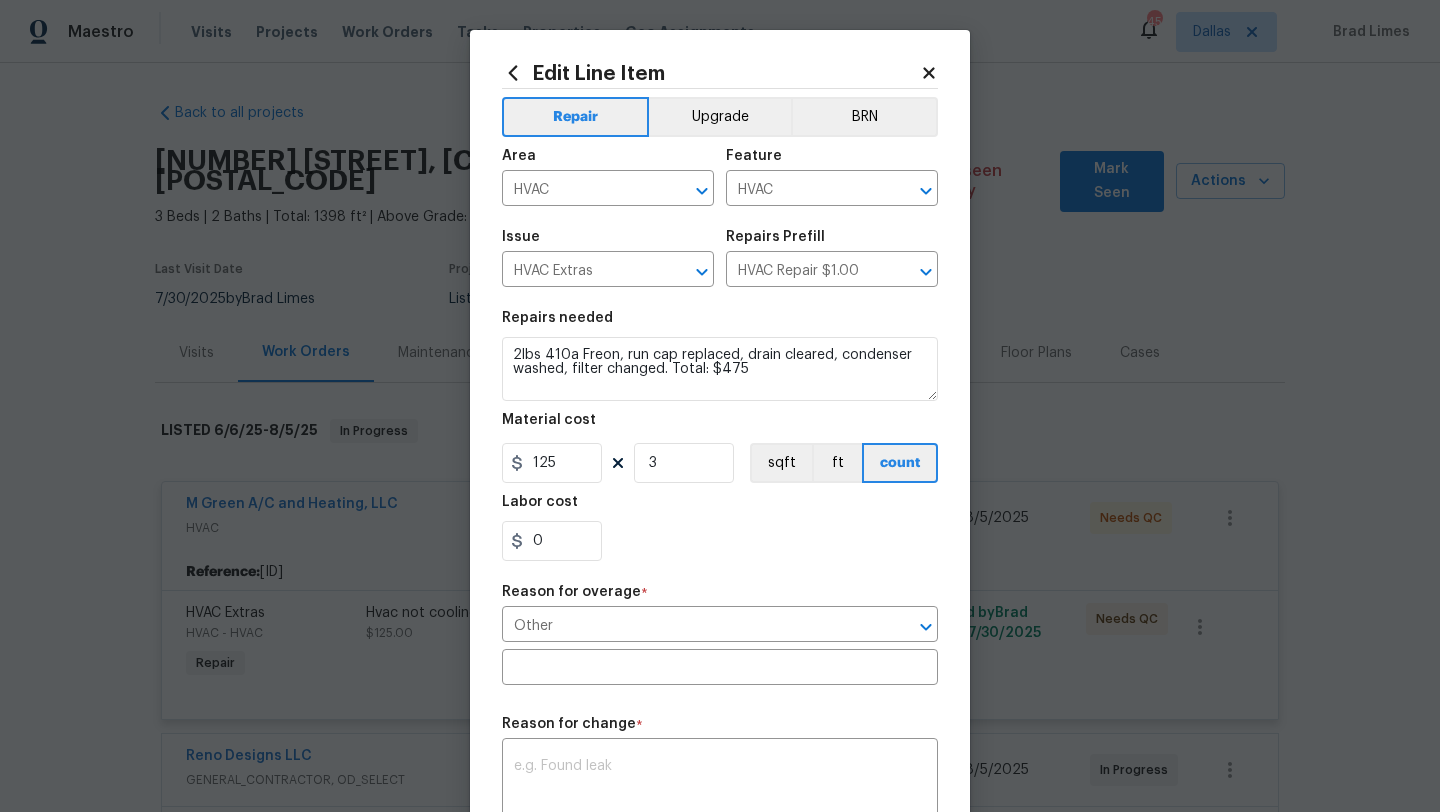 click on "0" at bounding box center [720, 541] 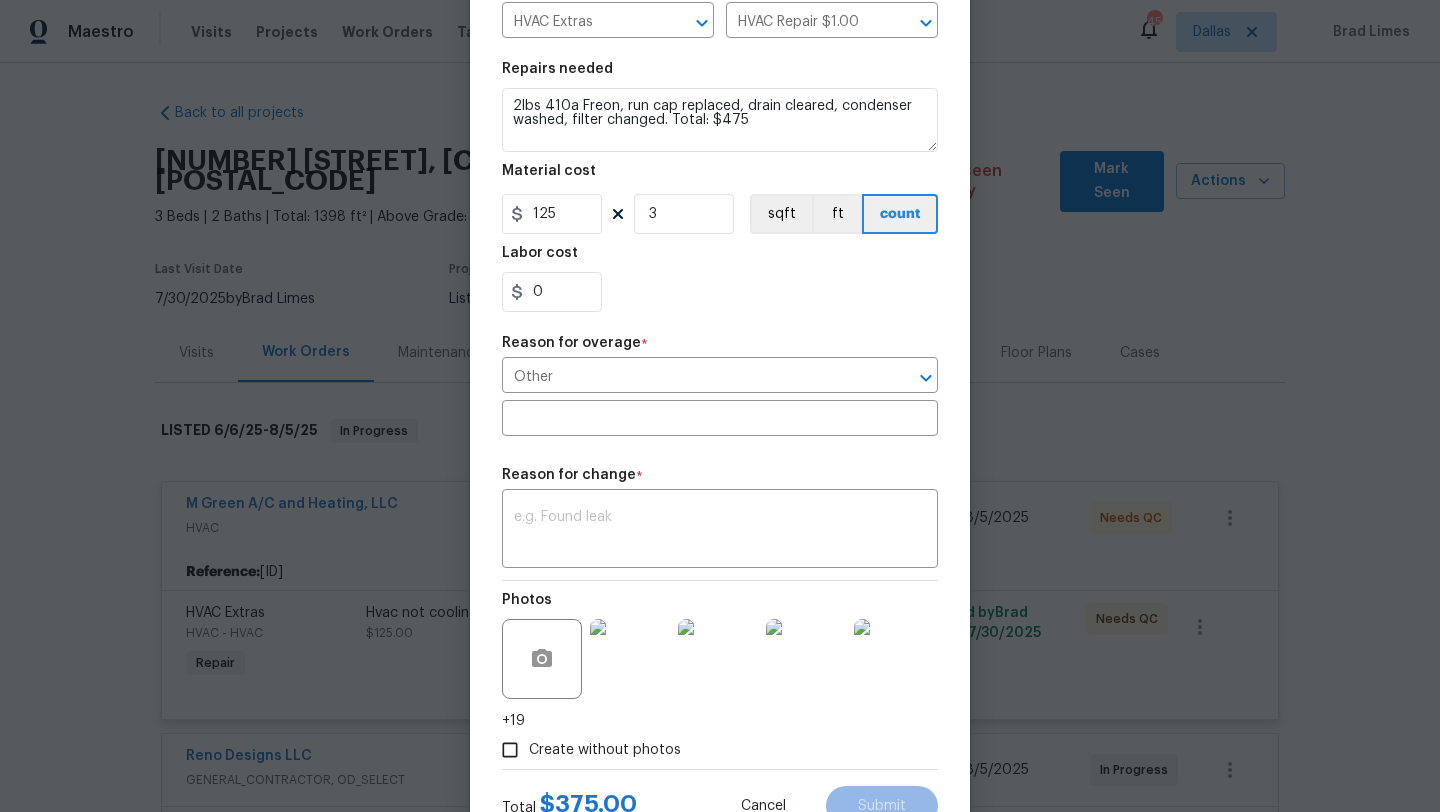 scroll, scrollTop: 253, scrollLeft: 0, axis: vertical 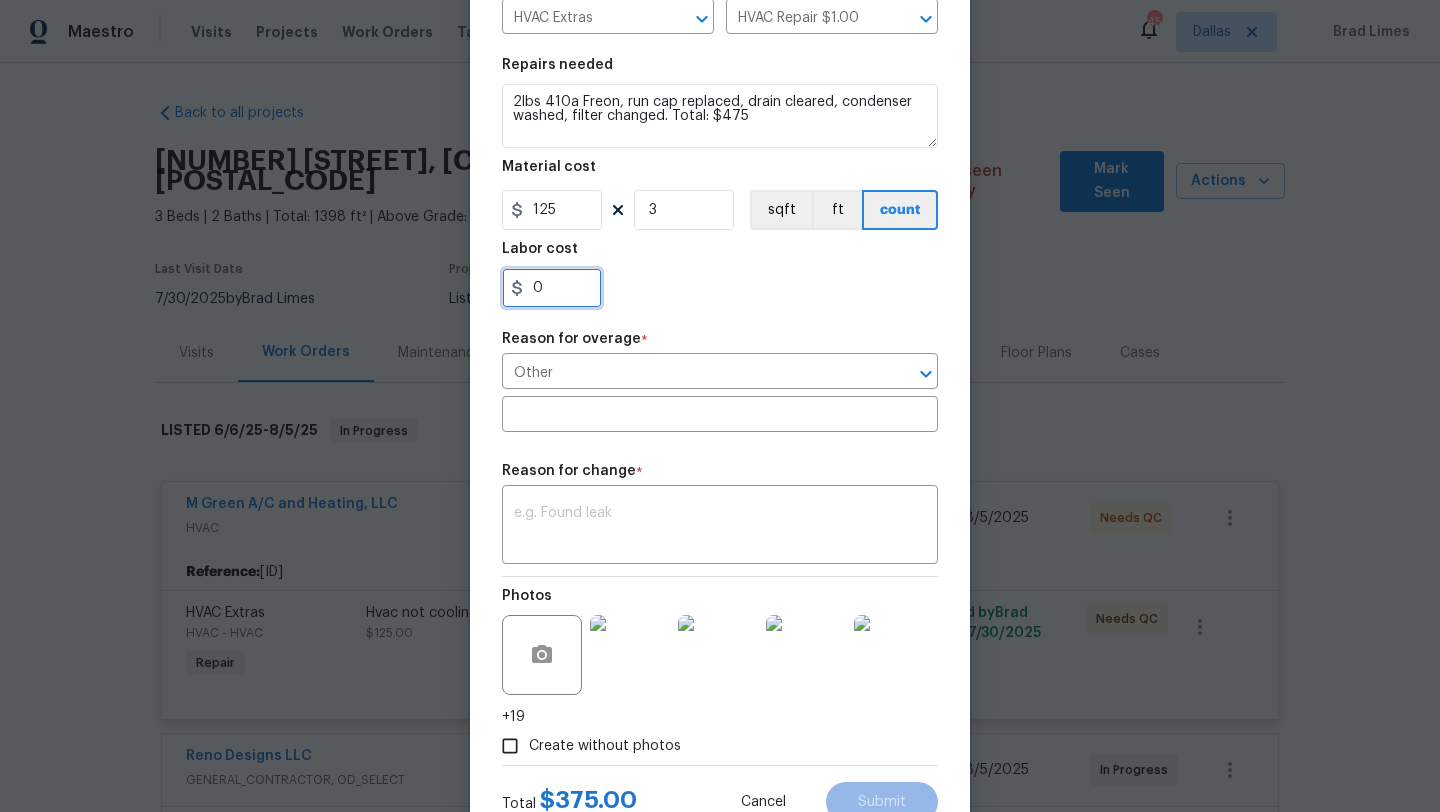 drag, startPoint x: 551, startPoint y: 288, endPoint x: 504, endPoint y: 298, distance: 48.052055 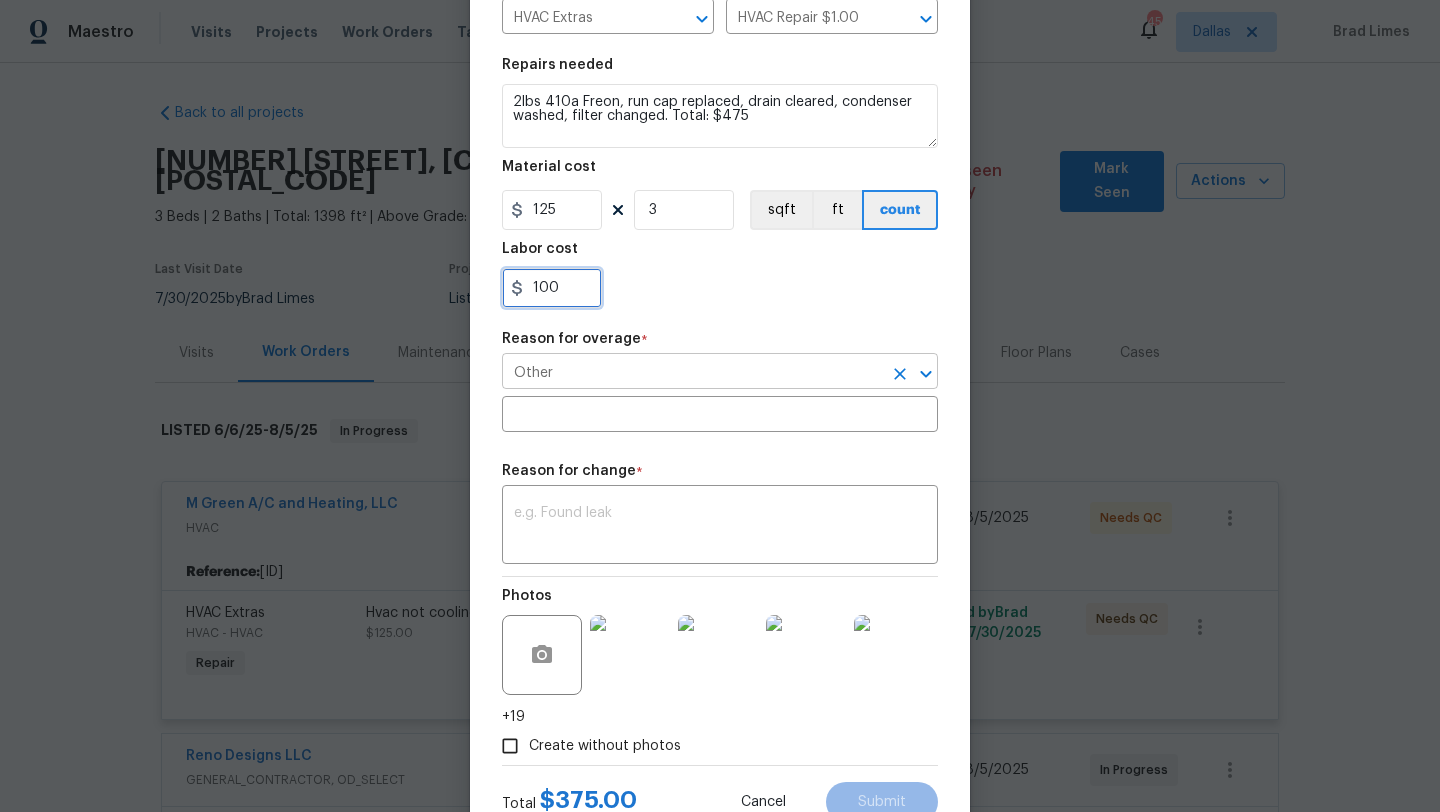type on "100" 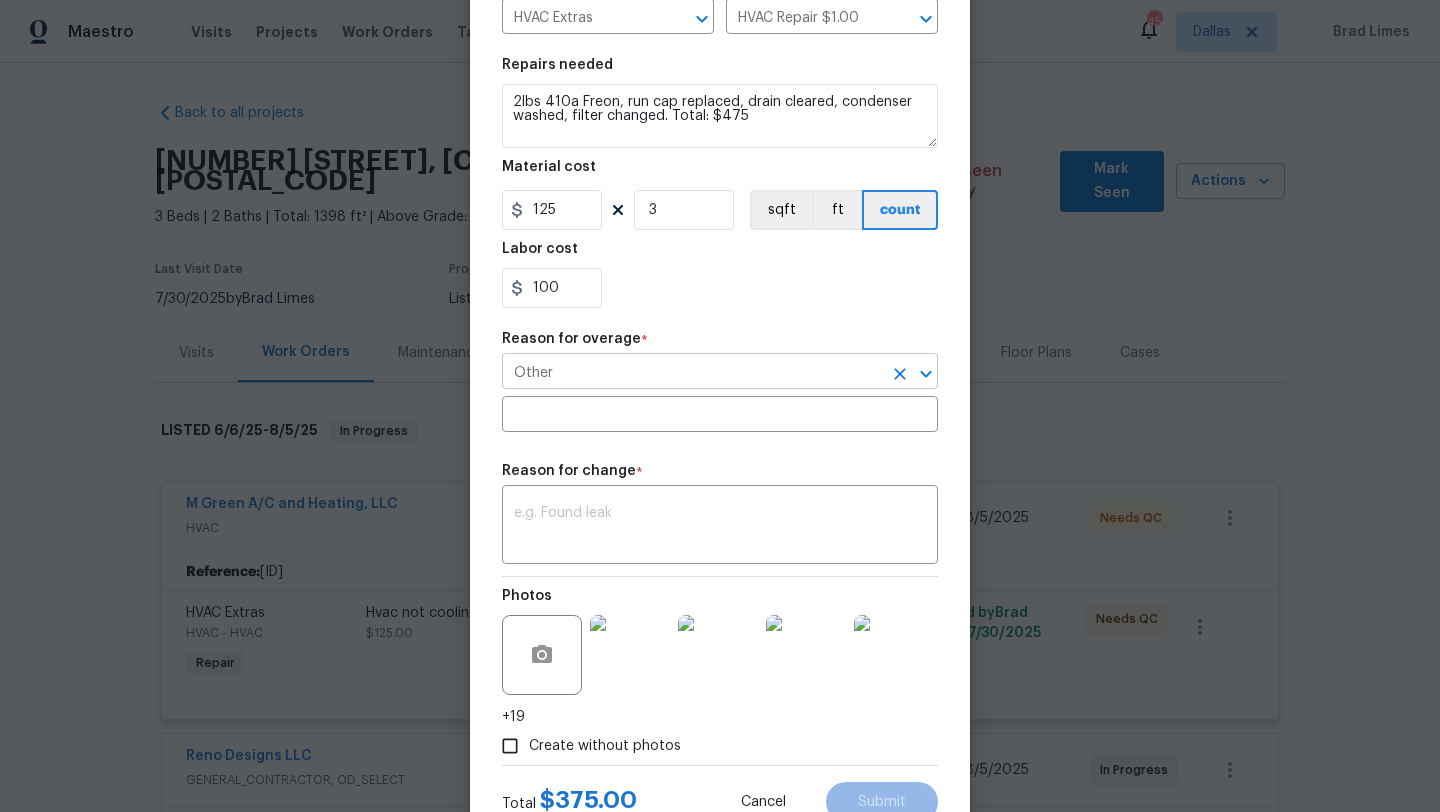 click on "Other" at bounding box center [692, 373] 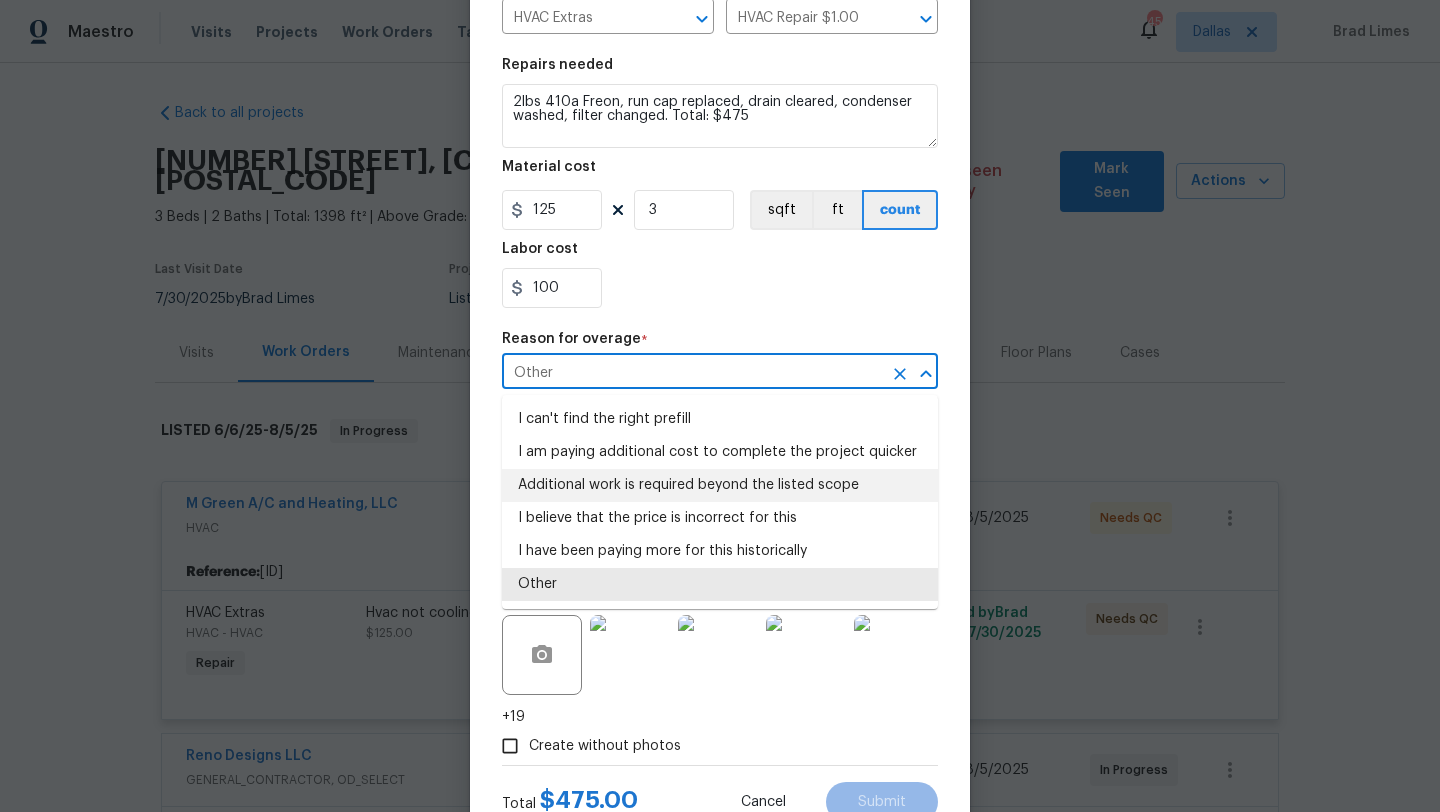 click on "Additional work is required beyond the listed scope" at bounding box center [720, 485] 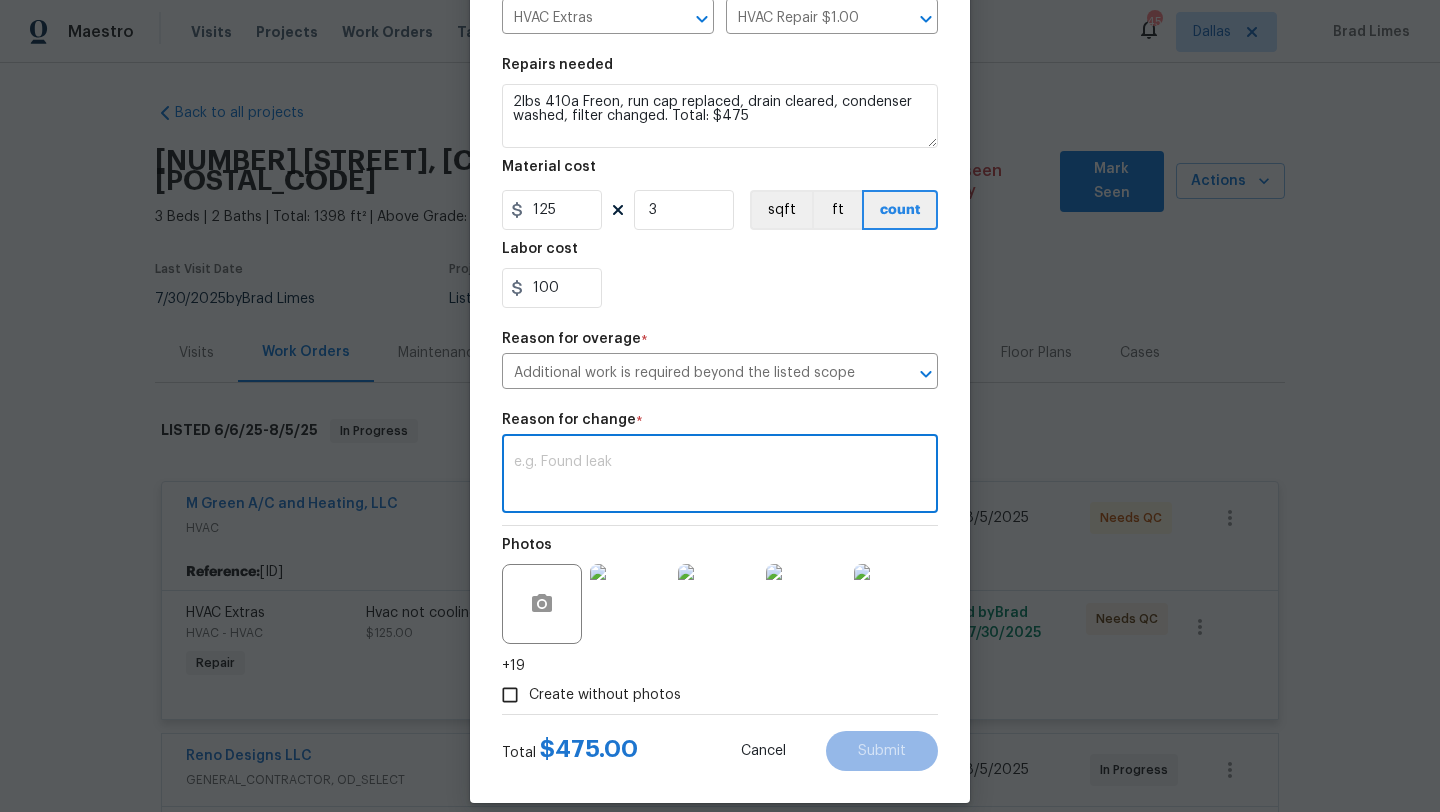 click at bounding box center (720, 476) 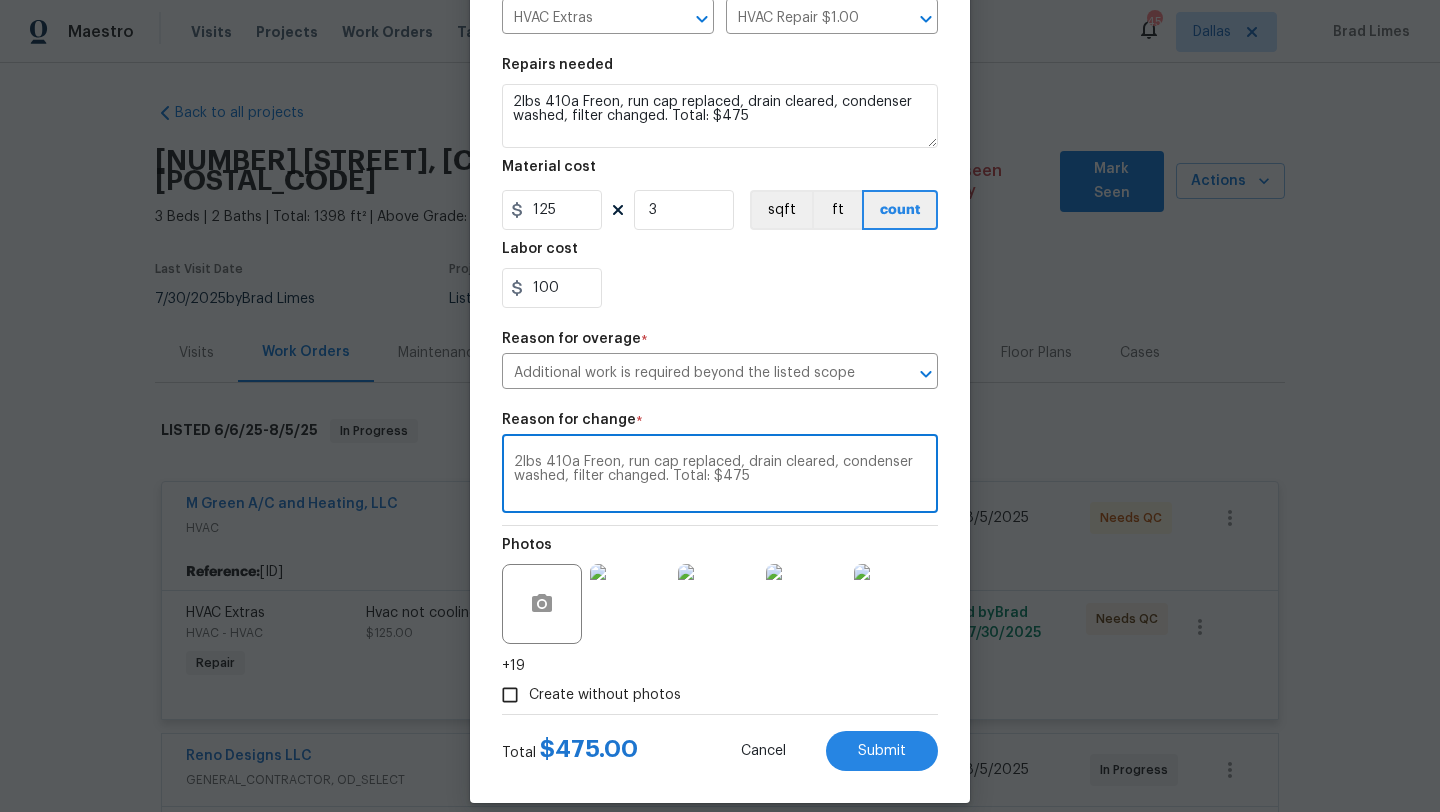 scroll, scrollTop: 275, scrollLeft: 0, axis: vertical 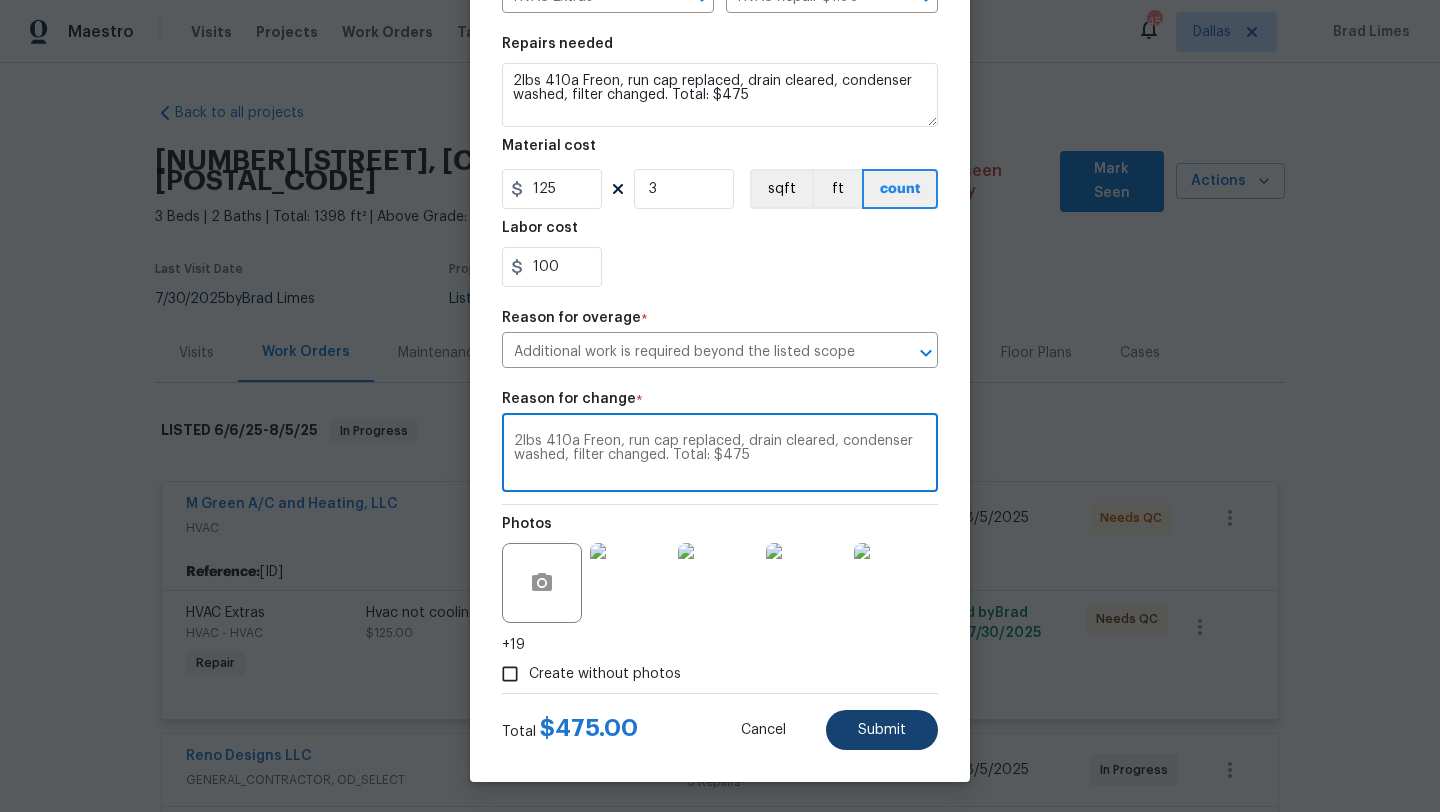 type on "2lbs 410a Freon, run cap replaced, drain cleared, condenser washed, filter changed. Total: $475" 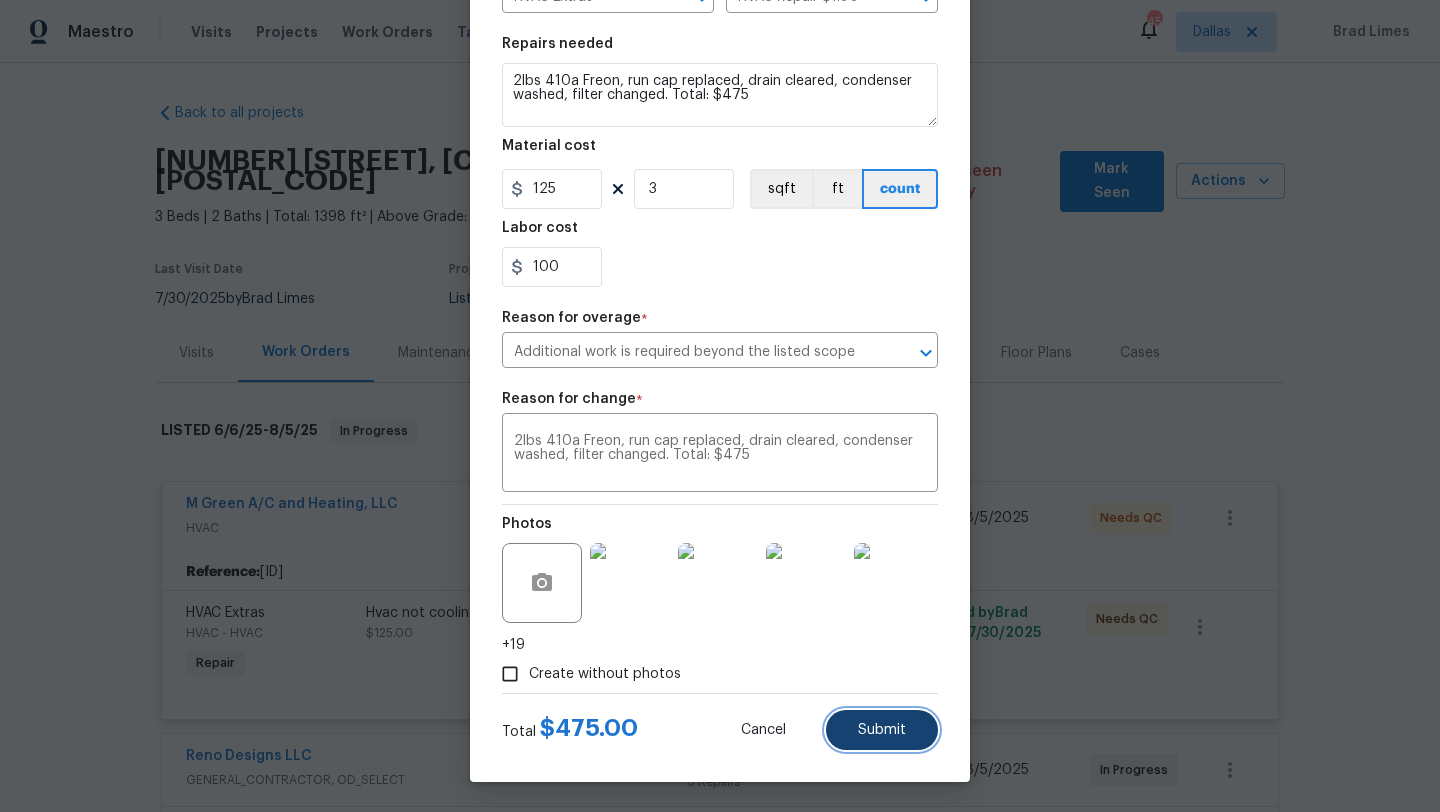 click on "Submit" at bounding box center (882, 730) 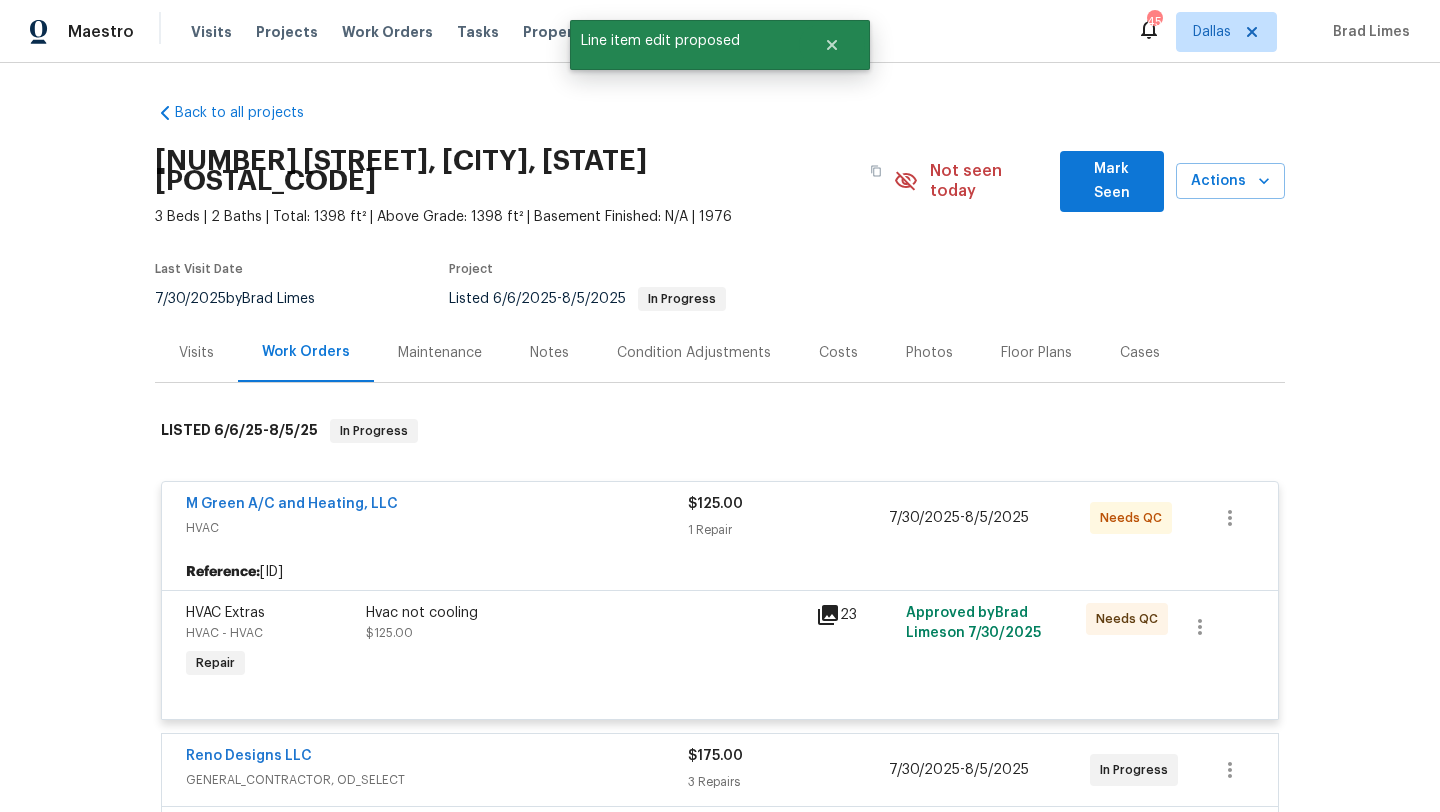 scroll, scrollTop: 0, scrollLeft: 0, axis: both 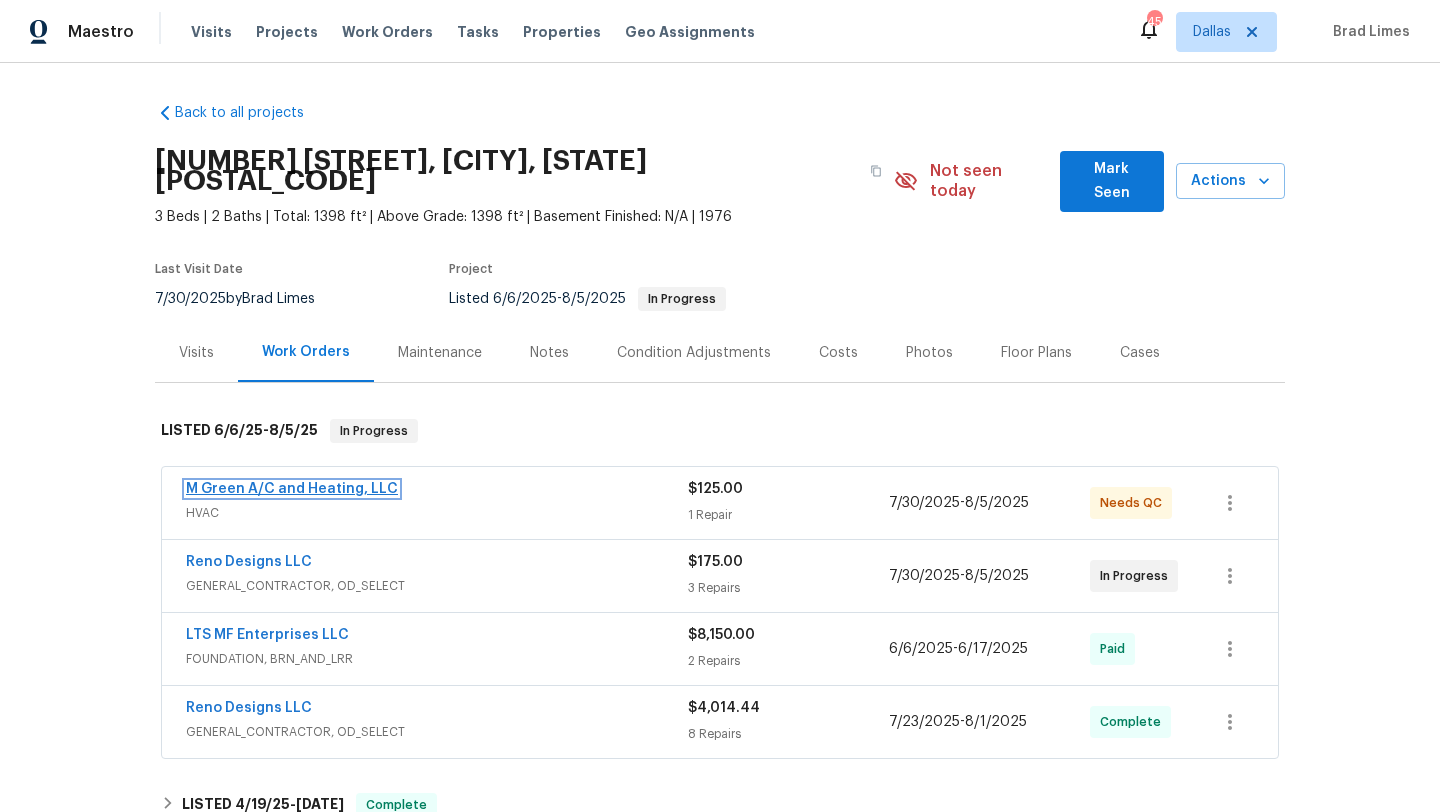 click on "M Green A/C and Heating, LLC" at bounding box center [292, 489] 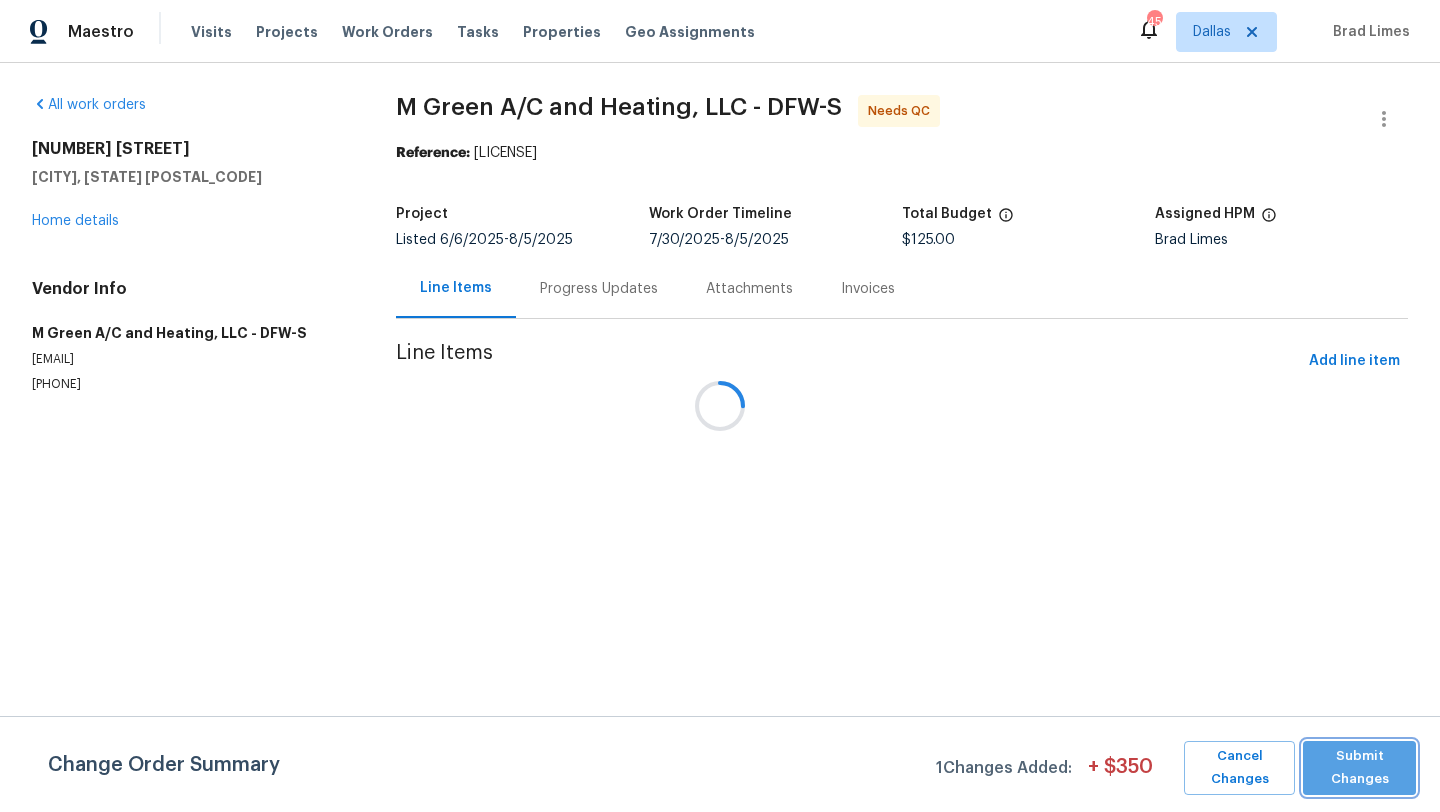 click on "Submit Changes" at bounding box center [1359, 768] 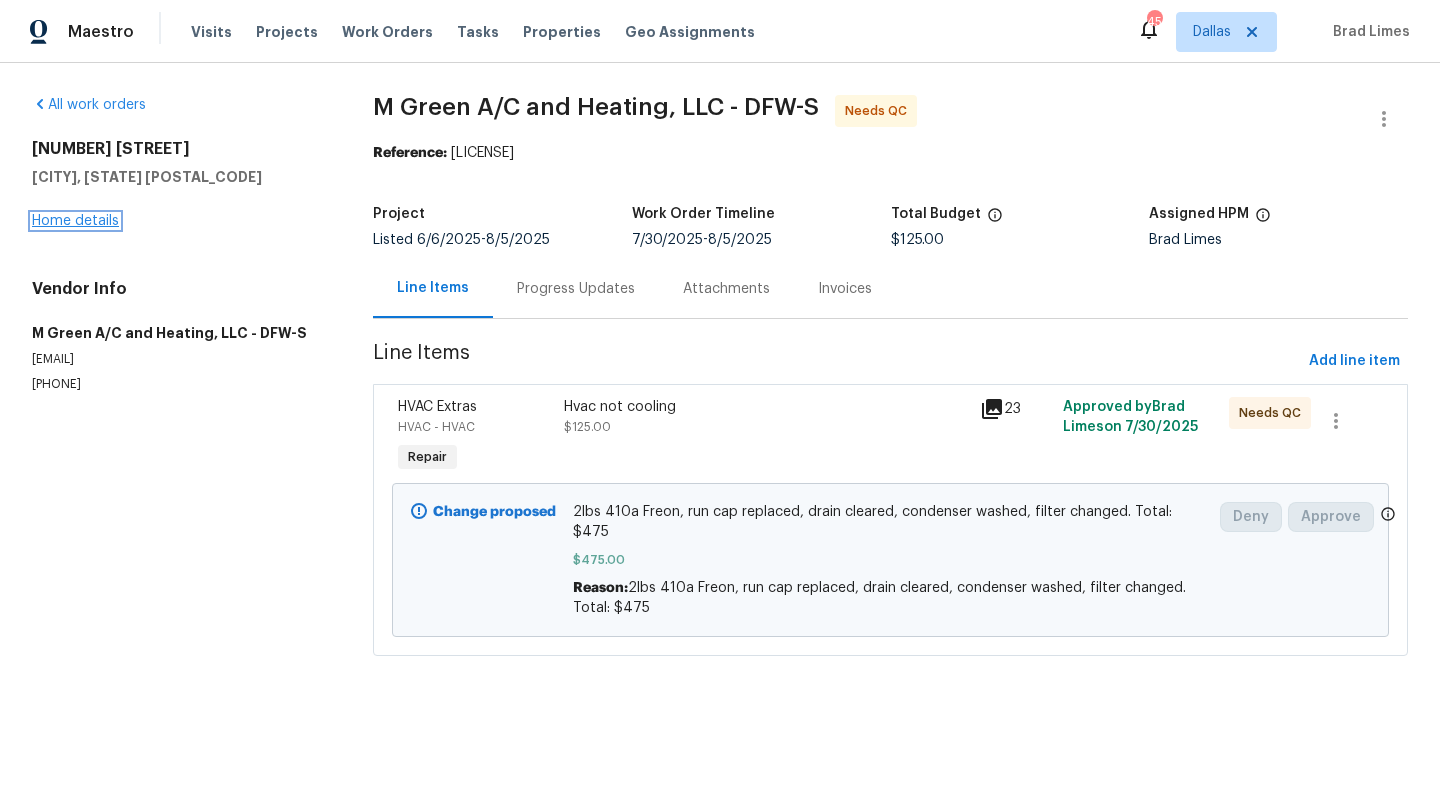 click on "Home details" at bounding box center (75, 221) 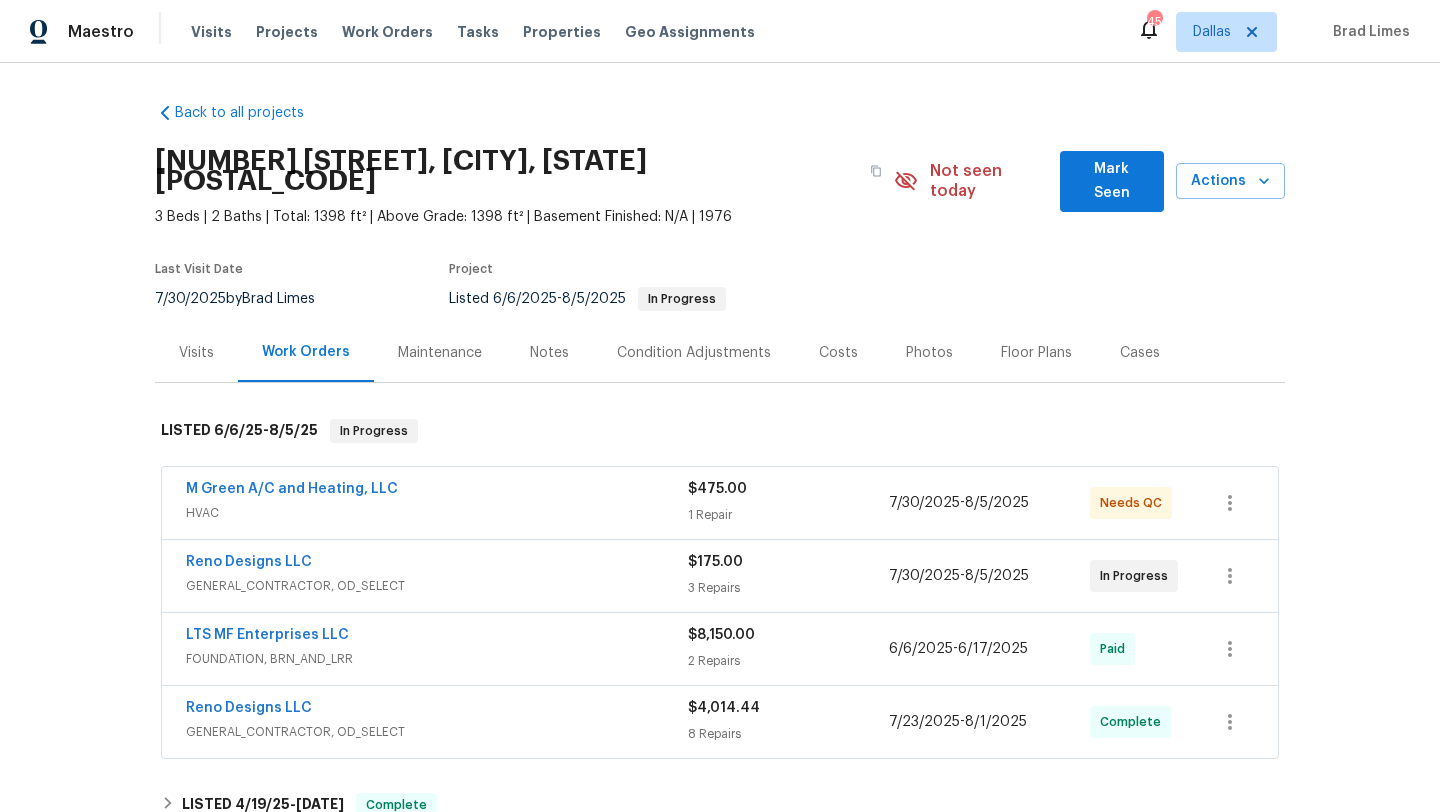 click on "HVAC" at bounding box center (437, 513) 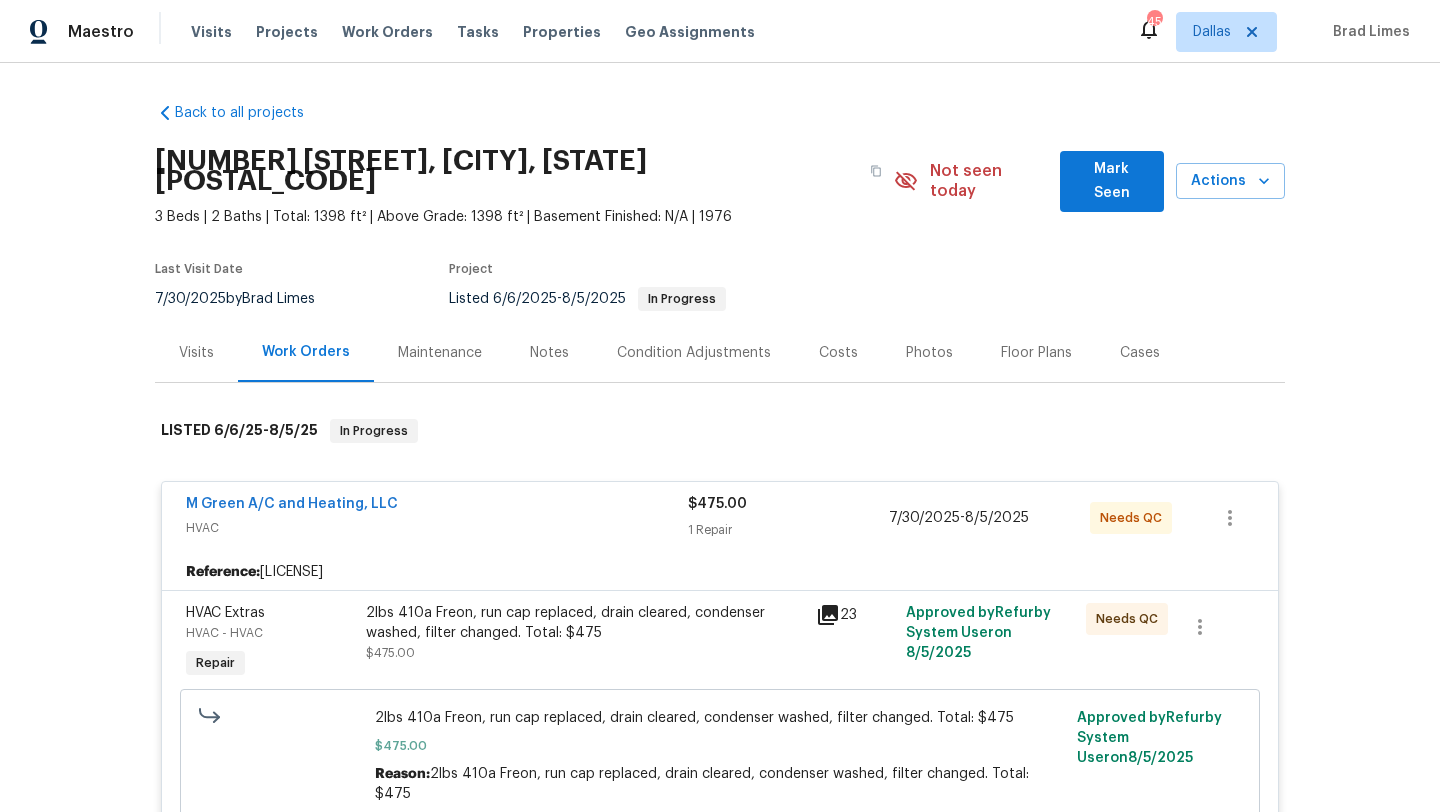 click on "2lbs 410a Freon, run cap replaced, drain cleared, condenser washed, filter changed. Total: $475" at bounding box center (585, 623) 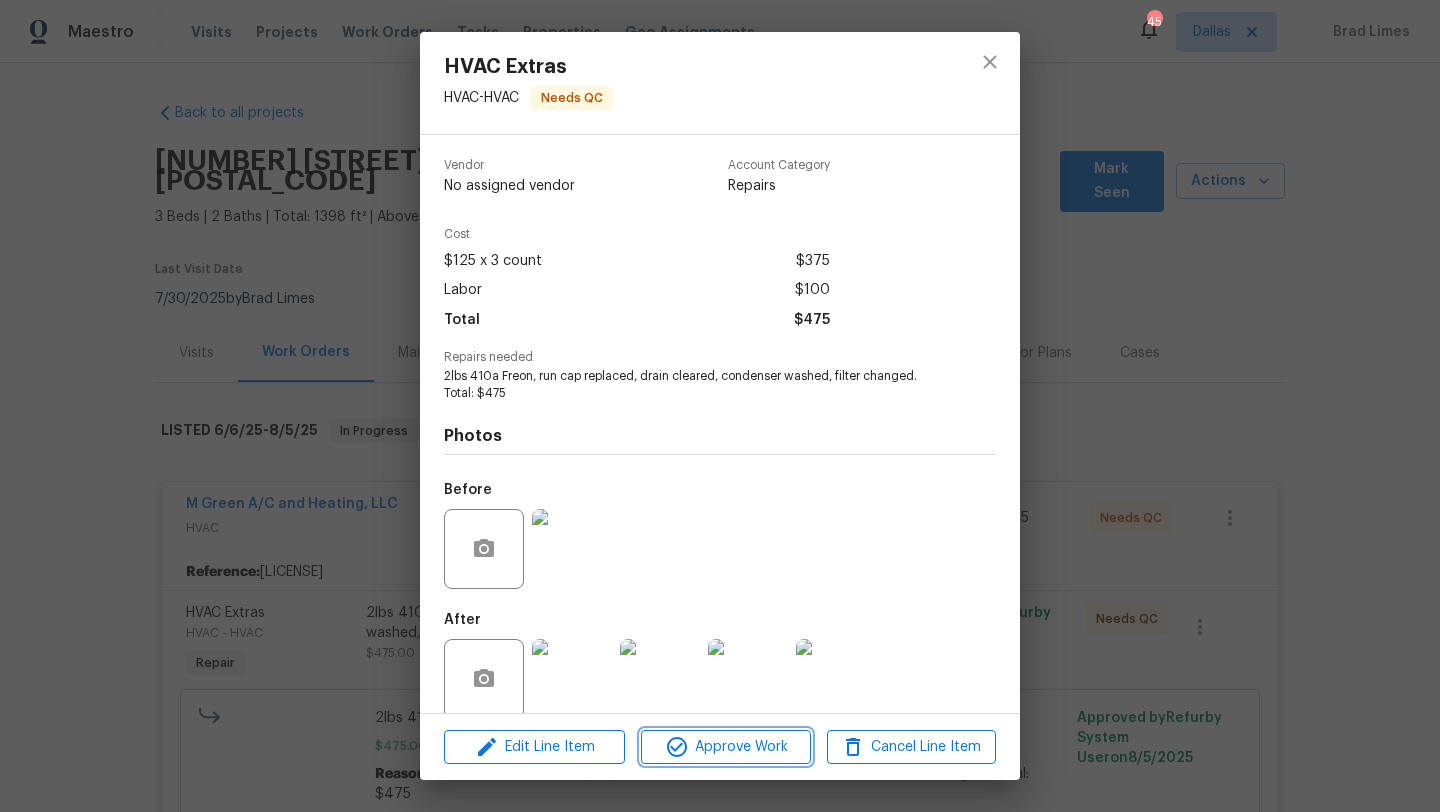 click on "Approve Work" at bounding box center (725, 747) 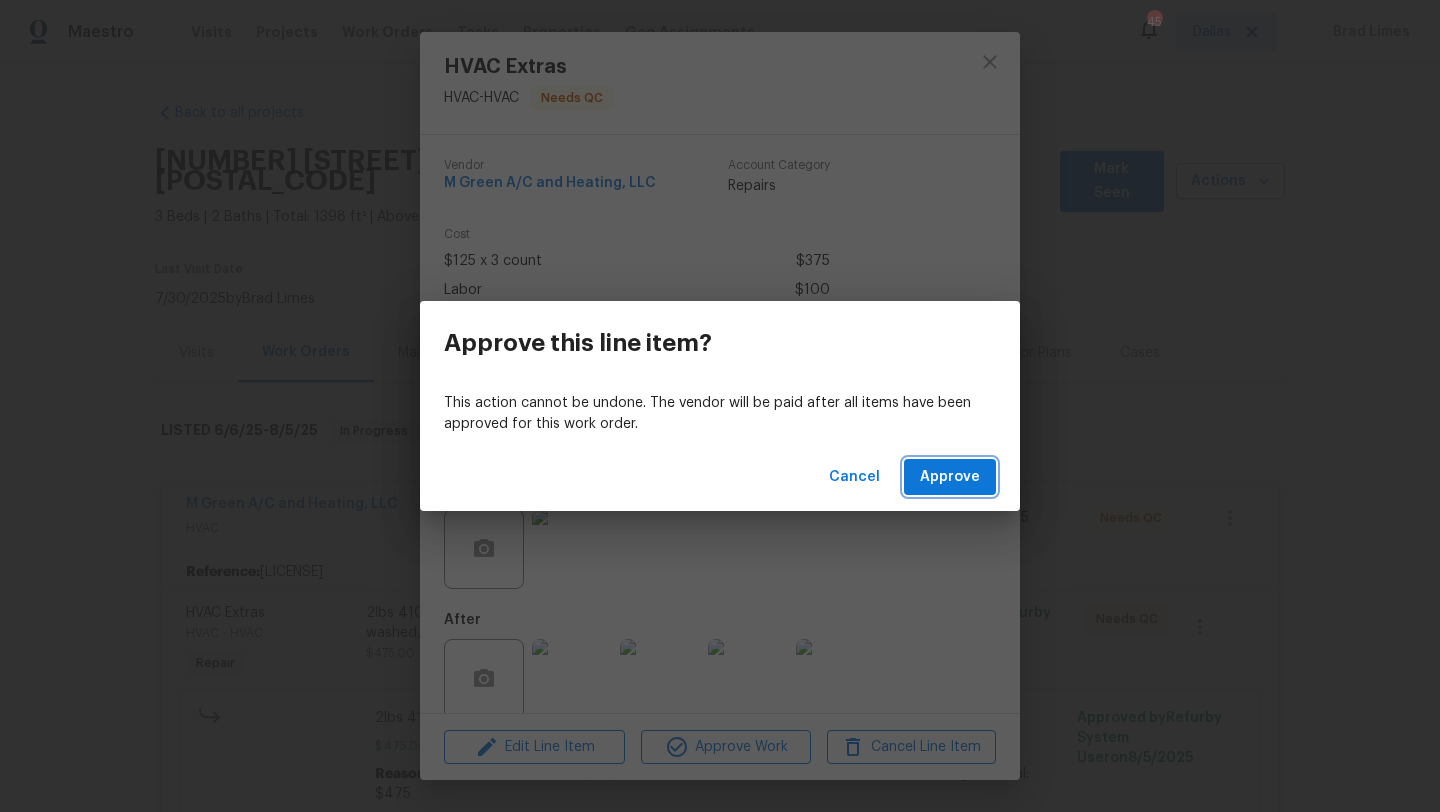 click on "Approve" at bounding box center [950, 477] 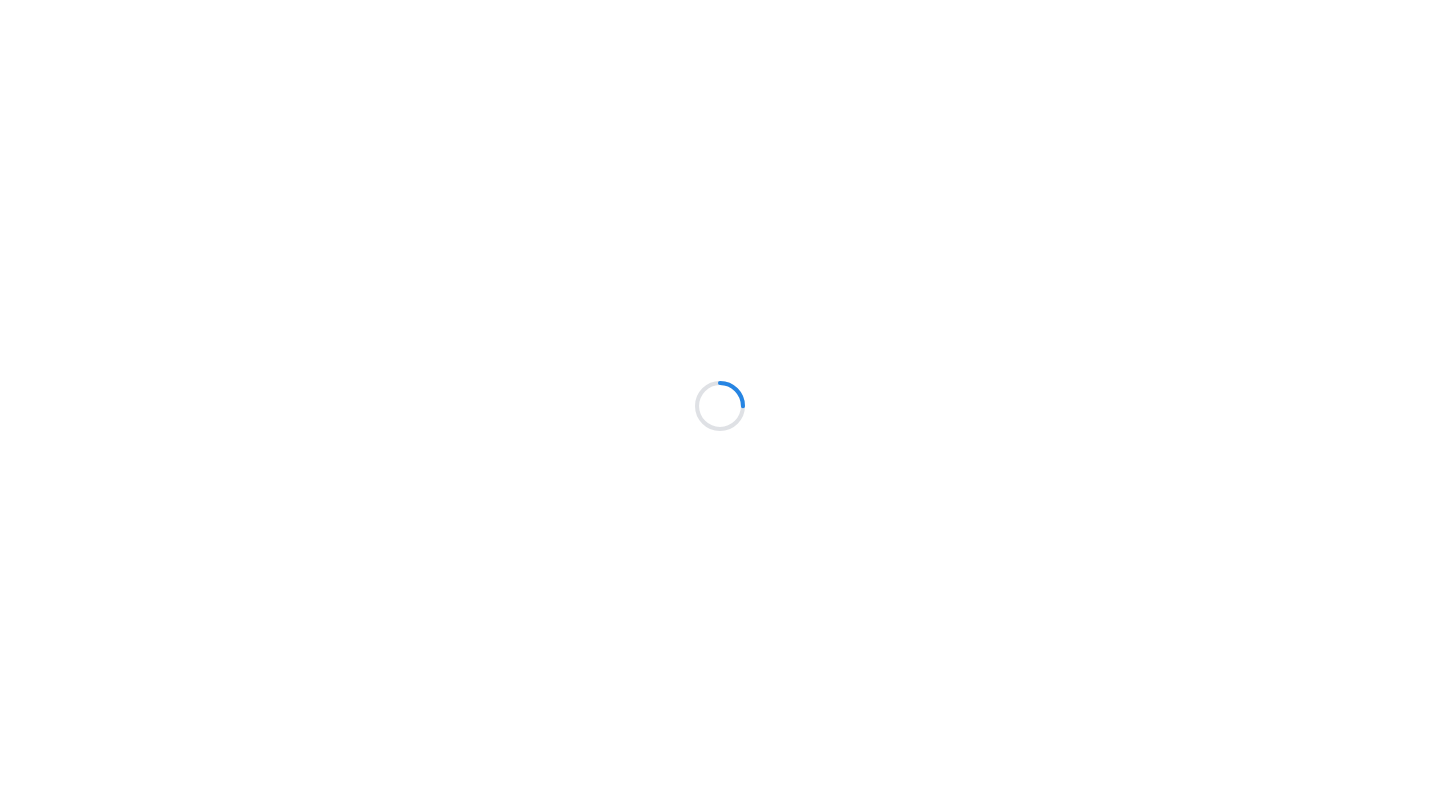 scroll, scrollTop: 0, scrollLeft: 0, axis: both 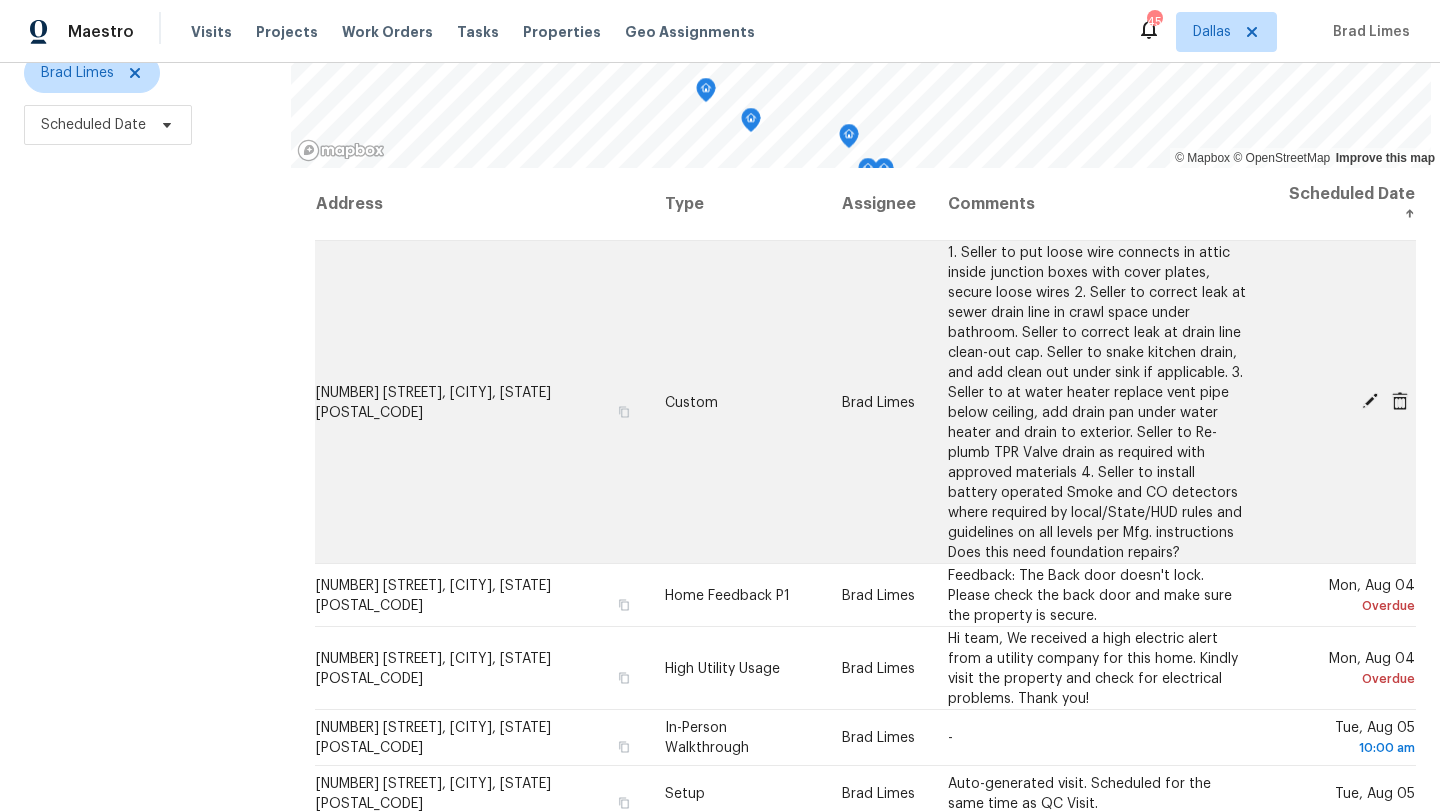 click on "[NUMBER] [STREET], [CITY], [STATE] [POSTAL_CODE]" at bounding box center (482, 402) 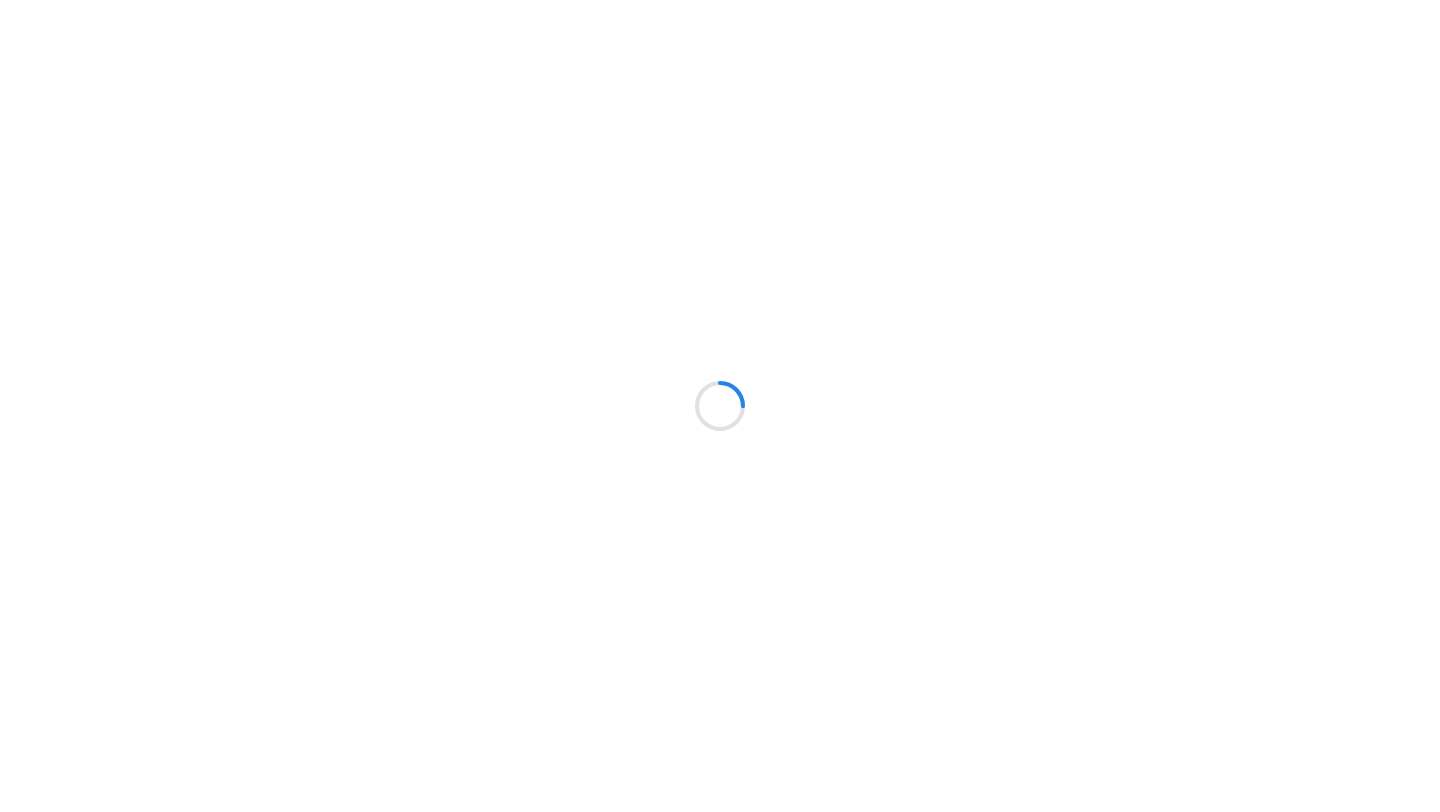 scroll, scrollTop: 0, scrollLeft: 0, axis: both 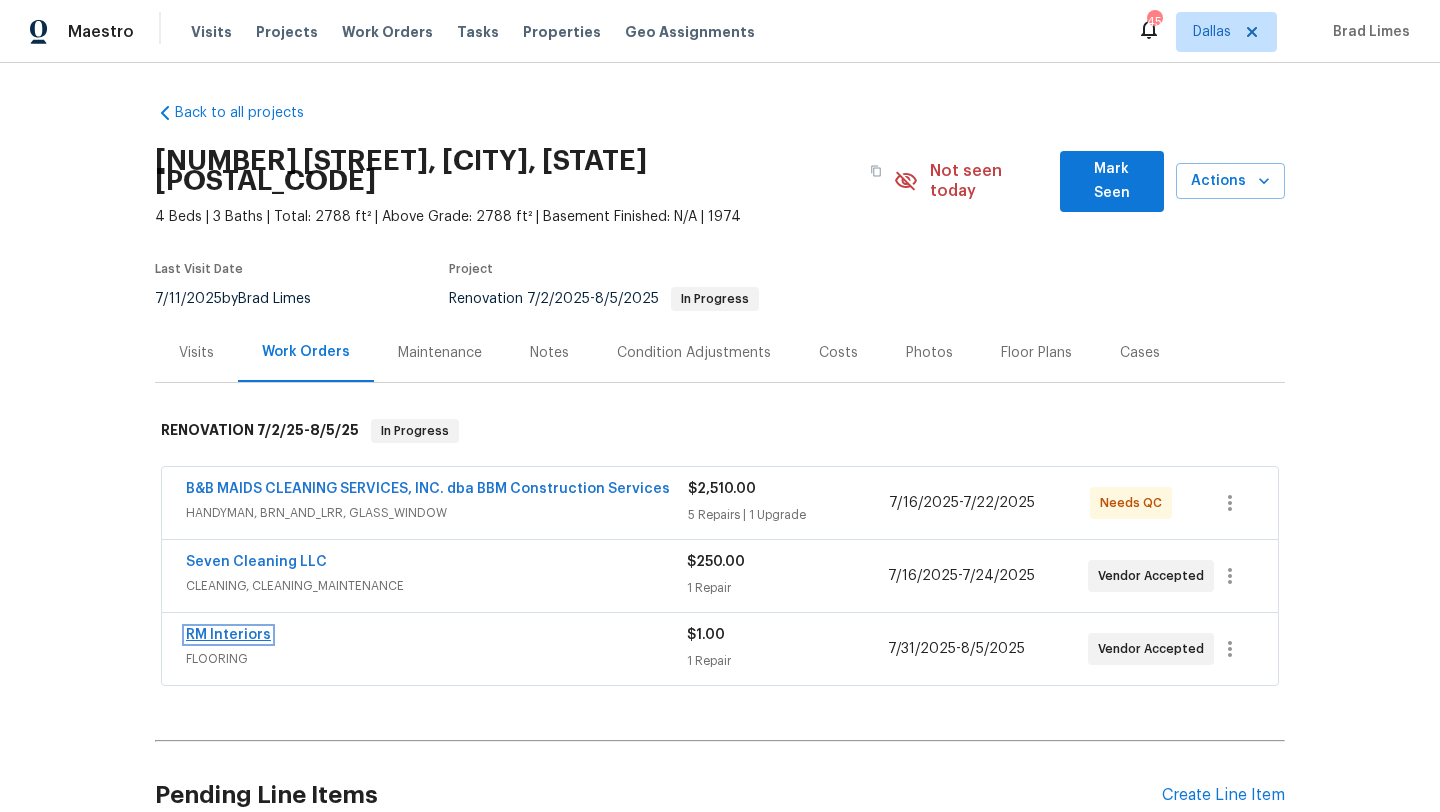 click on "RM Interiors" at bounding box center [228, 635] 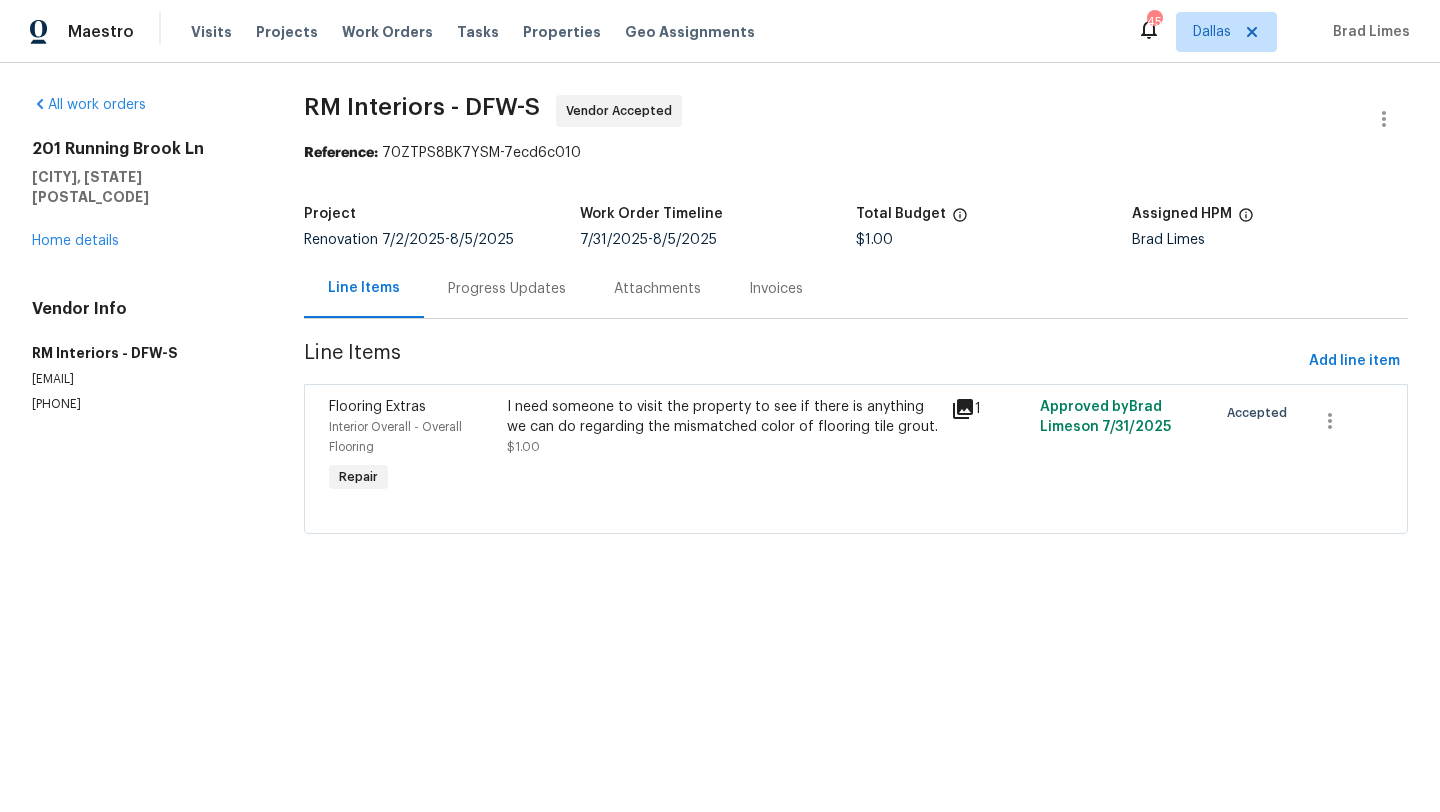 click on "Progress Updates" at bounding box center (507, 289) 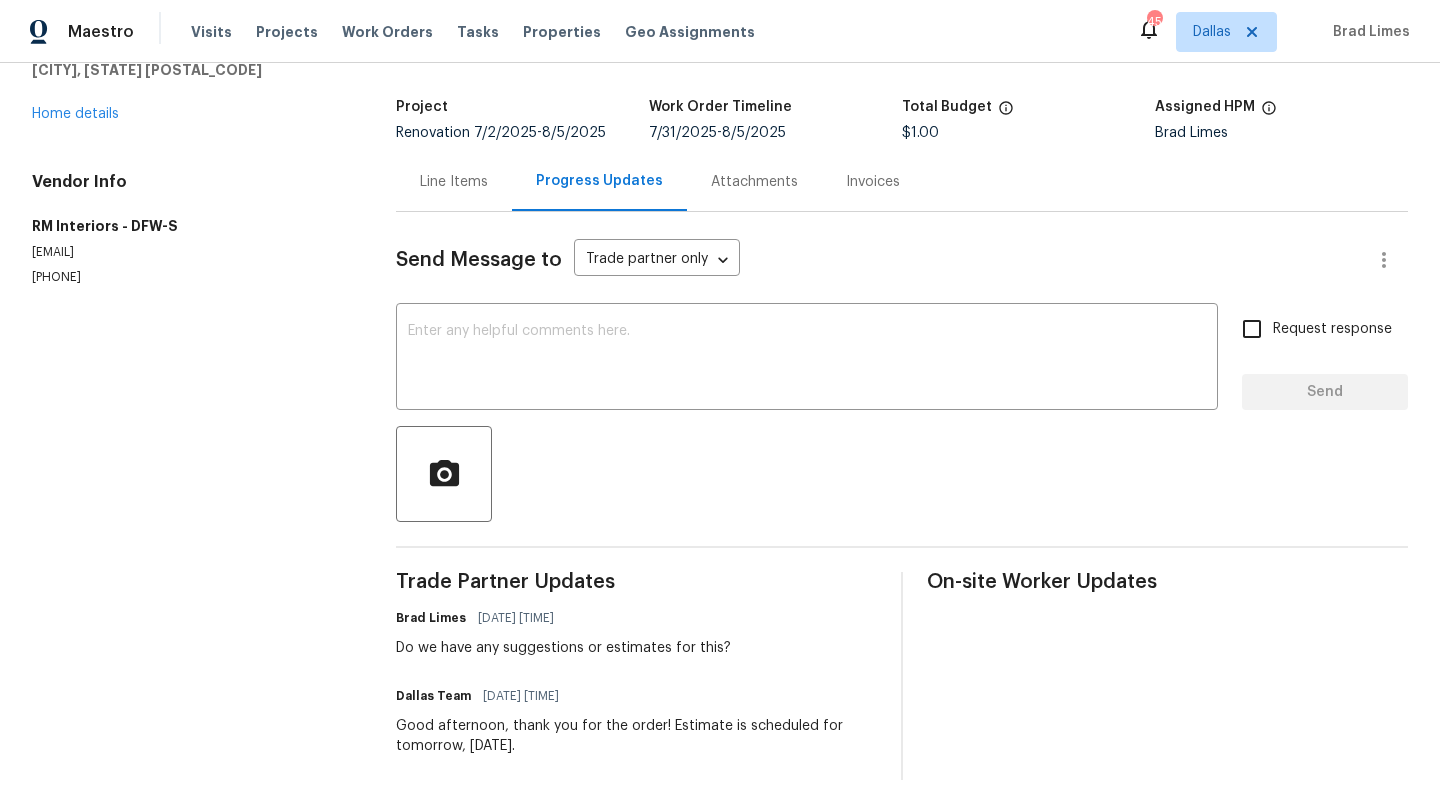 scroll, scrollTop: 106, scrollLeft: 0, axis: vertical 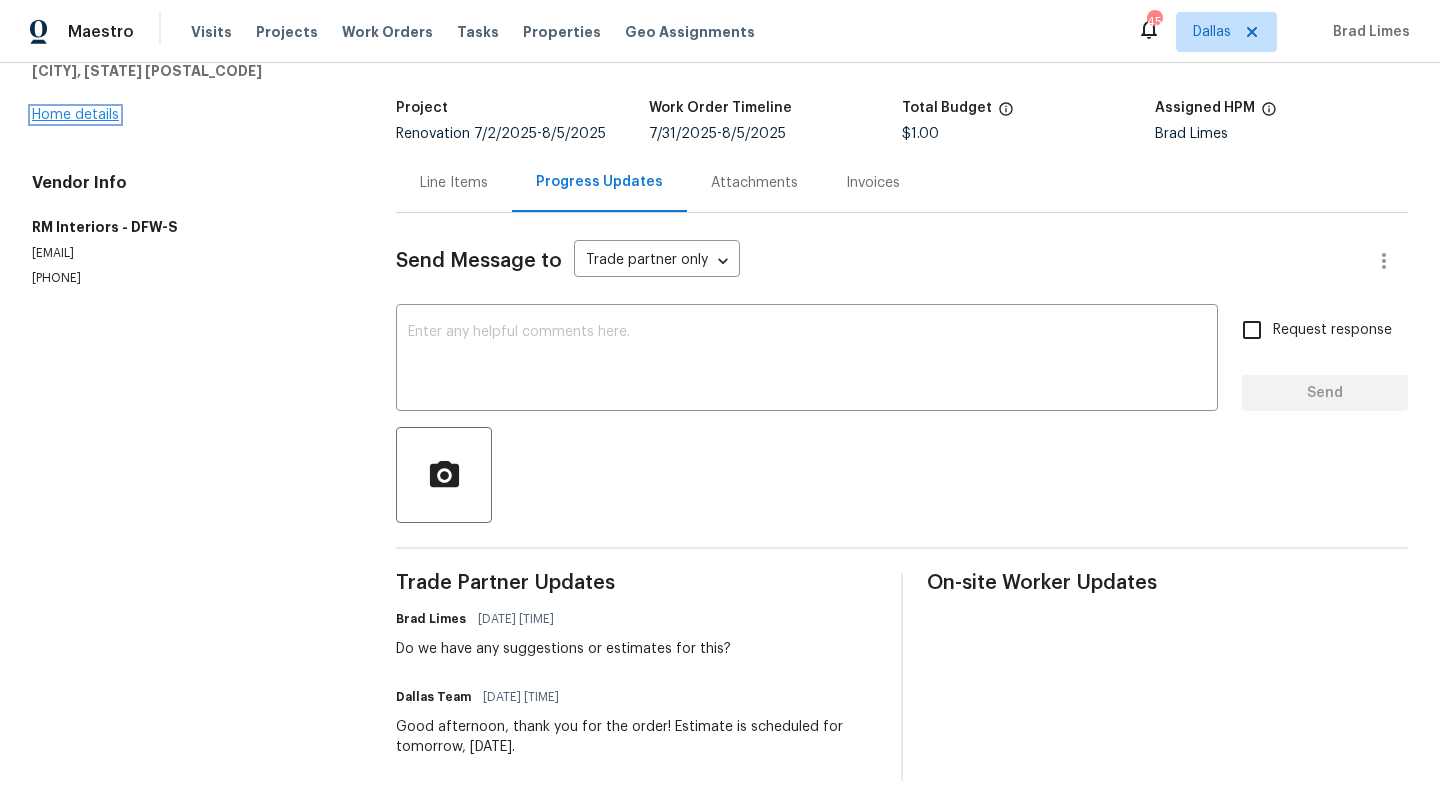 click on "Home details" at bounding box center [75, 115] 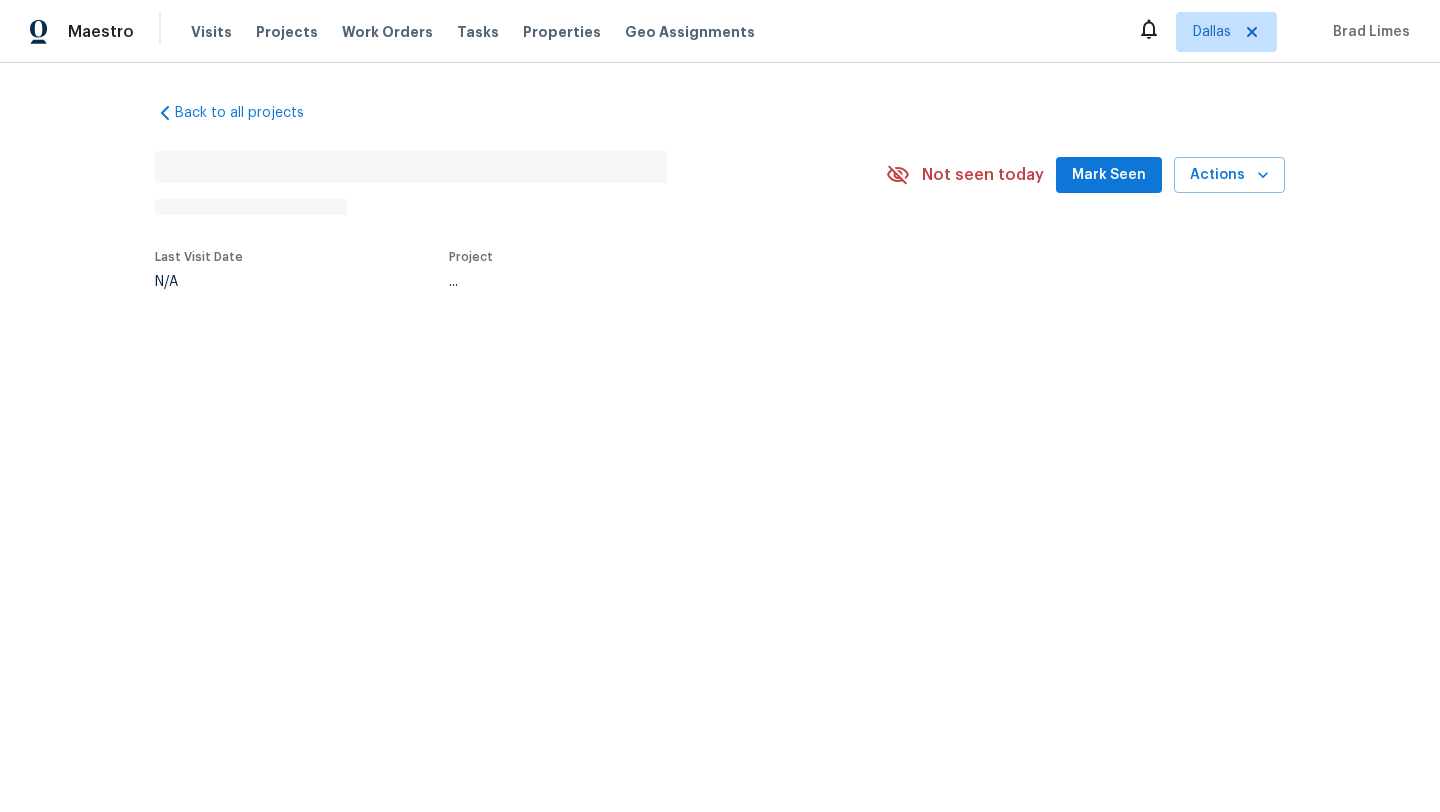 scroll, scrollTop: 0, scrollLeft: 0, axis: both 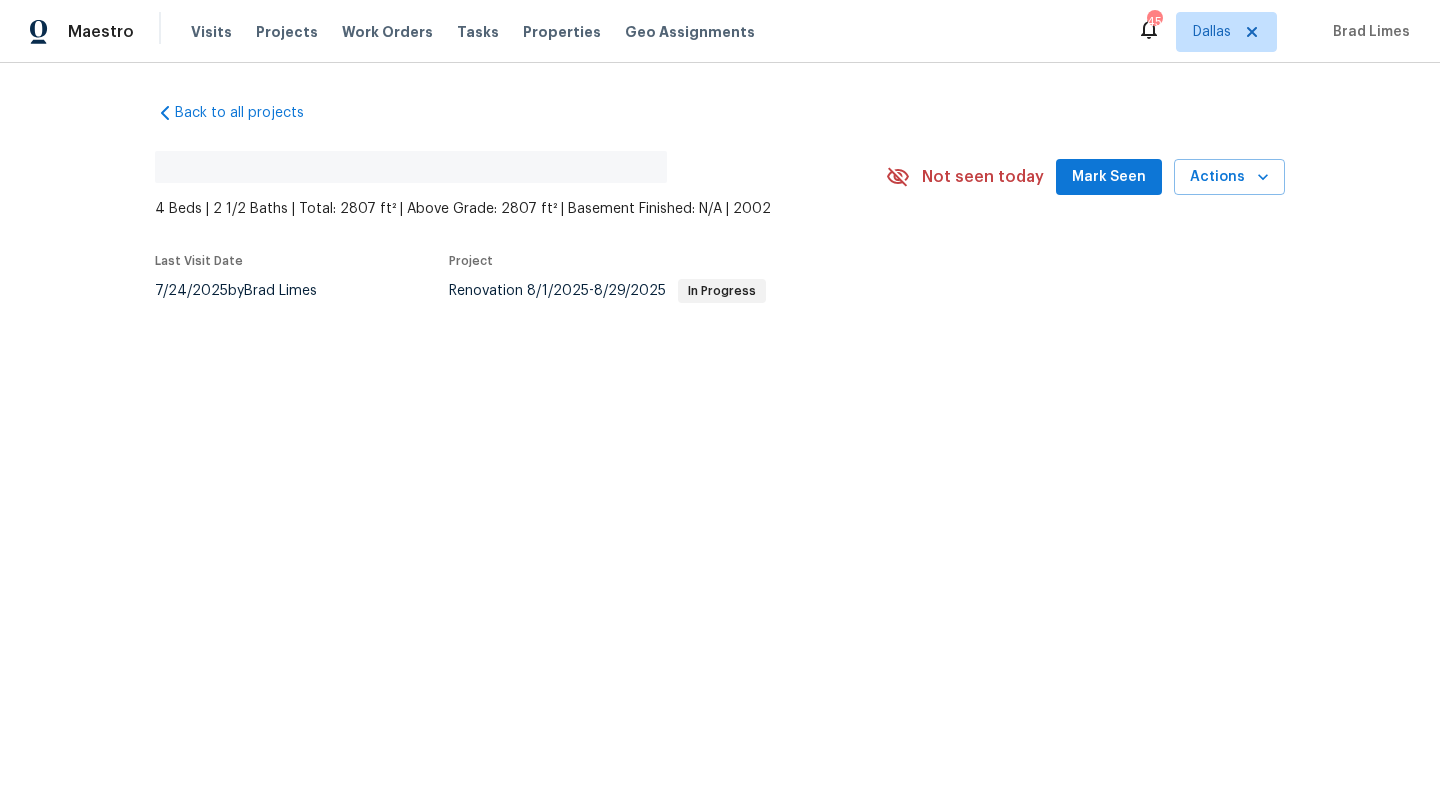 click on "Mark Seen" at bounding box center [1109, 177] 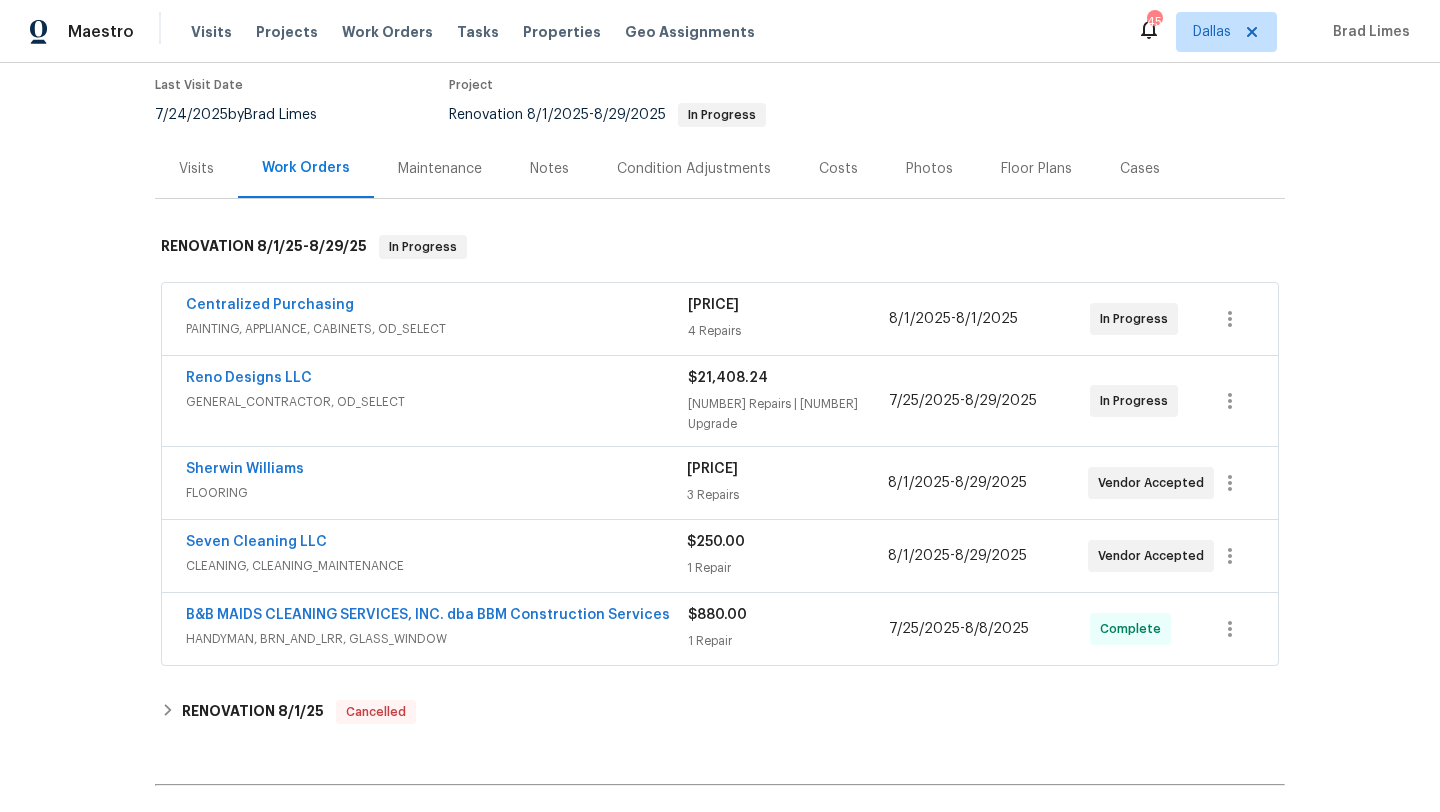 scroll, scrollTop: 163, scrollLeft: 0, axis: vertical 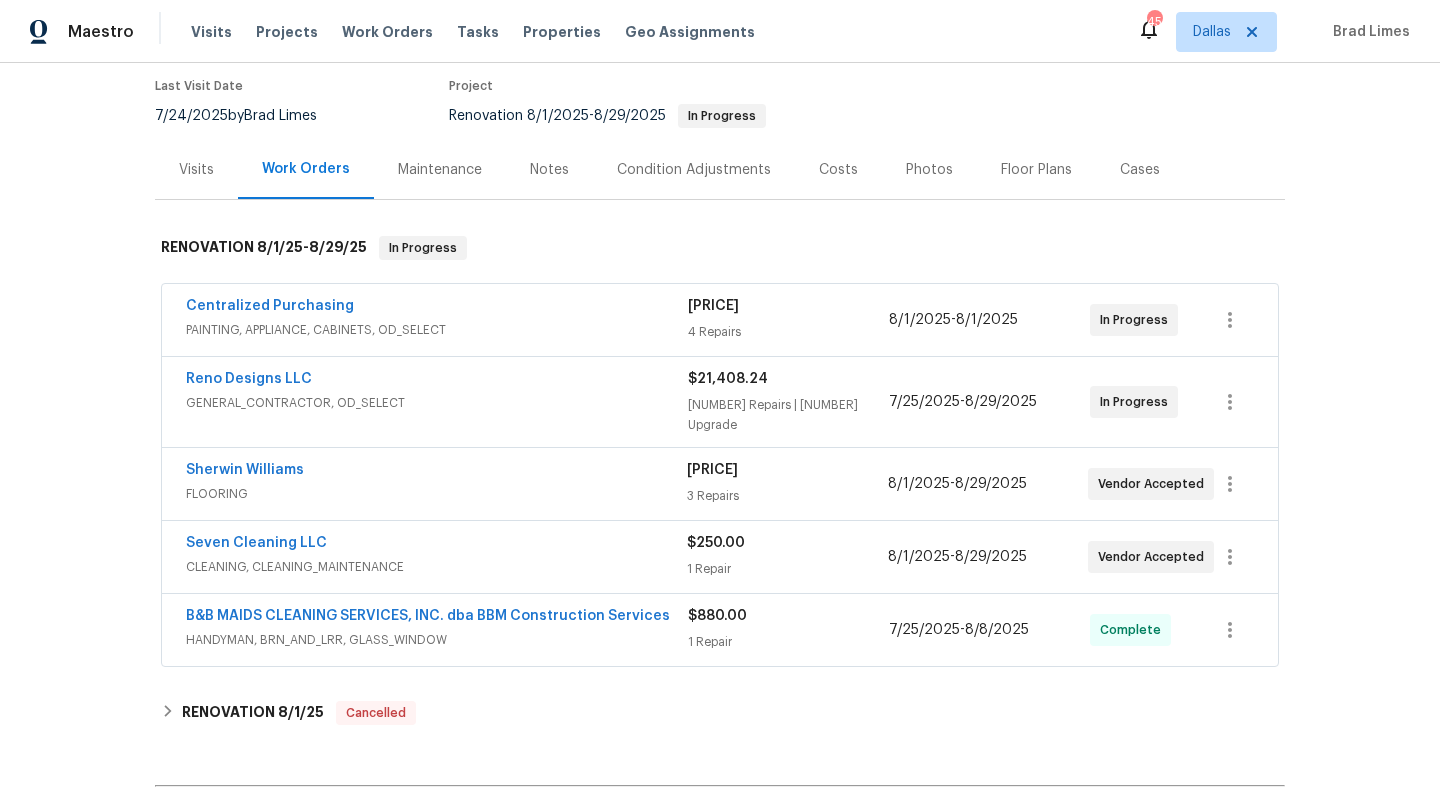 click on "Costs" at bounding box center [838, 170] 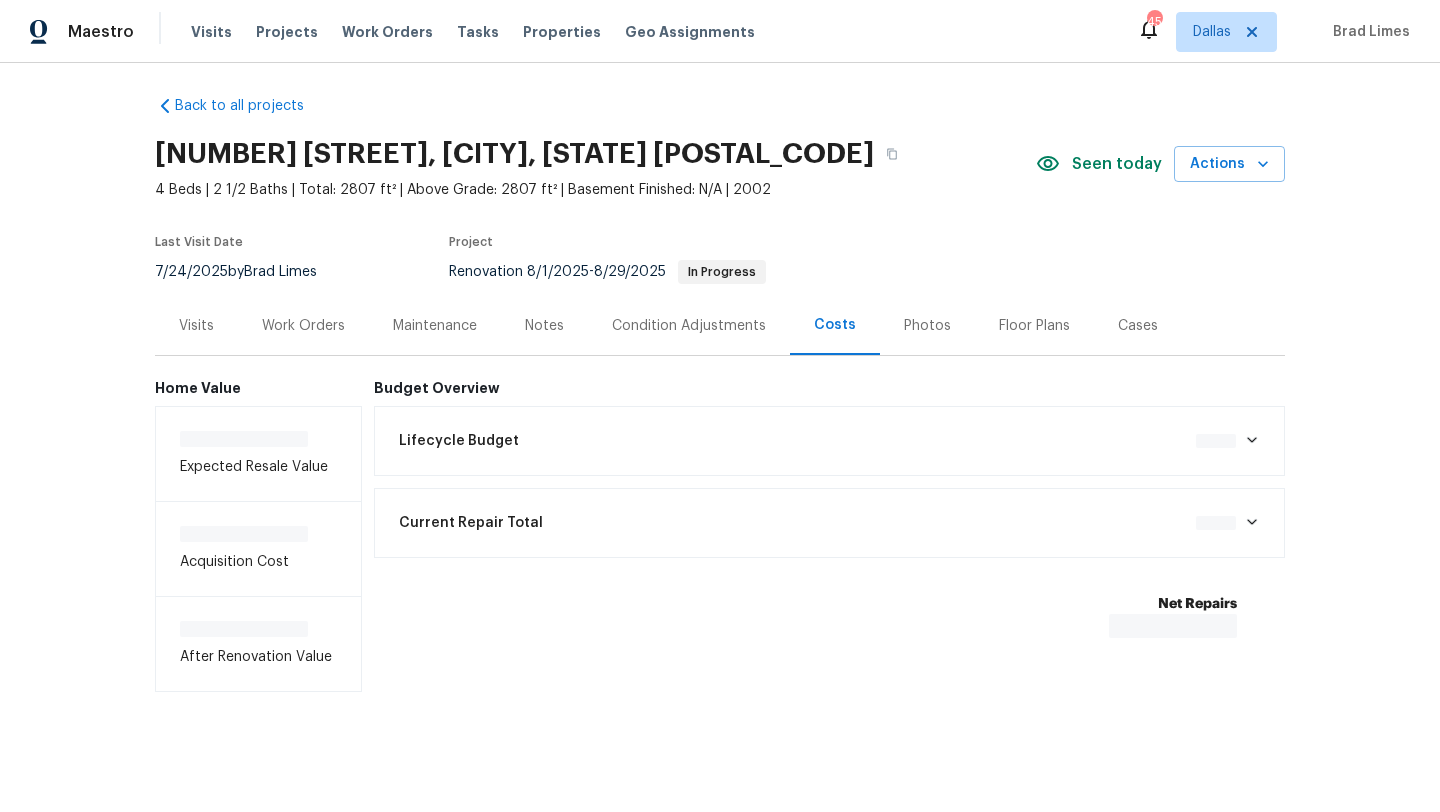 scroll, scrollTop: 11, scrollLeft: 0, axis: vertical 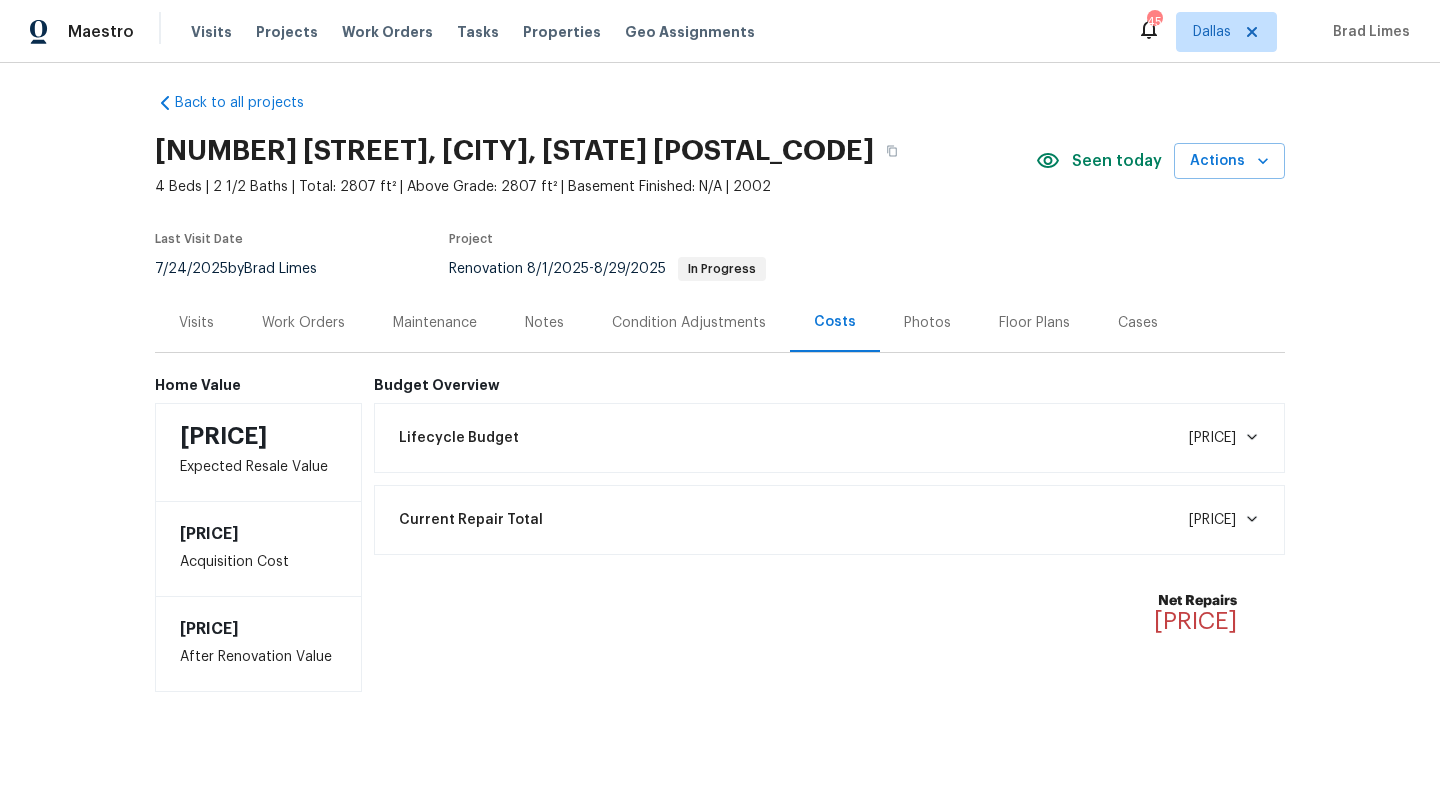 click on "Work Orders" at bounding box center [303, 323] 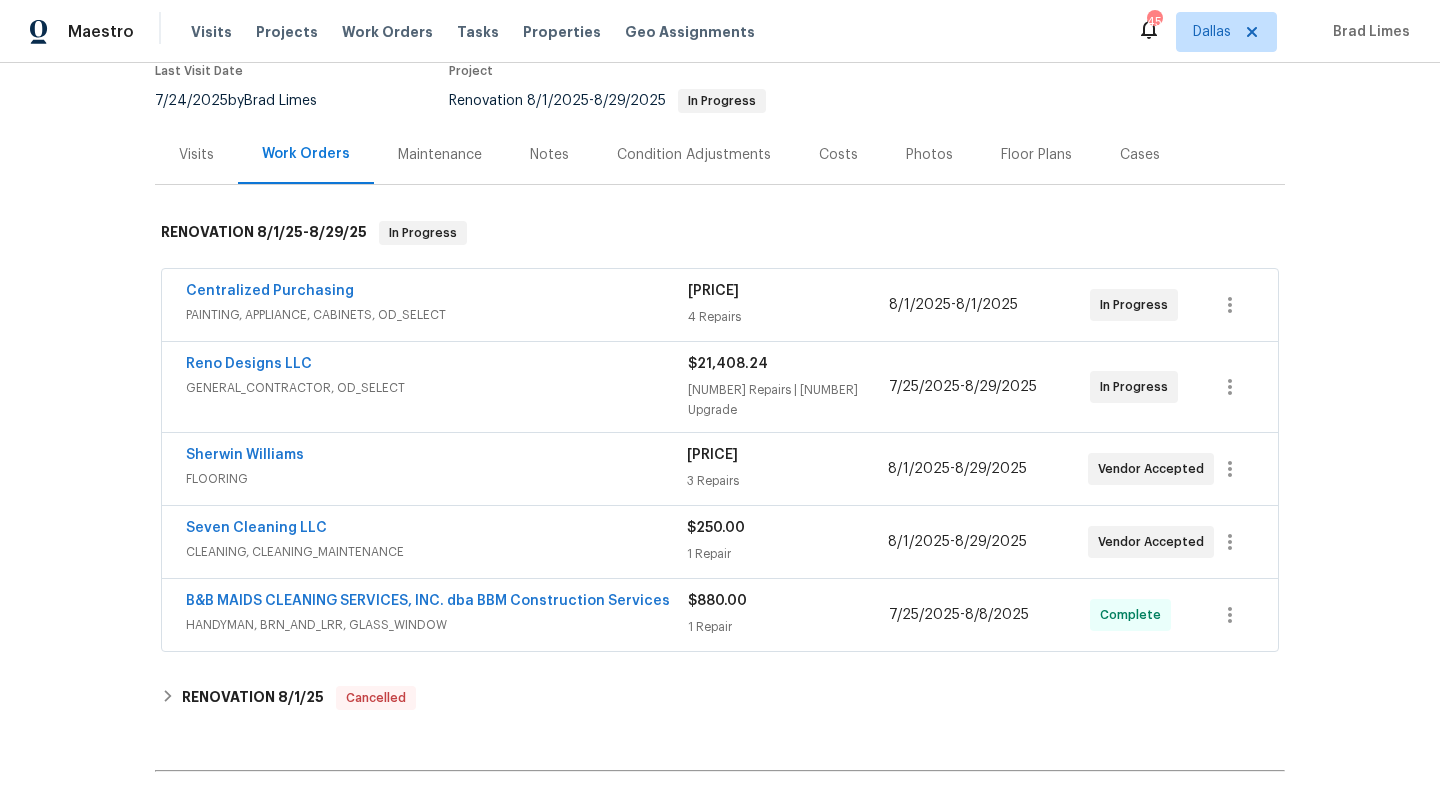 scroll, scrollTop: 180, scrollLeft: 0, axis: vertical 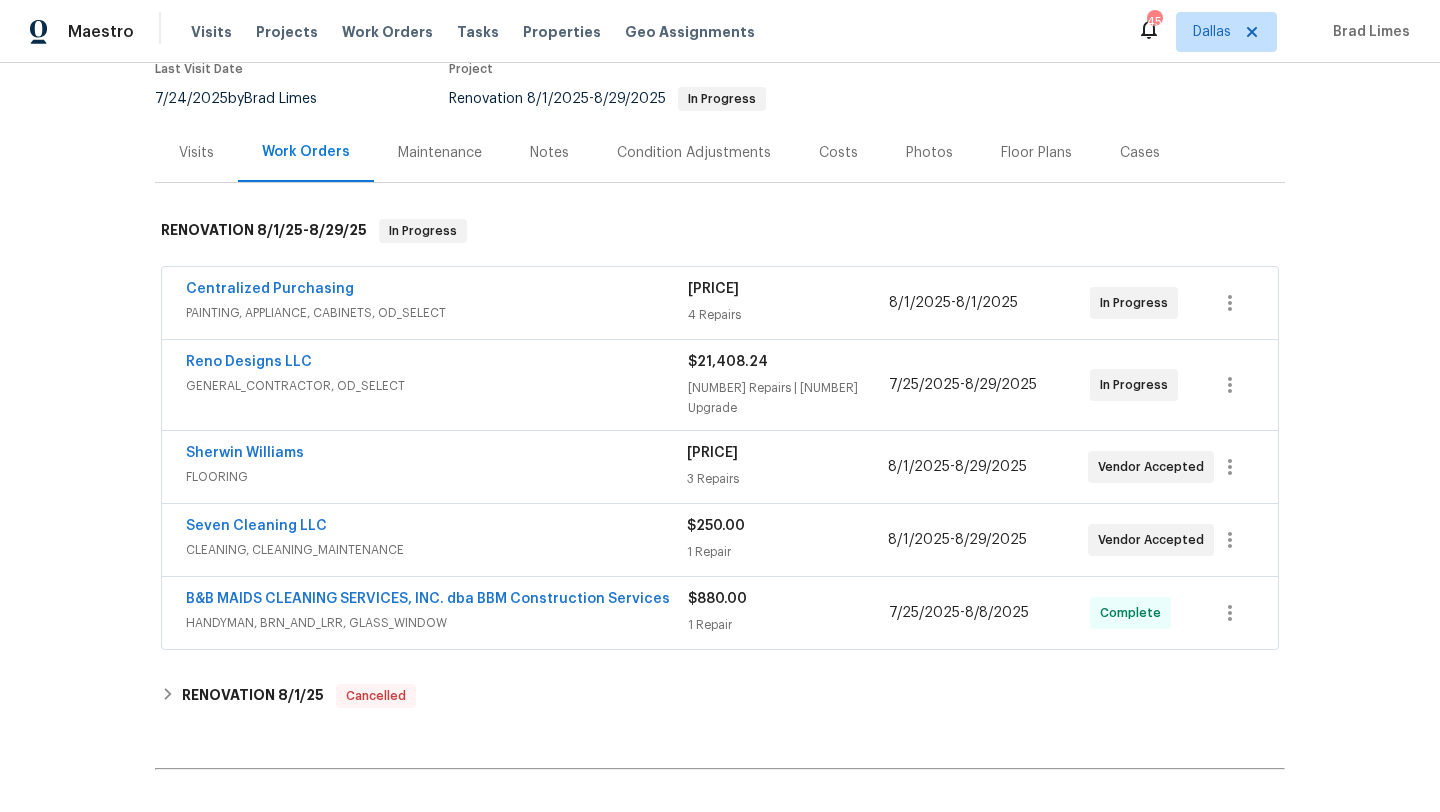 click on "Reno Designs LLC" at bounding box center (437, 364) 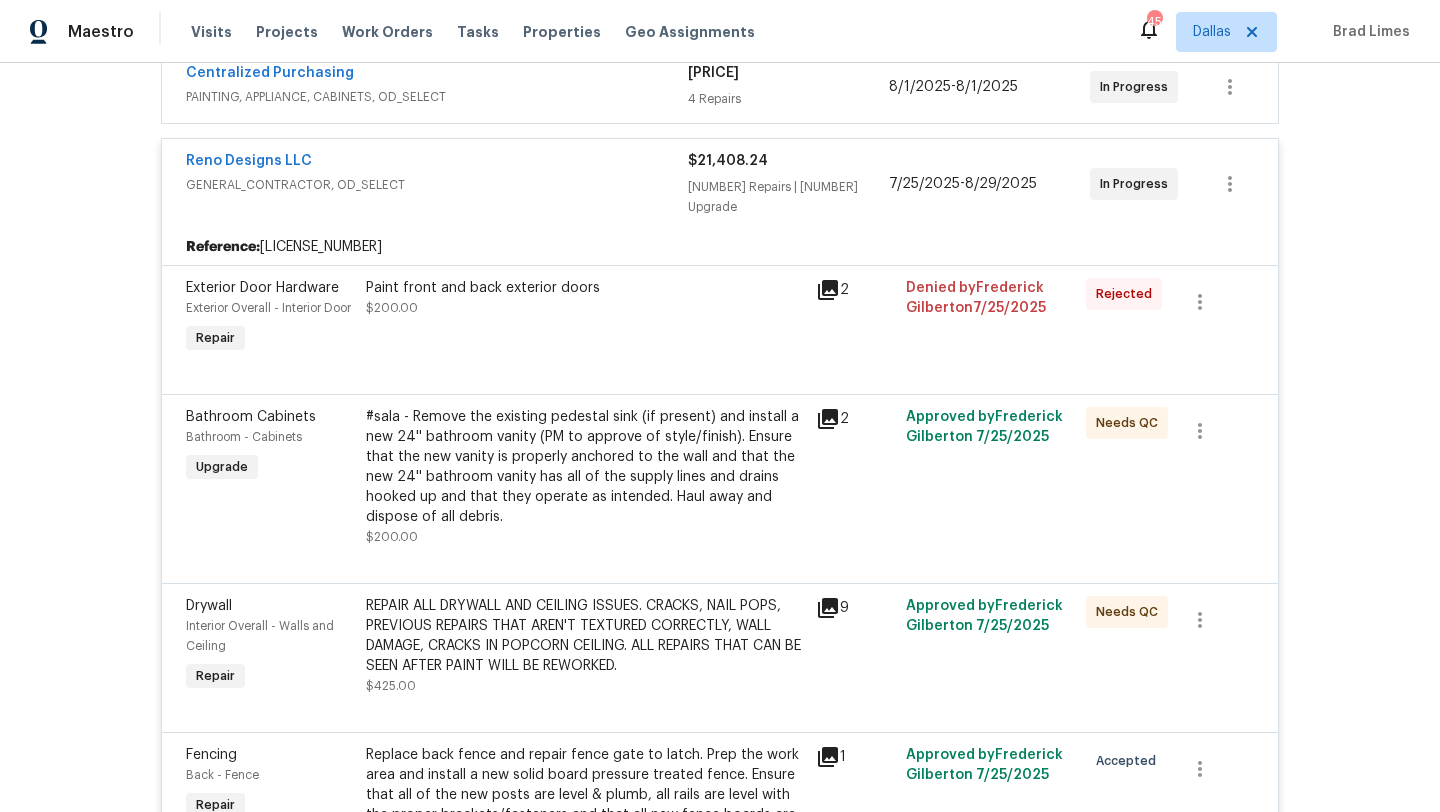 scroll, scrollTop: 397, scrollLeft: 0, axis: vertical 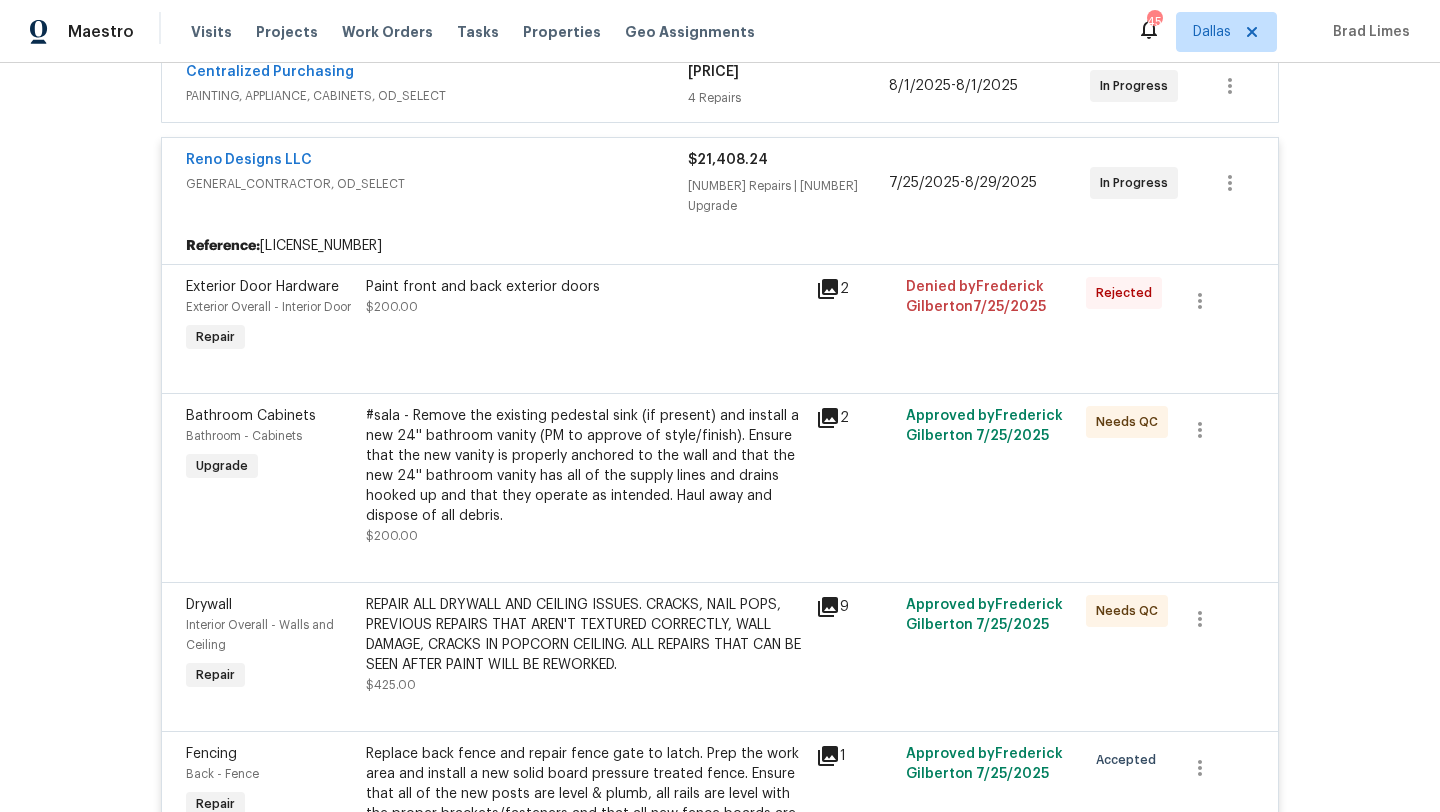click on "Paint front and back exterior doors $200.00" at bounding box center (585, 297) 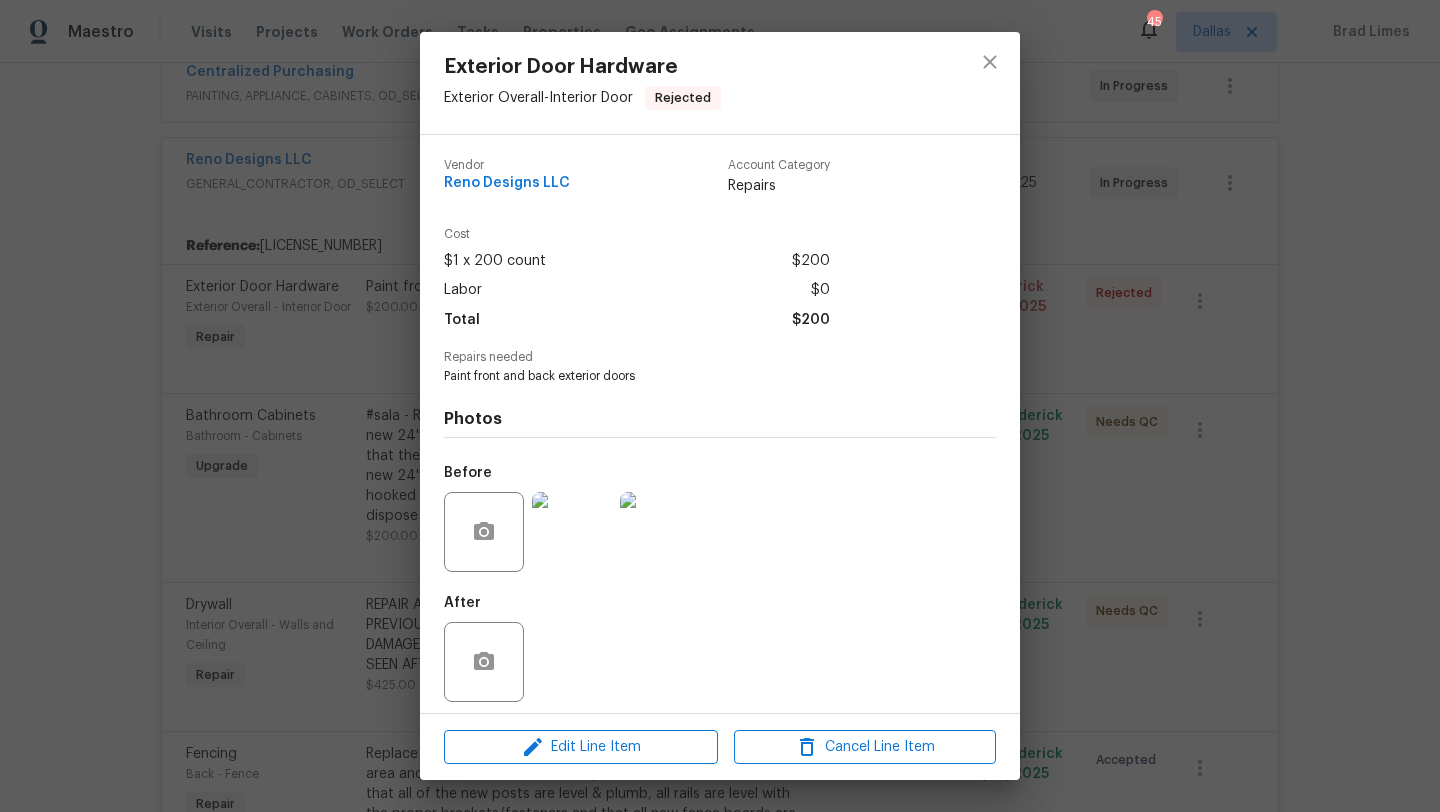 click at bounding box center [572, 532] 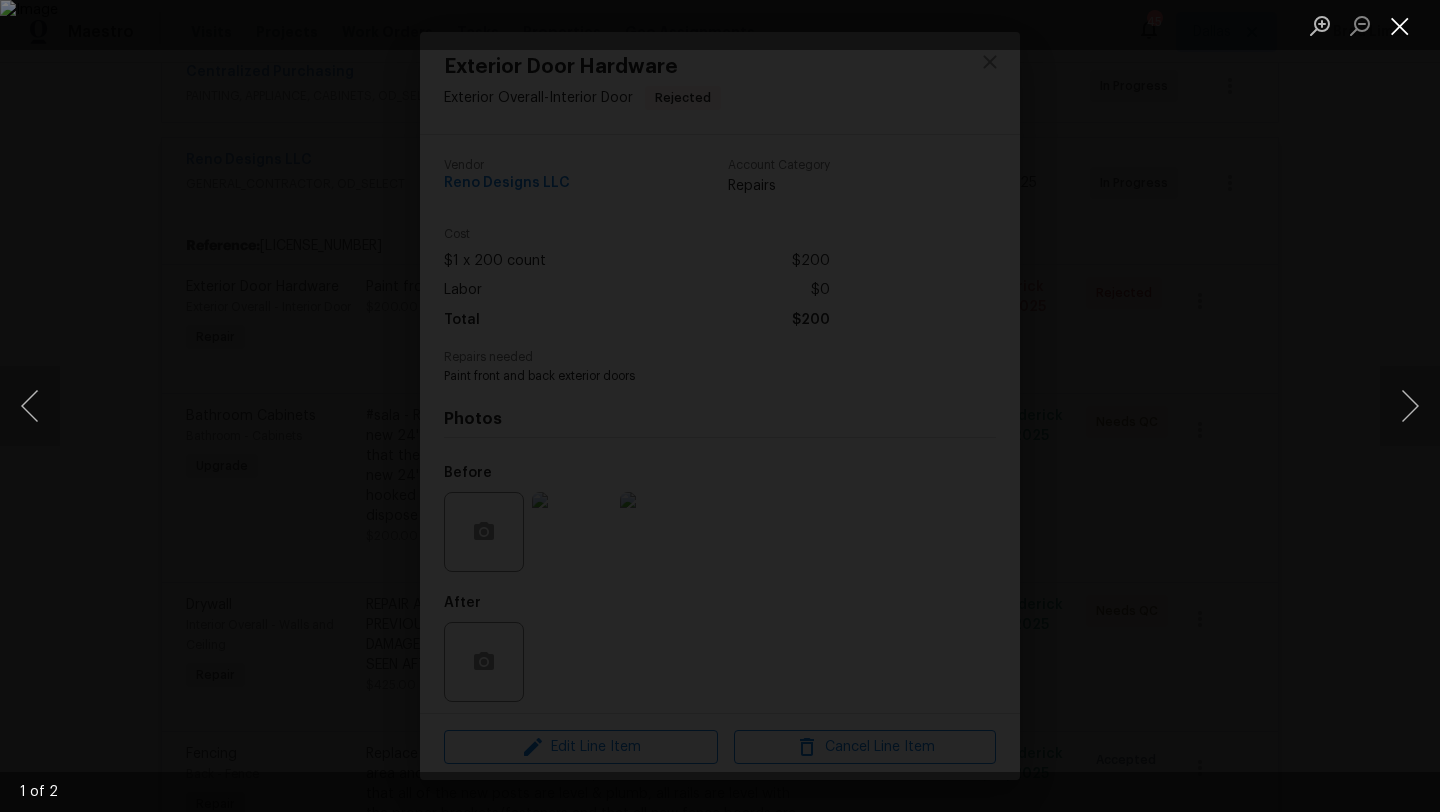 click at bounding box center (1400, 25) 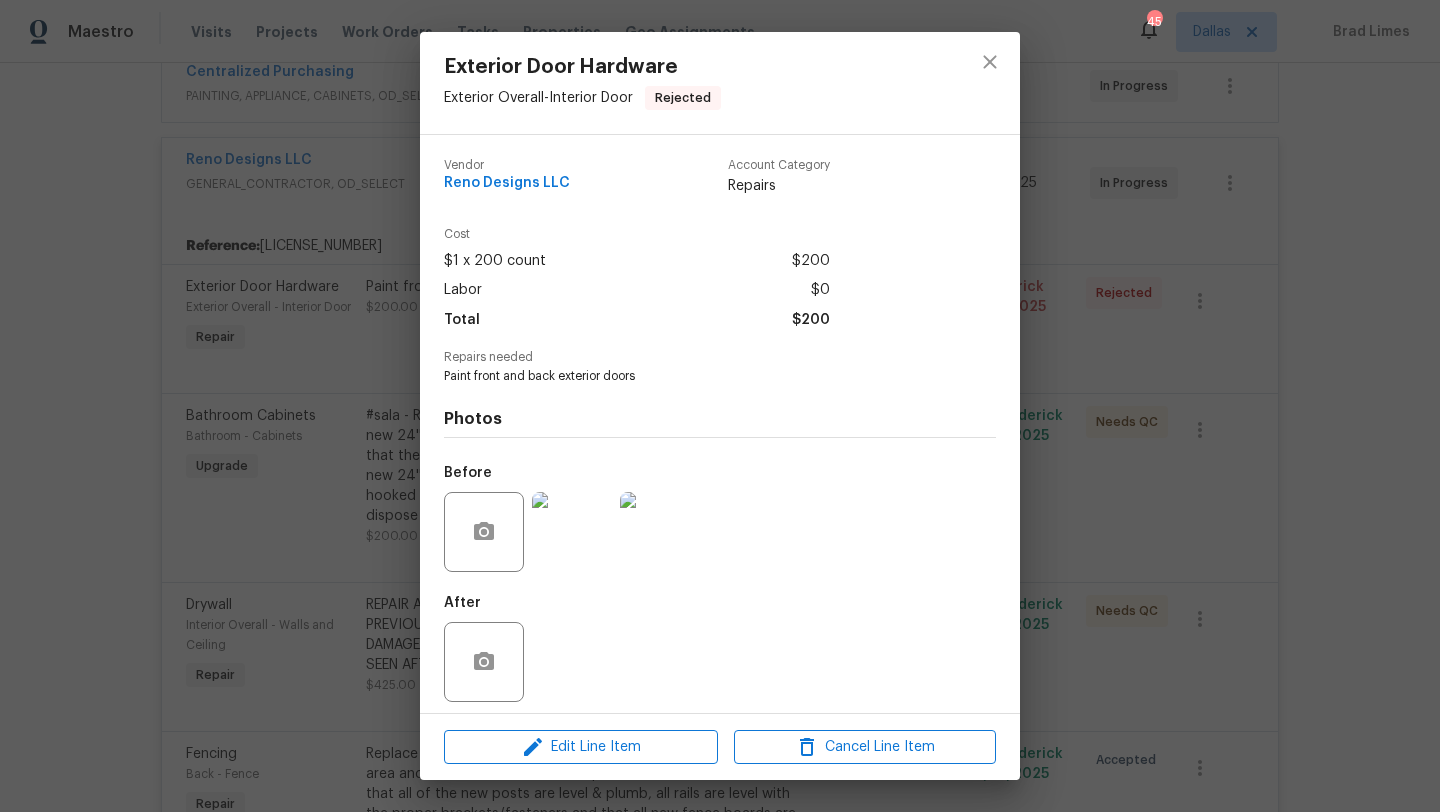 click at bounding box center (660, 532) 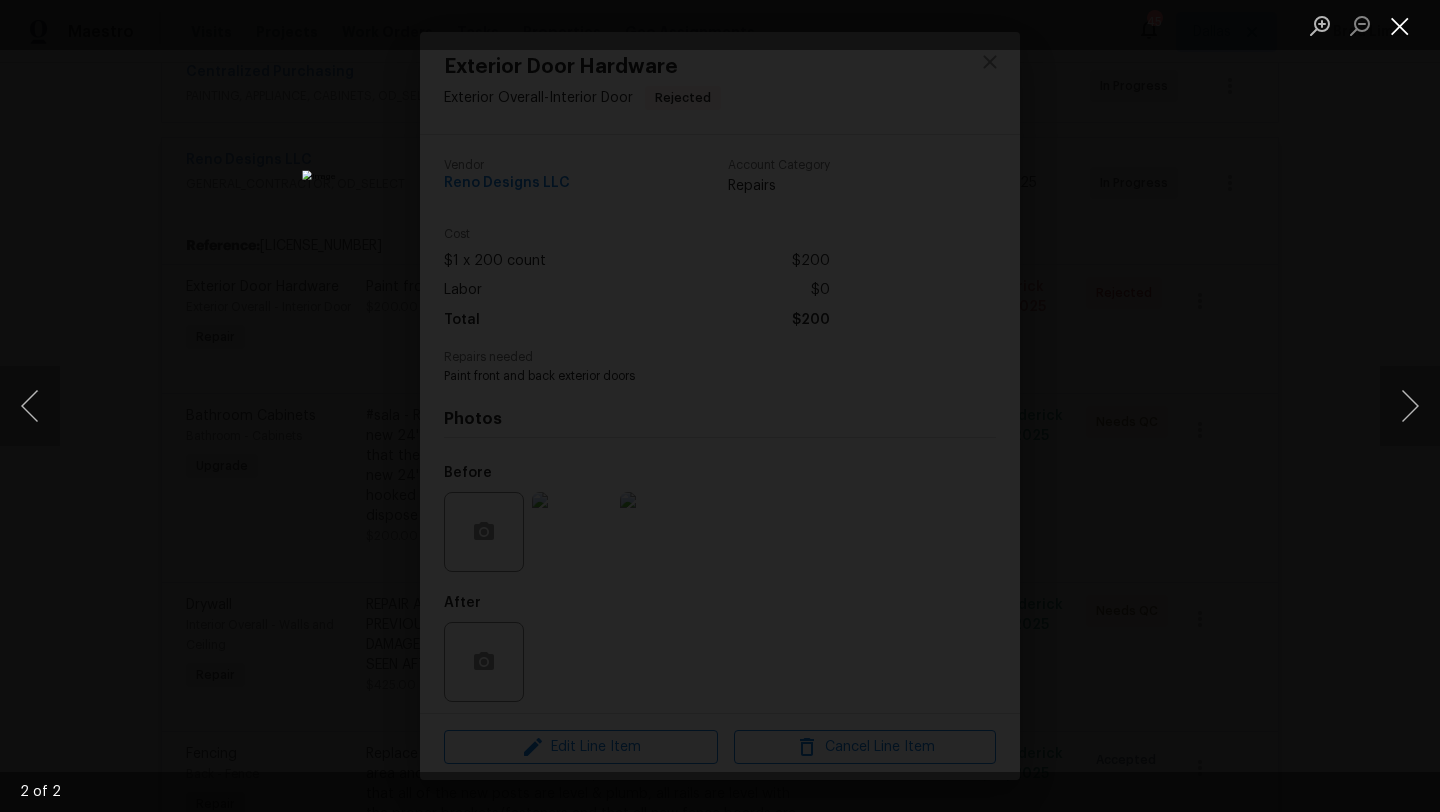 click at bounding box center (1400, 25) 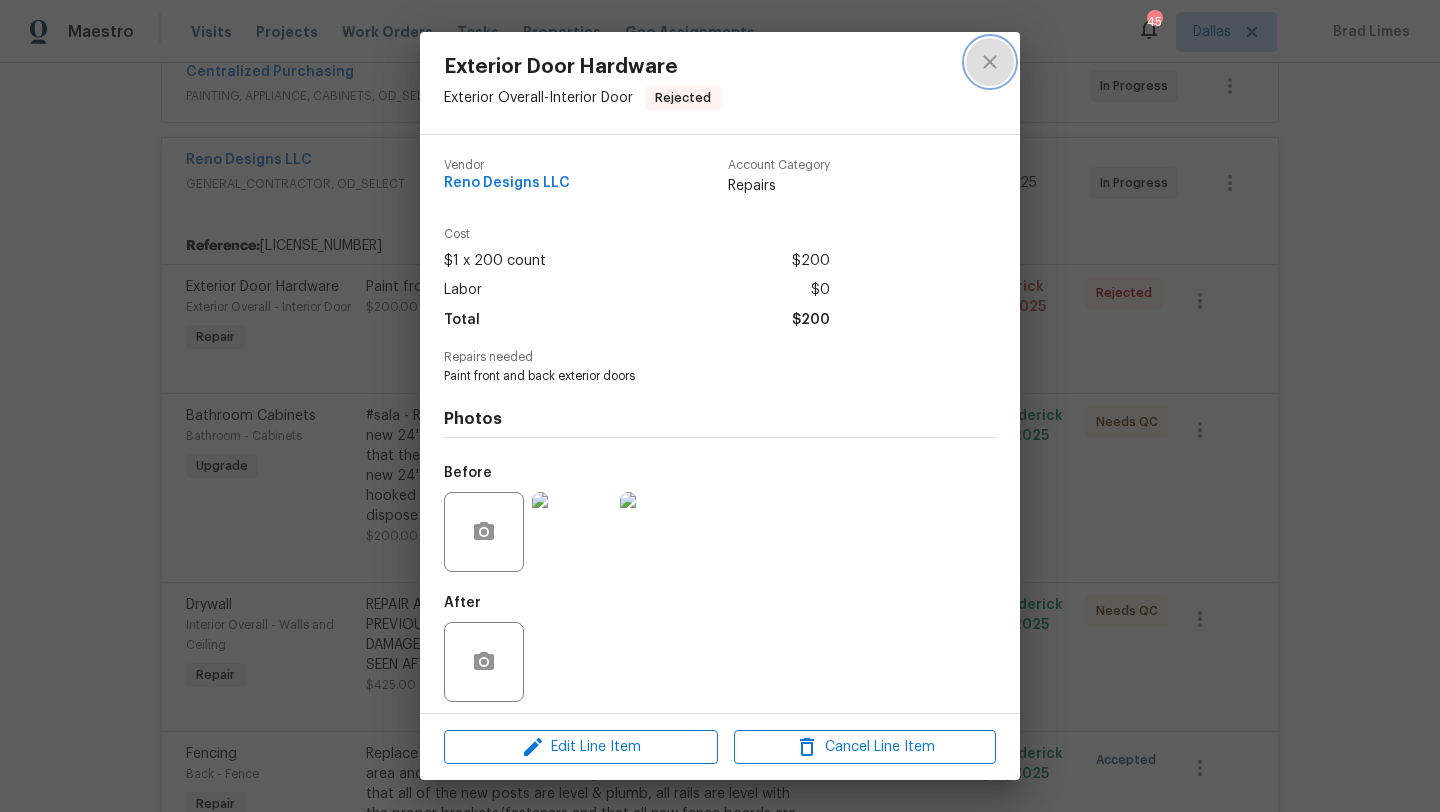 click at bounding box center [990, 62] 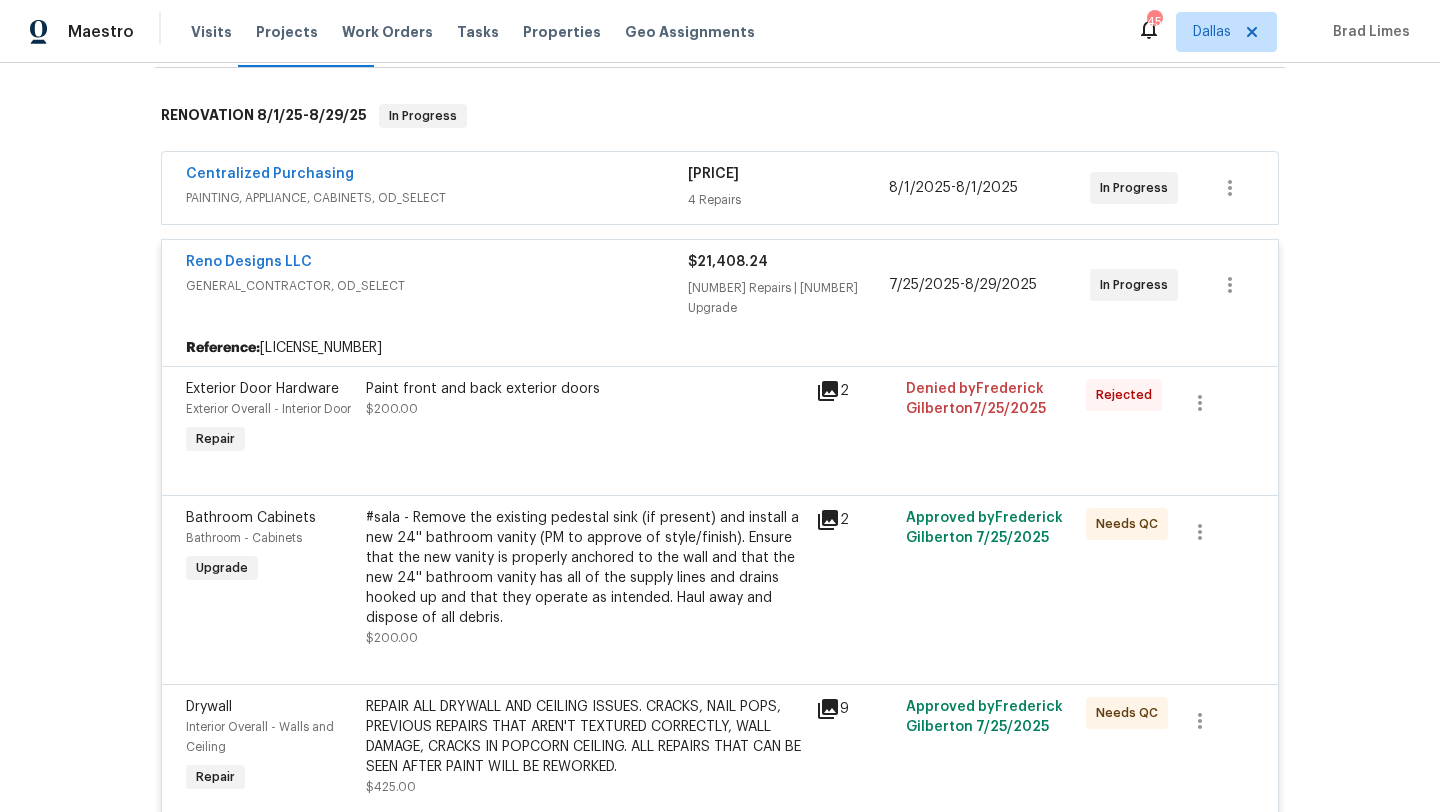 scroll, scrollTop: 304, scrollLeft: 0, axis: vertical 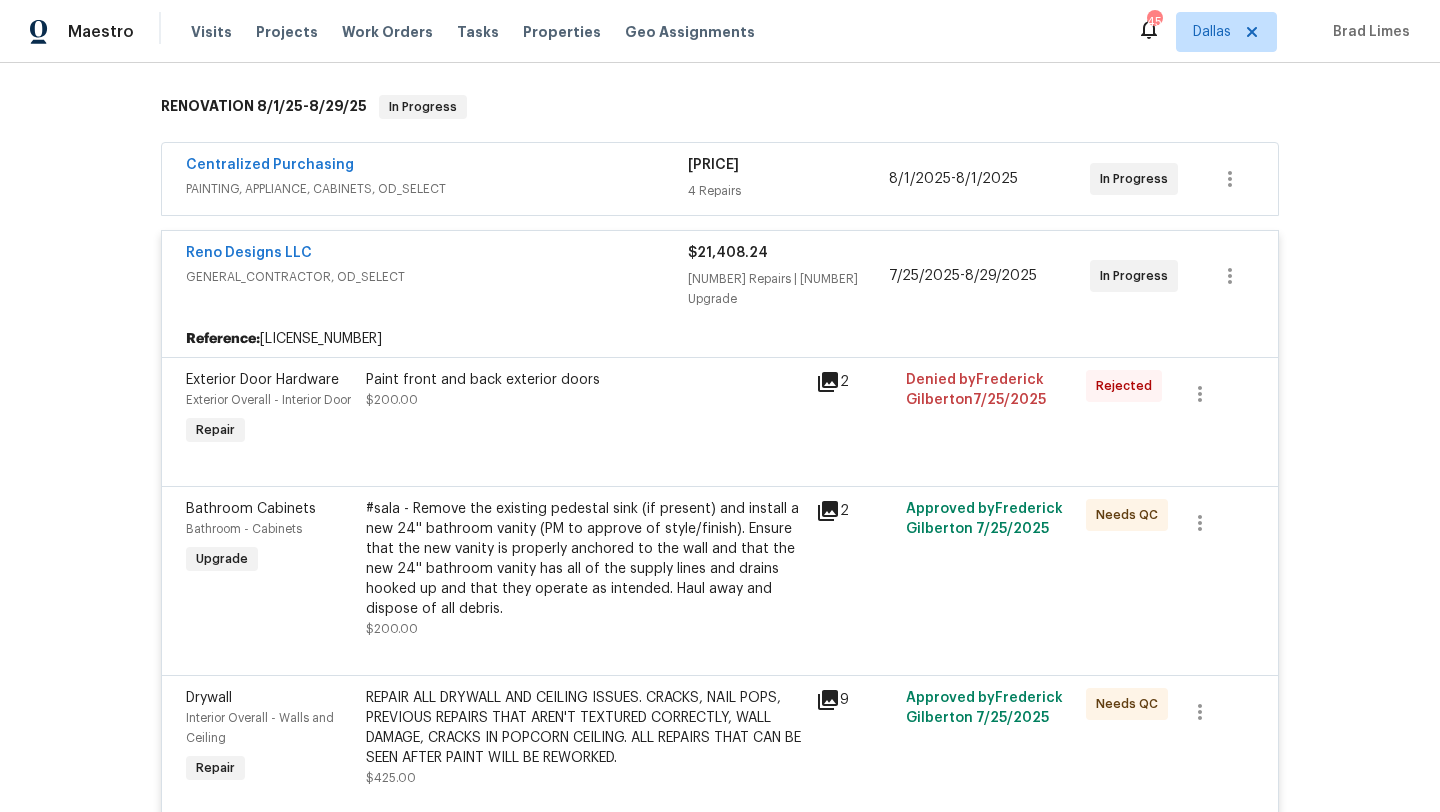 click on "Paint front and back exterior doors $200.00" at bounding box center (585, 410) 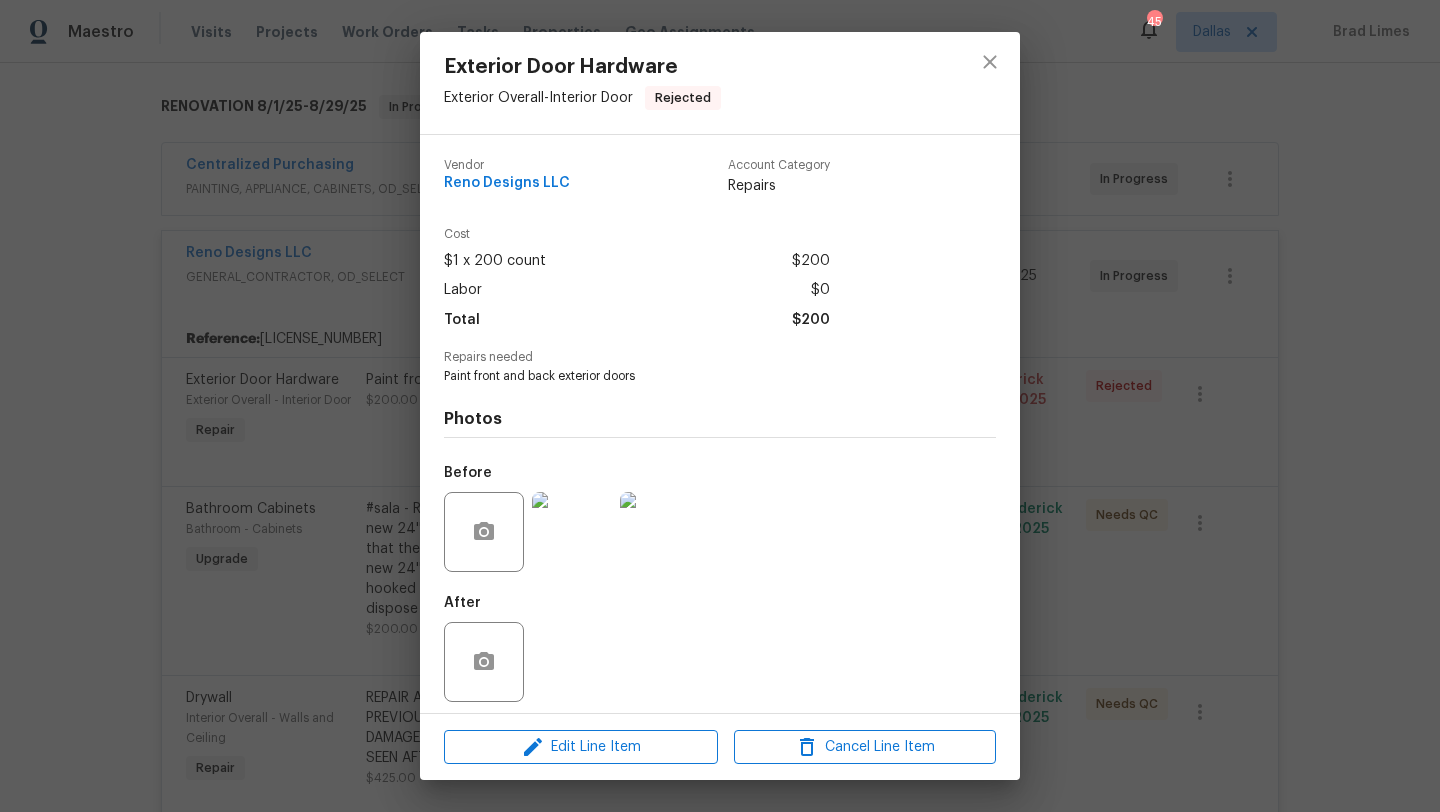 click at bounding box center [572, 532] 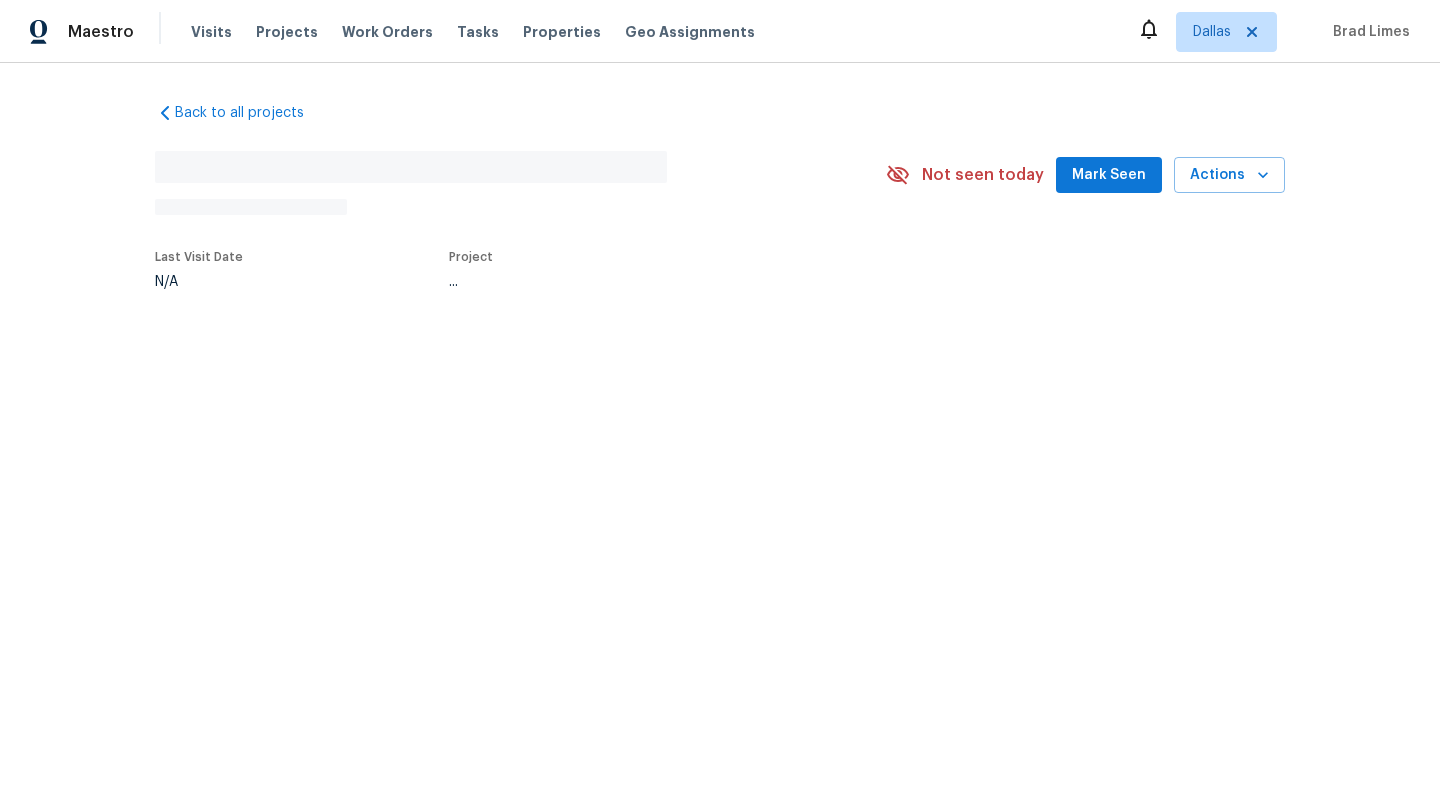 scroll, scrollTop: 0, scrollLeft: 0, axis: both 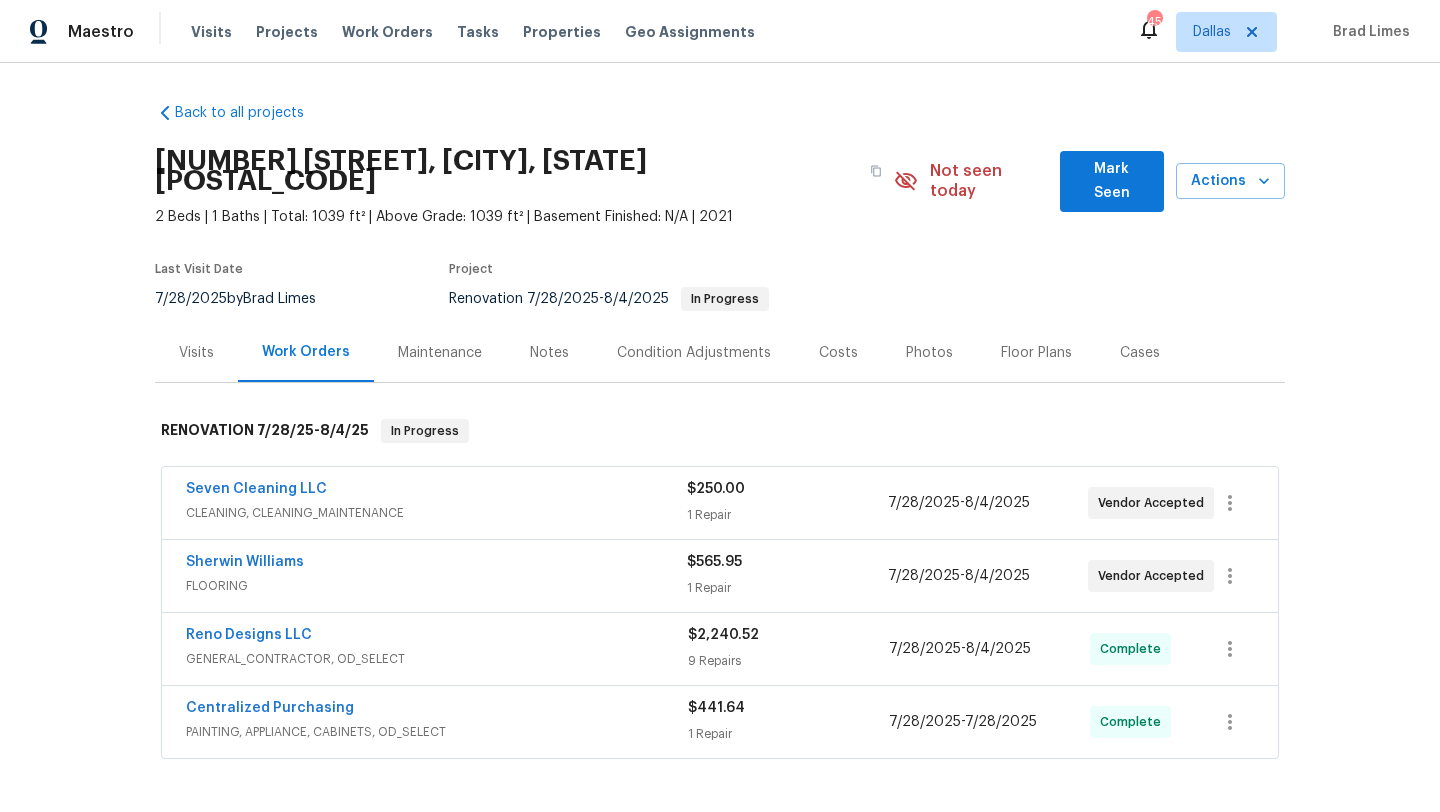 click on "Reno Designs LLC" at bounding box center (437, 637) 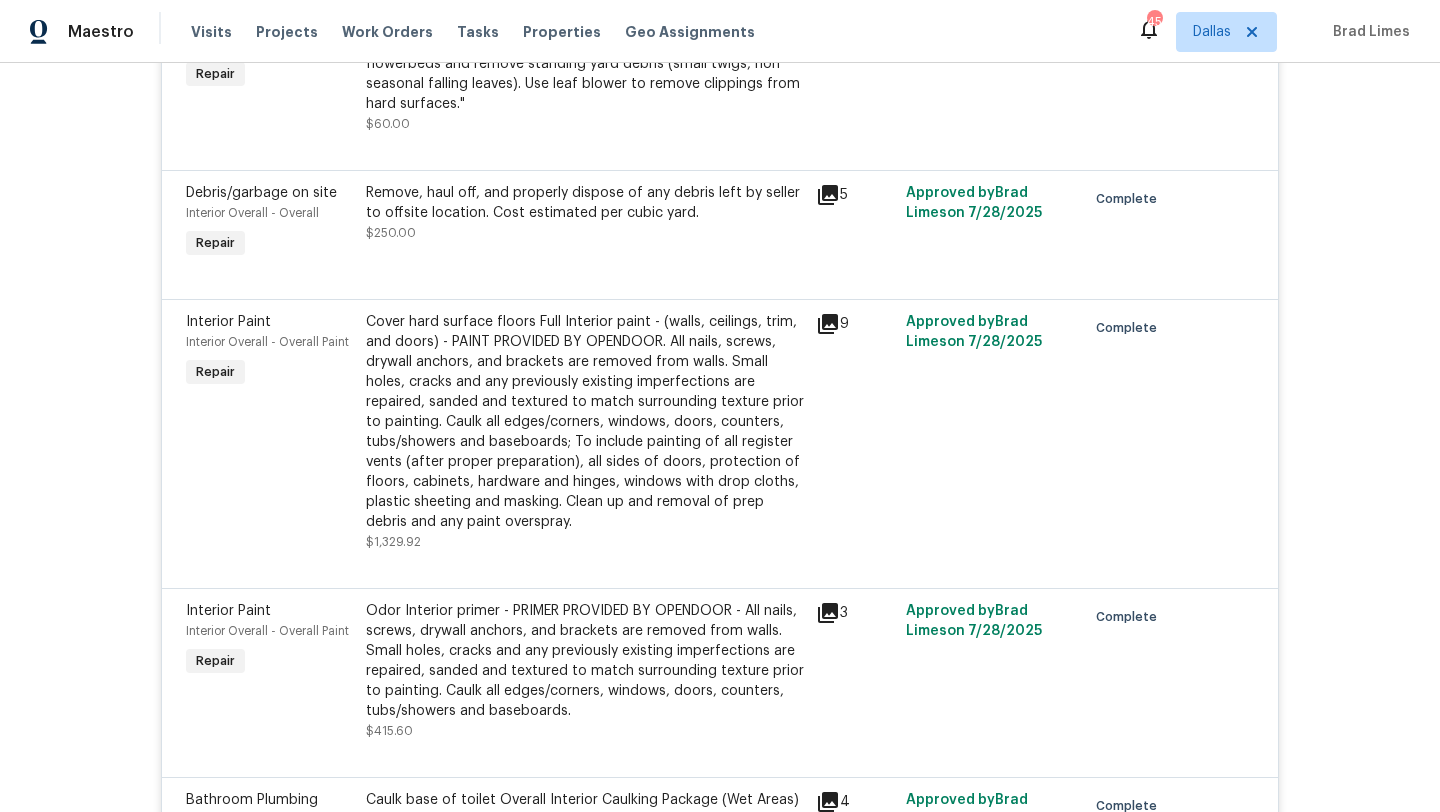 scroll, scrollTop: 0, scrollLeft: 0, axis: both 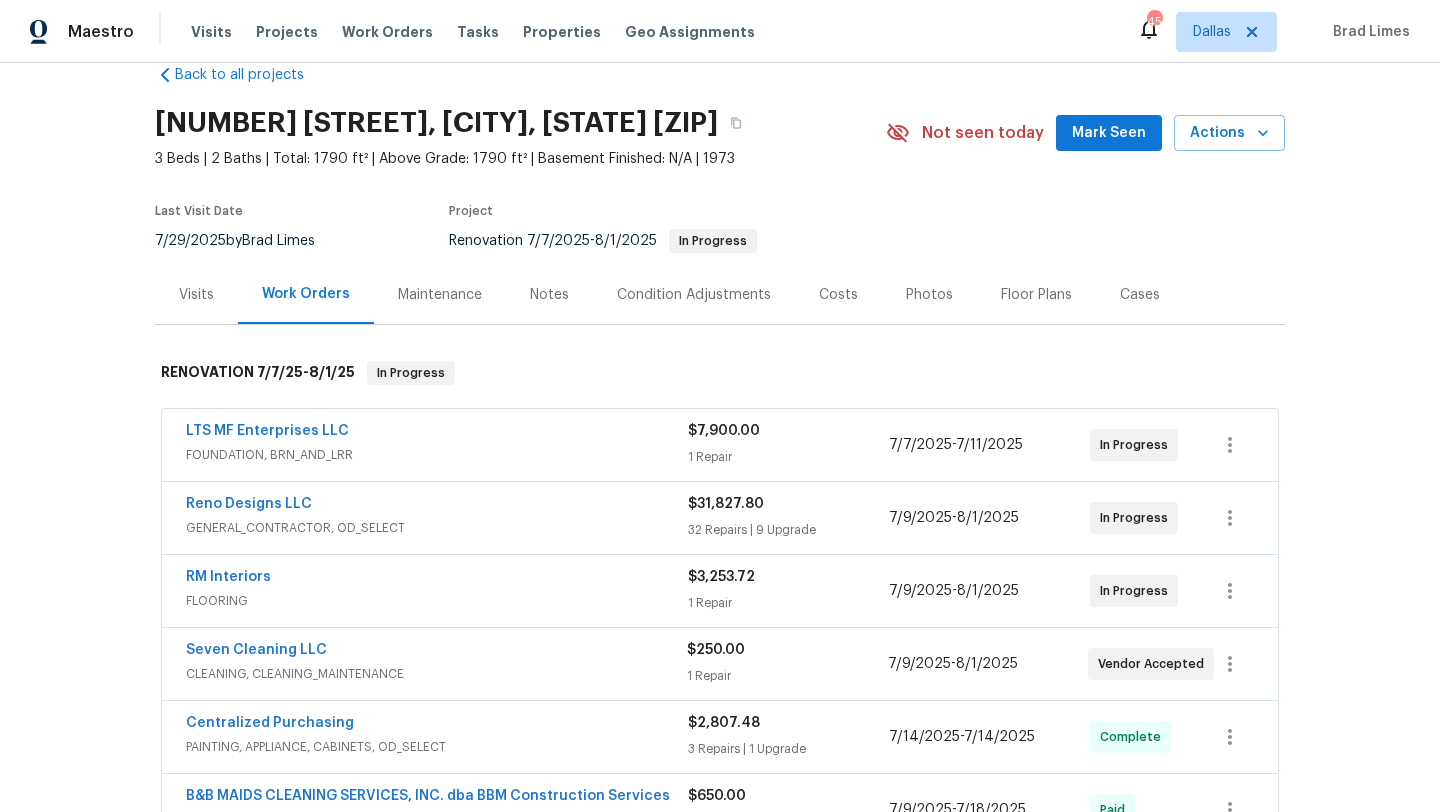 click on "GENERAL_CONTRACTOR, OD_SELECT" at bounding box center [437, 528] 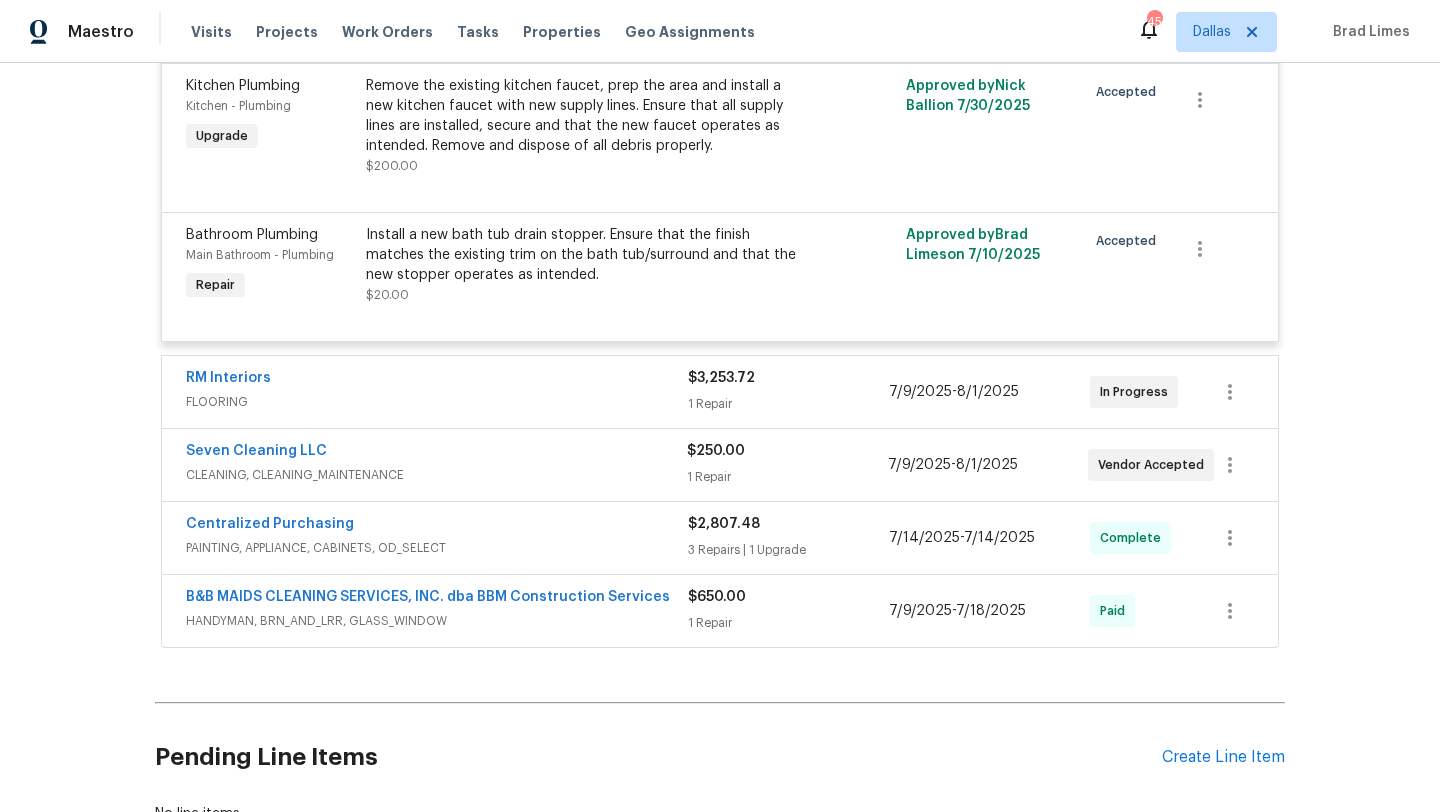 scroll, scrollTop: 7258, scrollLeft: 0, axis: vertical 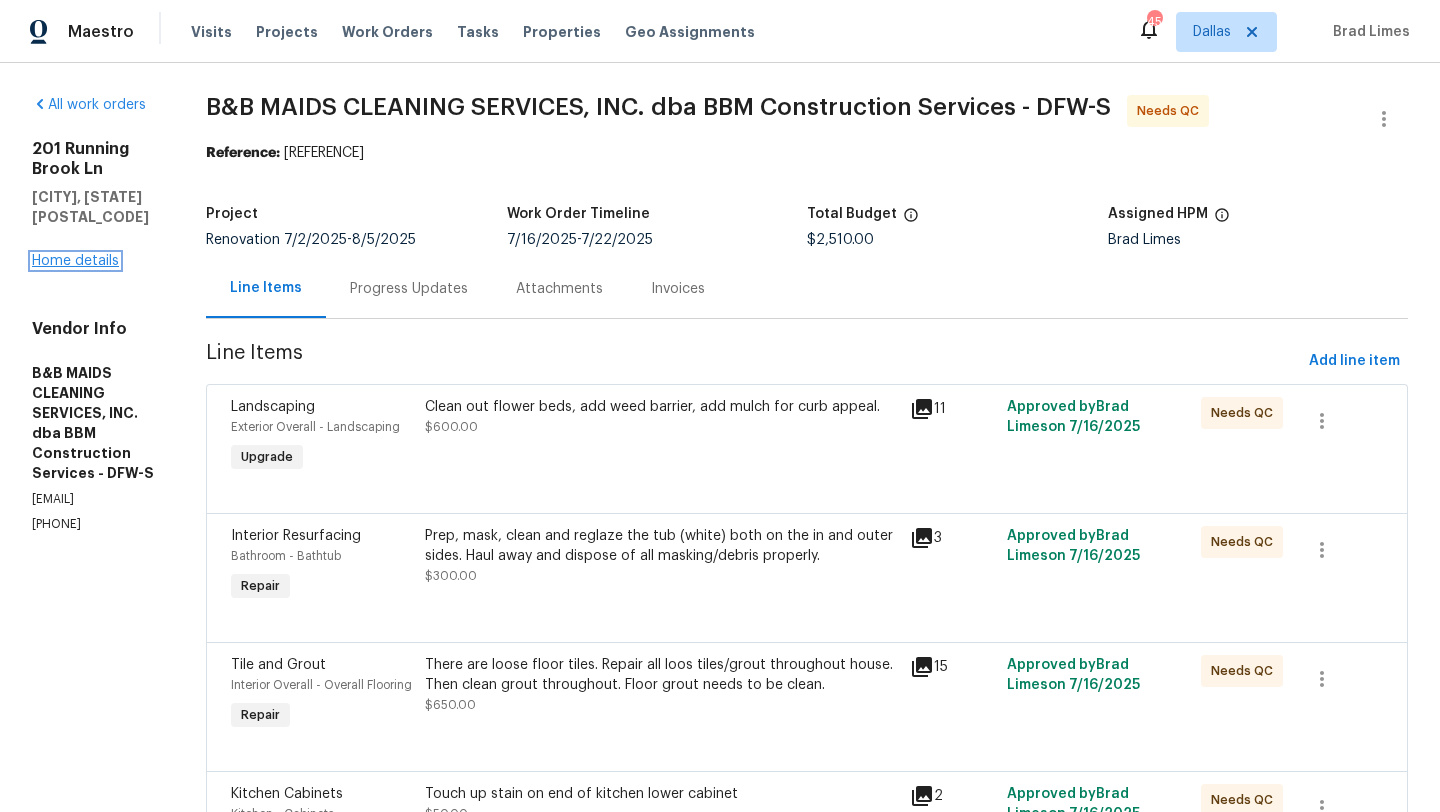 click on "Home details" at bounding box center [75, 261] 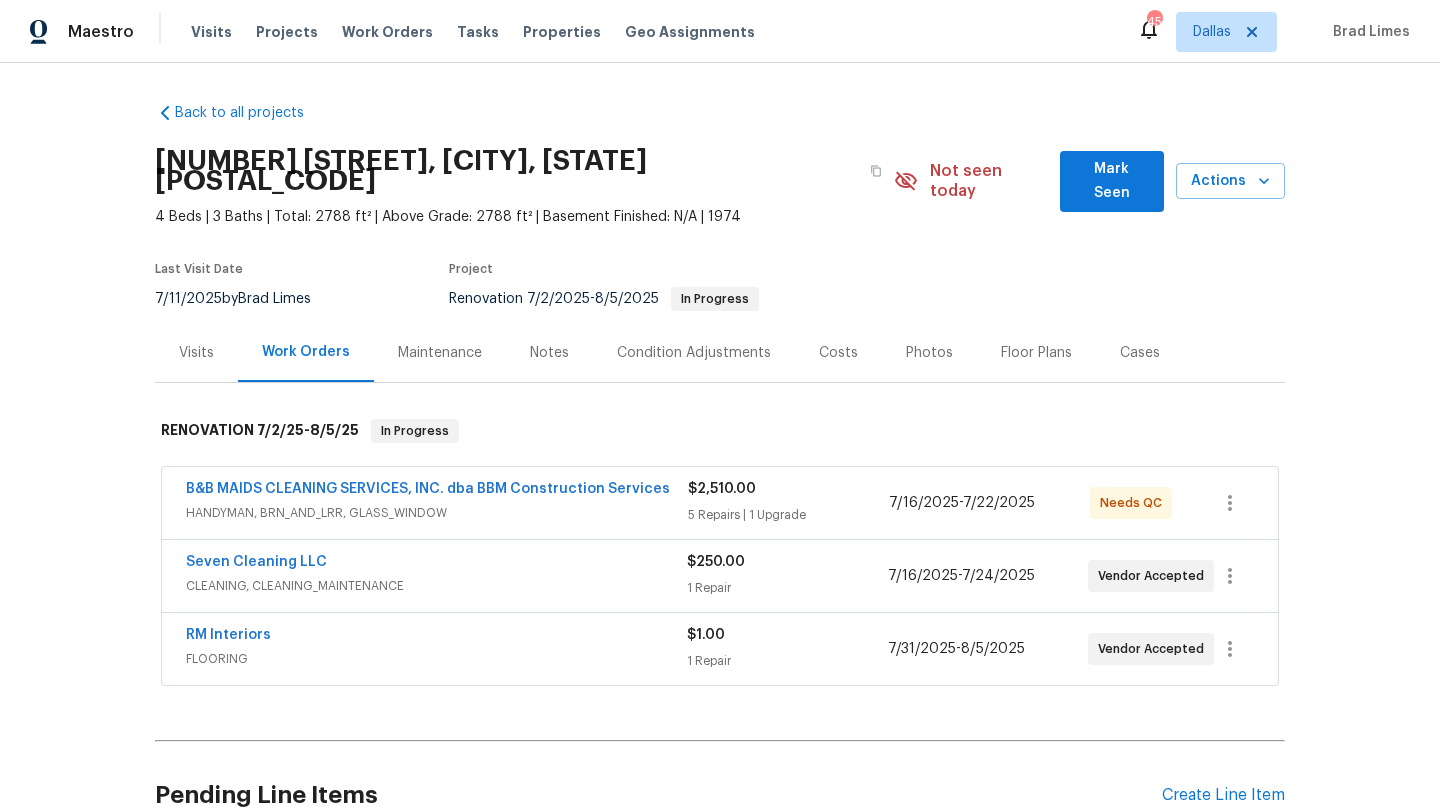 click on "RM Interiors" at bounding box center [228, 635] 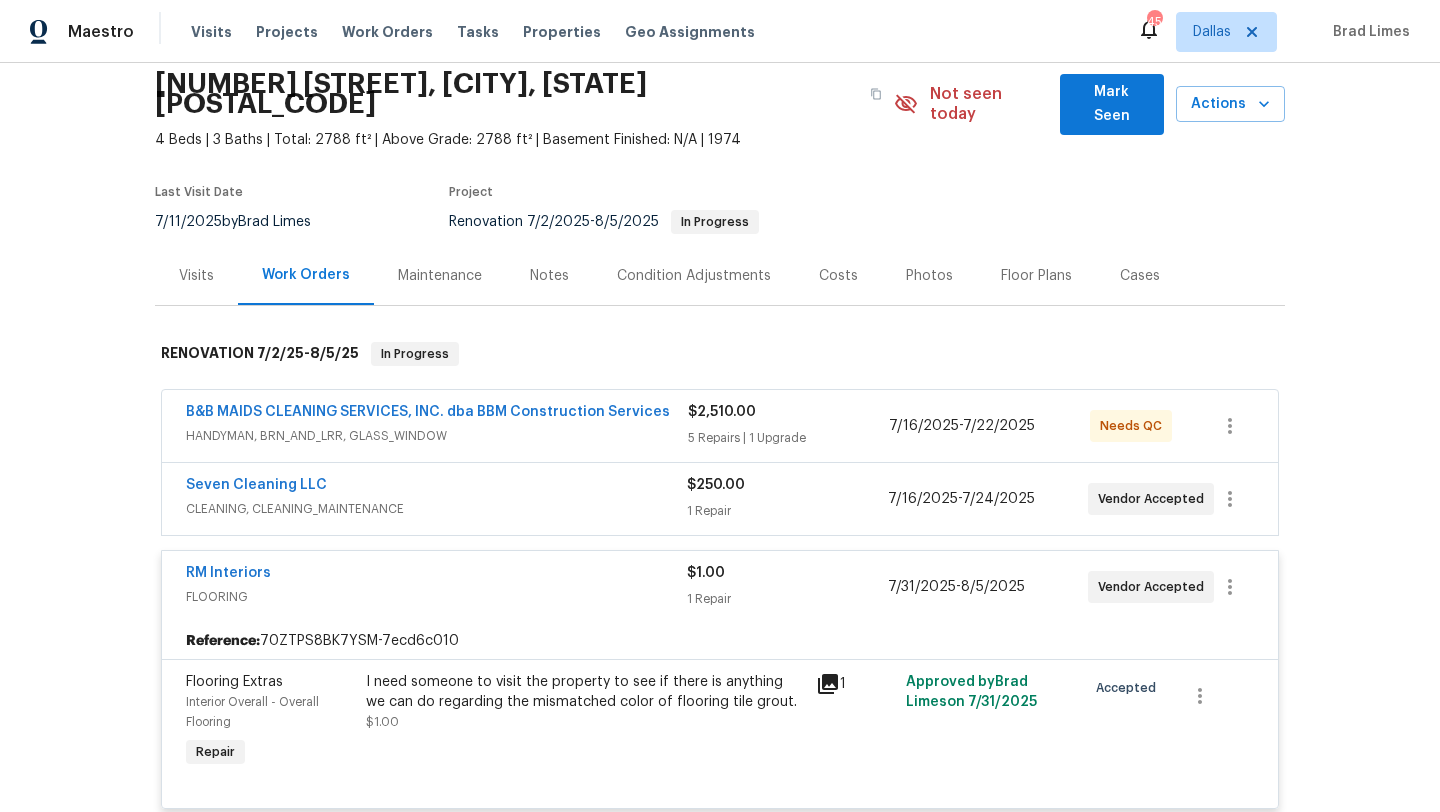 scroll, scrollTop: 112, scrollLeft: 0, axis: vertical 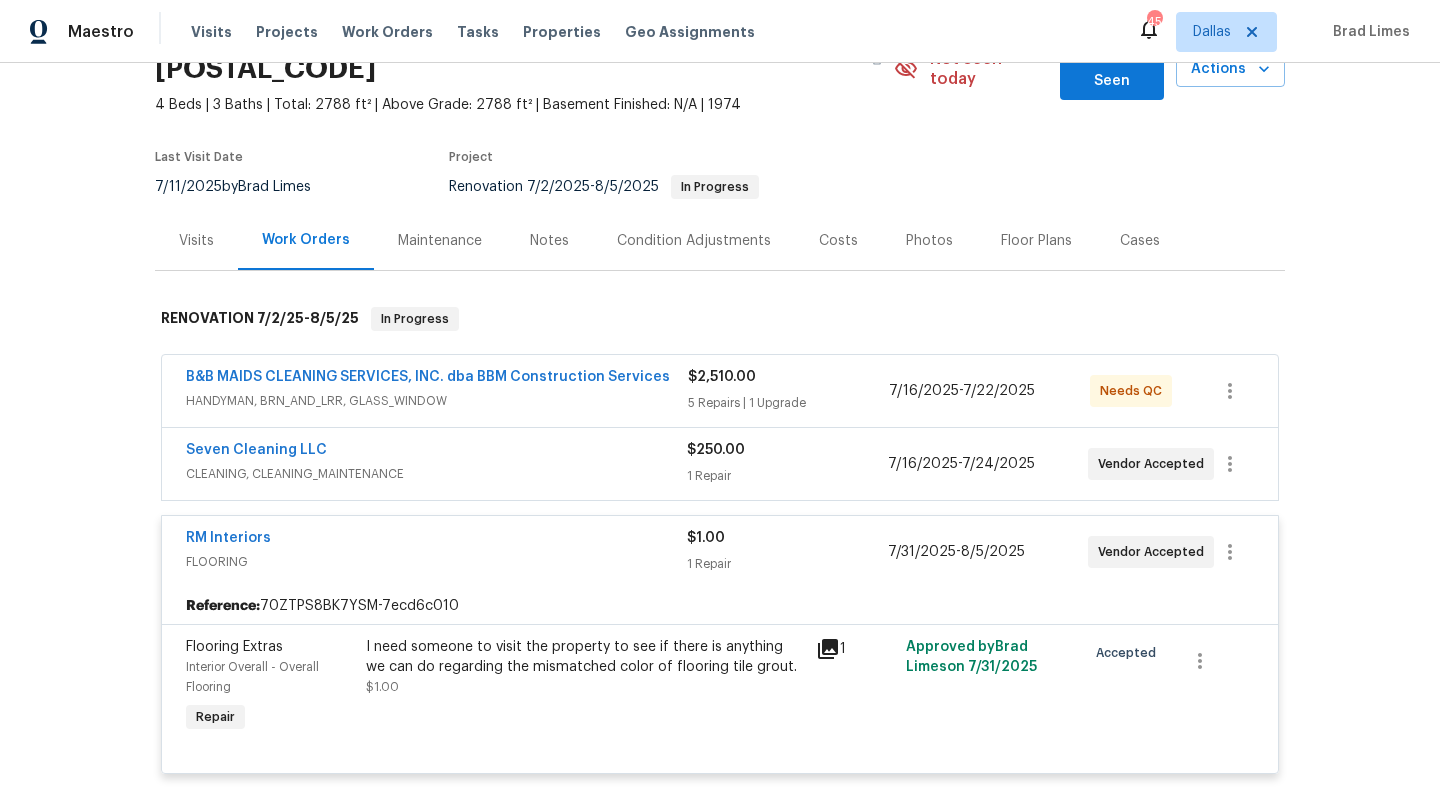 click on "RM Interiors" at bounding box center (436, 540) 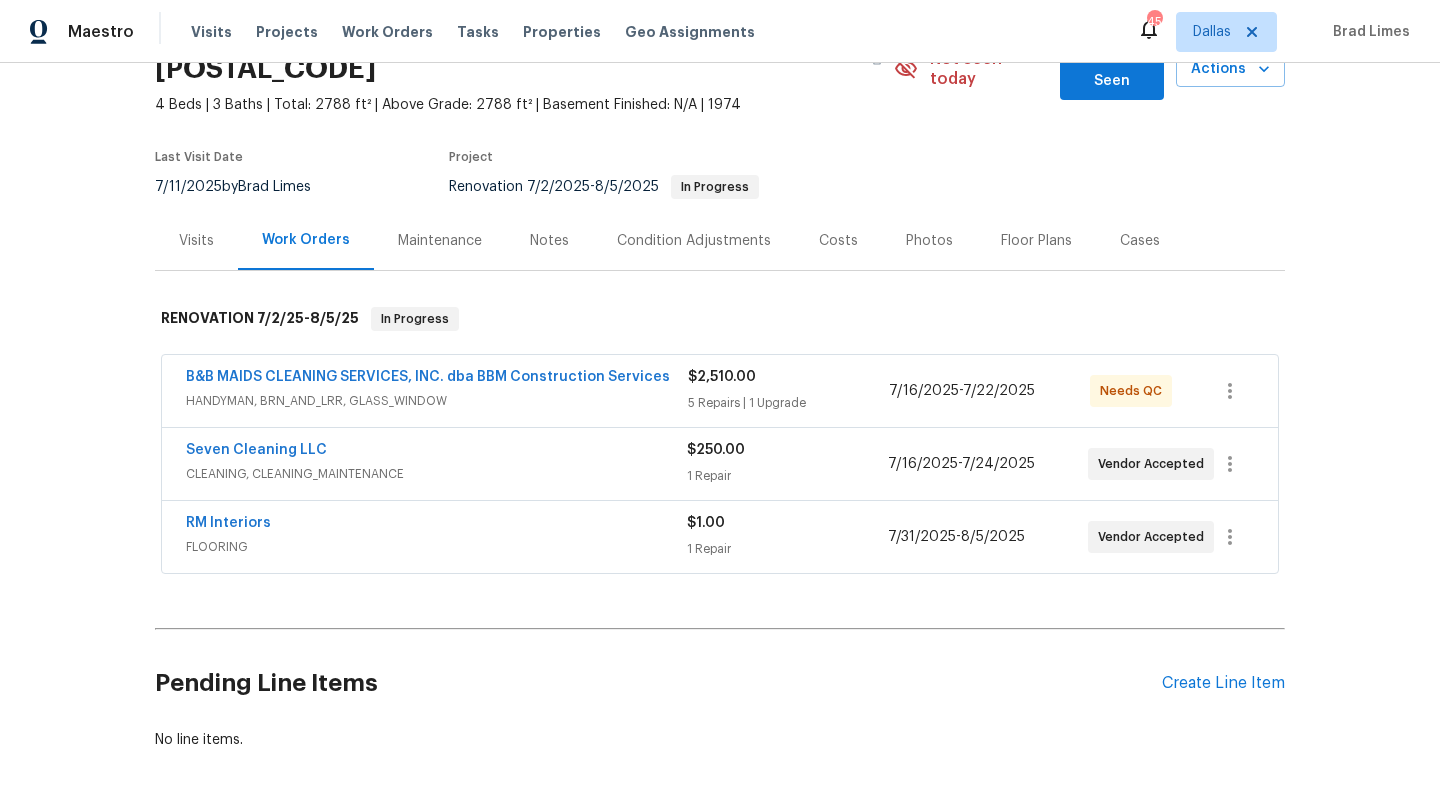 click on "FLOORING" at bounding box center (436, 547) 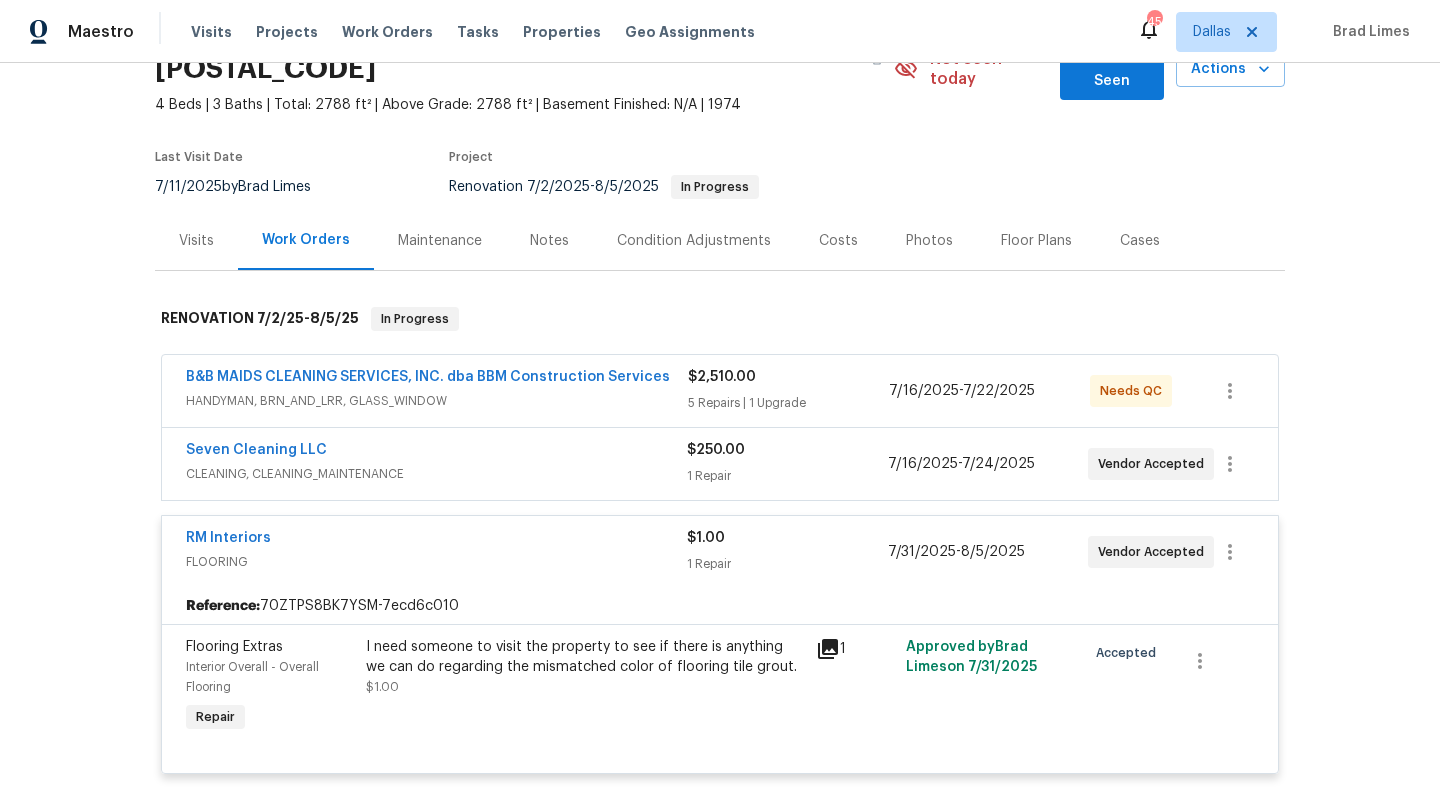 click on "I need someone to visit the property to see if there is anything we can do regarding the mismatched color of flooring tile grout." at bounding box center [585, 657] 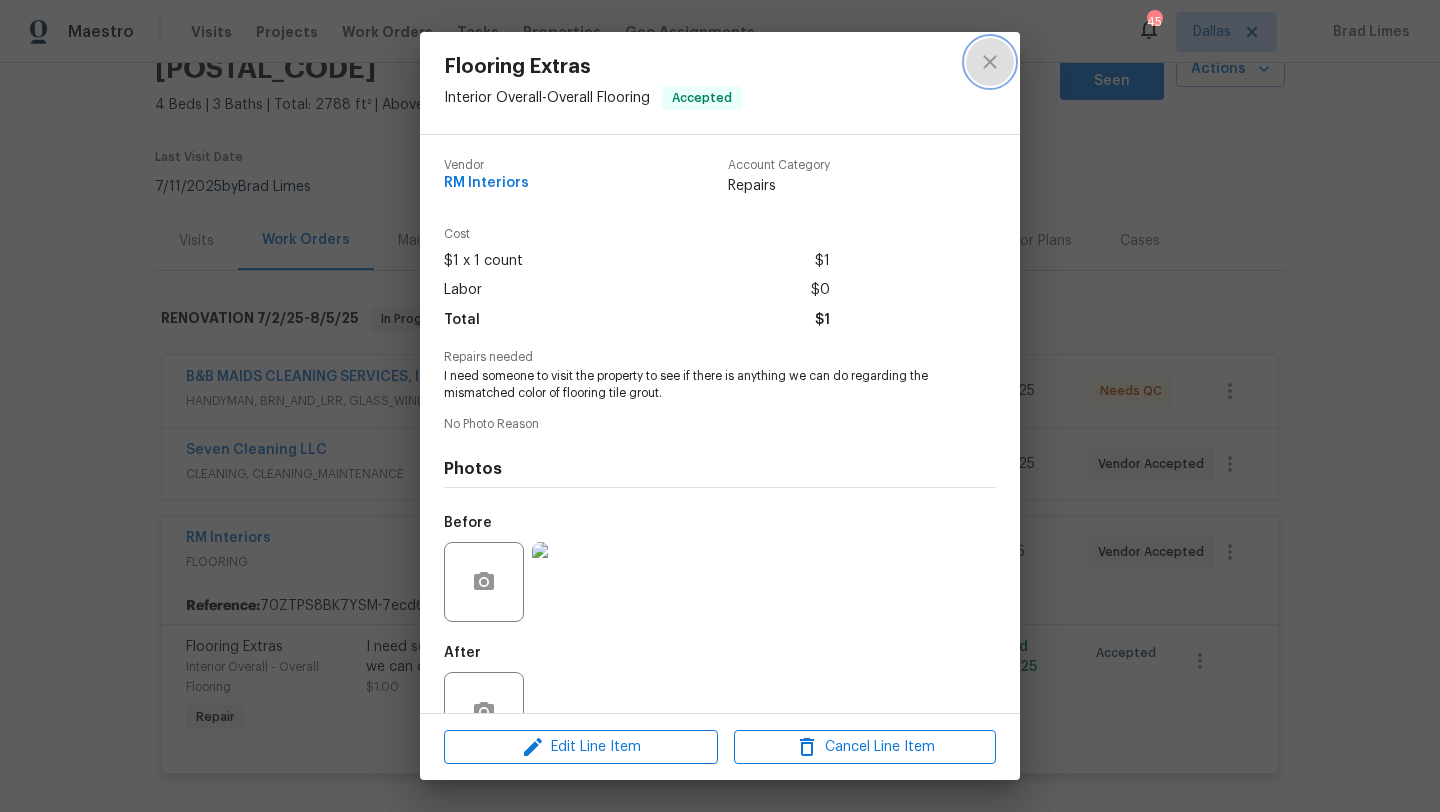 click 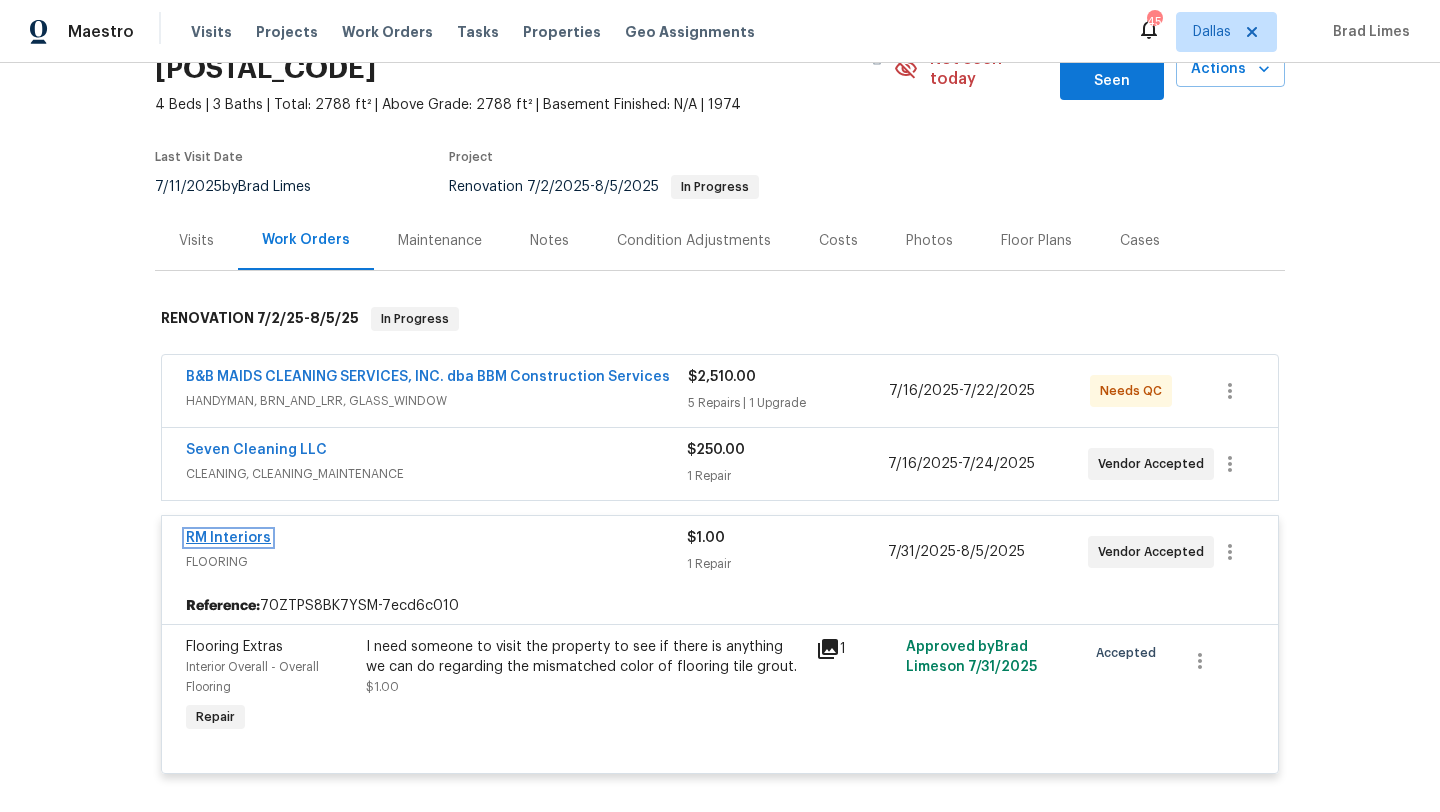 click on "RM Interiors" at bounding box center (228, 538) 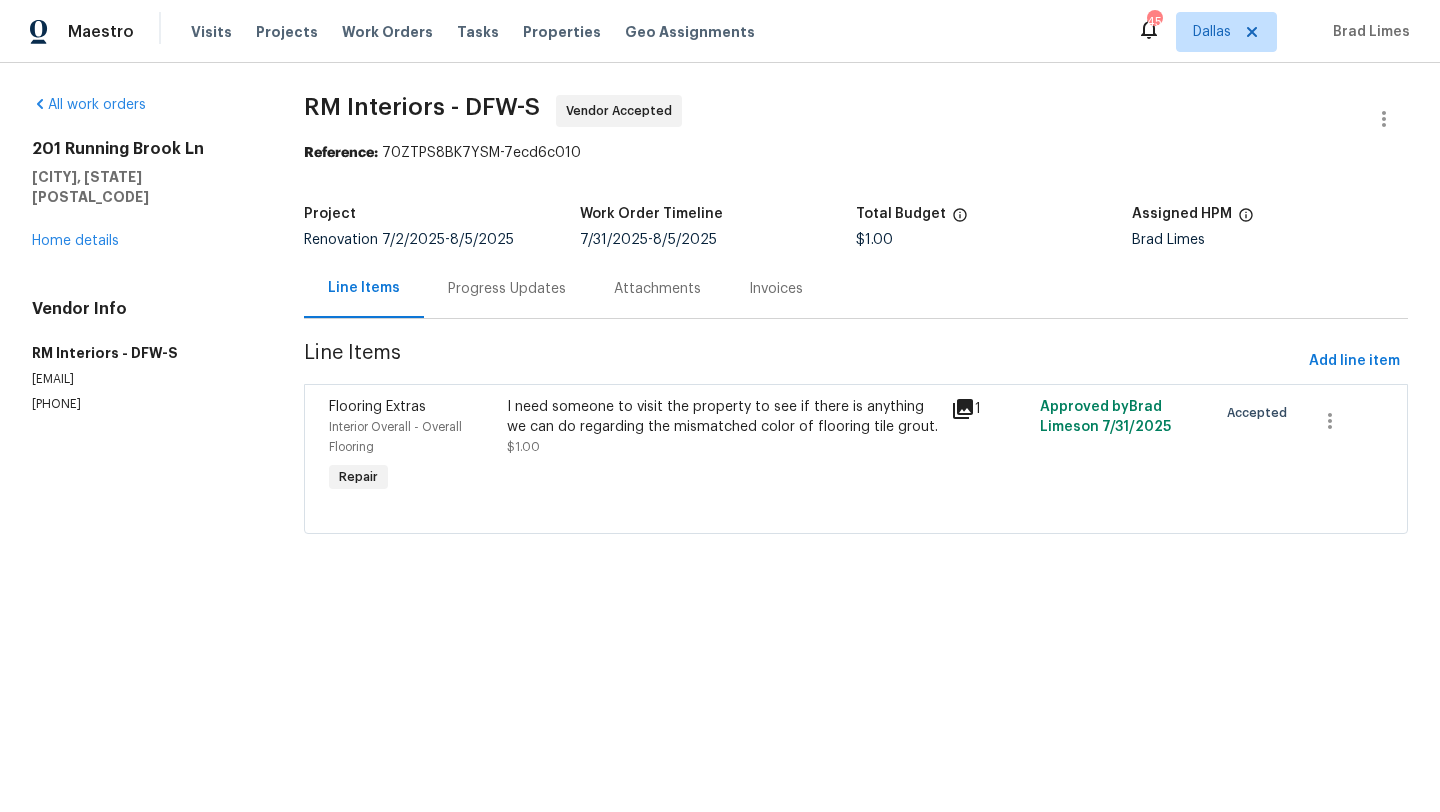 drag, startPoint x: 165, startPoint y: 359, endPoint x: 31, endPoint y: 362, distance: 134.03358 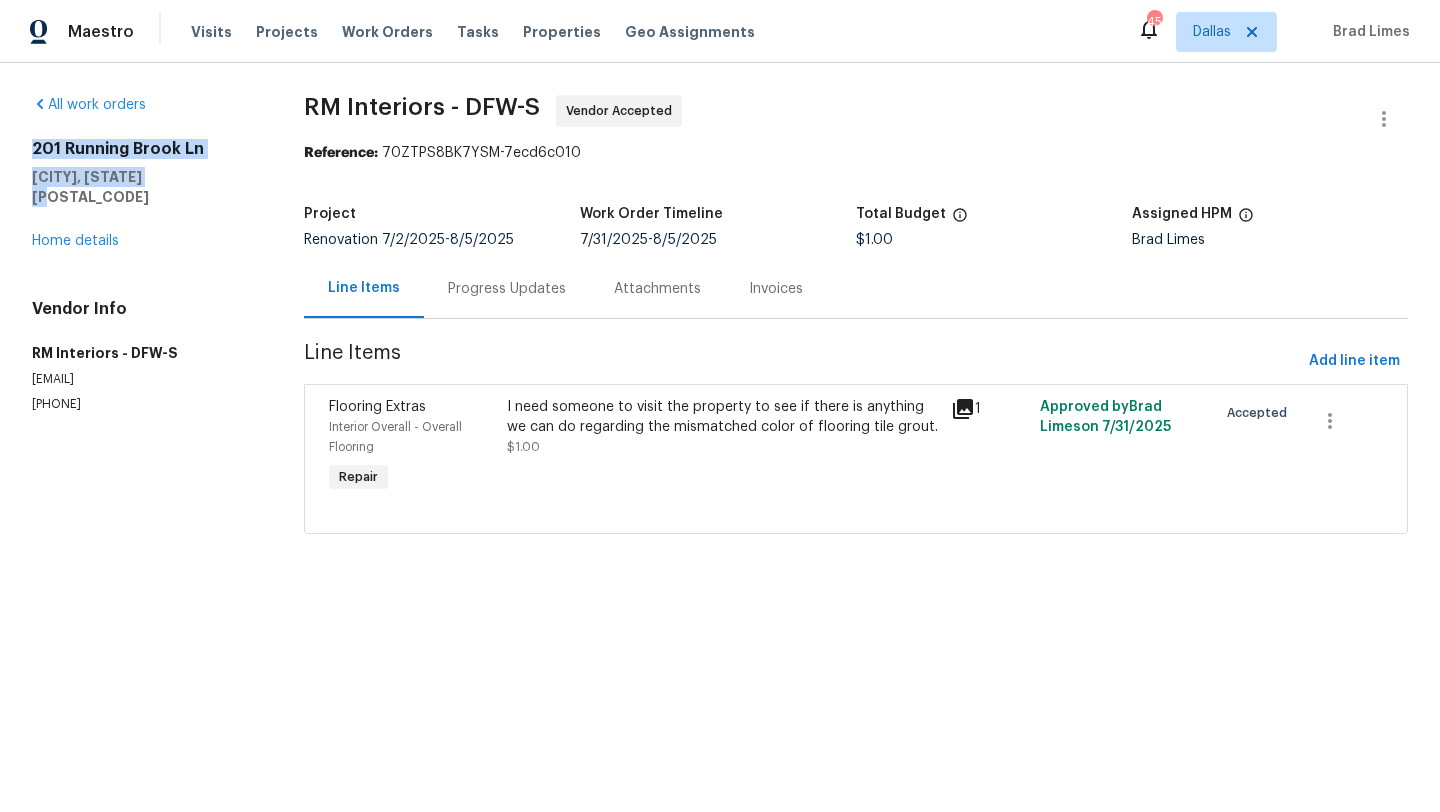 drag, startPoint x: 164, startPoint y: 176, endPoint x: 22, endPoint y: 146, distance: 145.13441 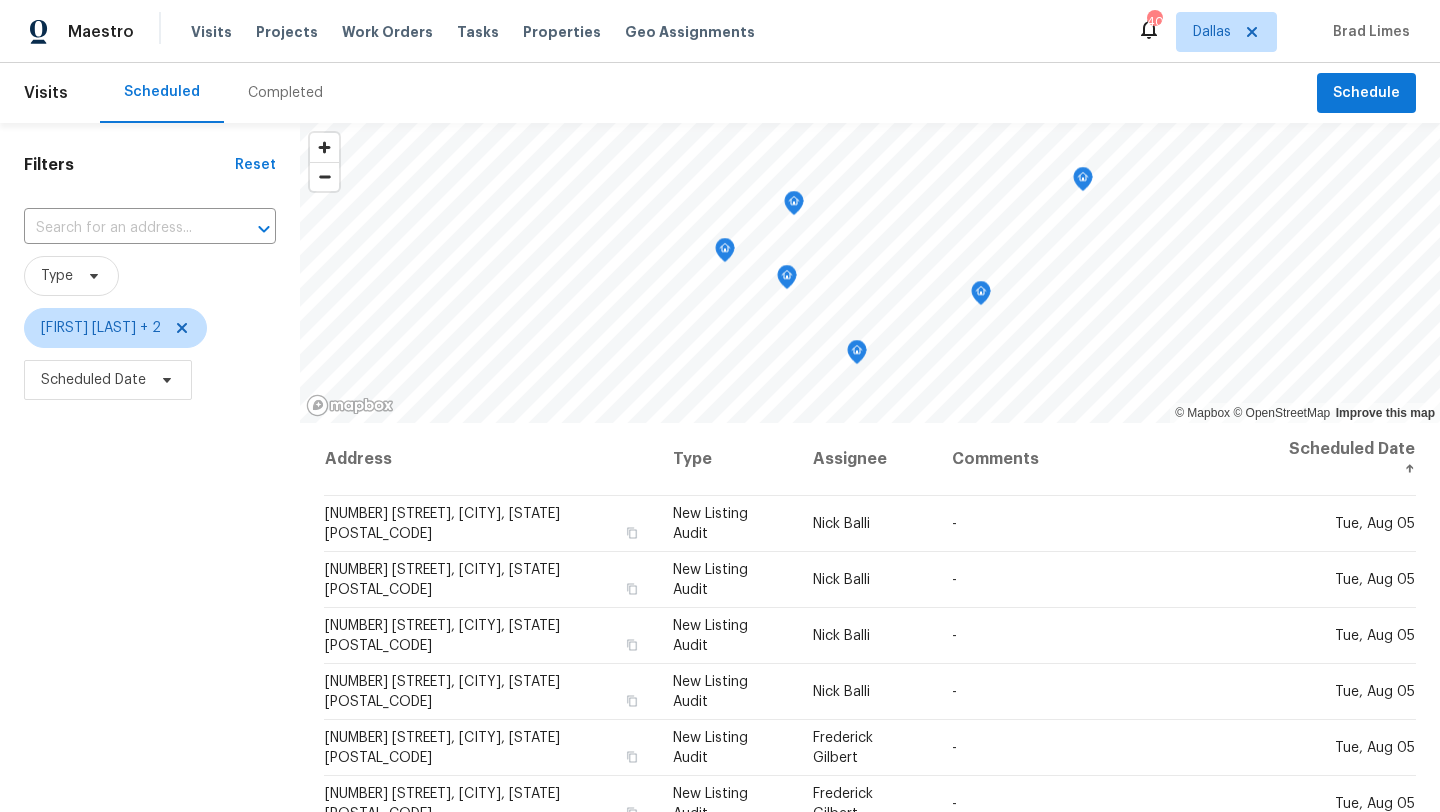 scroll, scrollTop: 0, scrollLeft: 0, axis: both 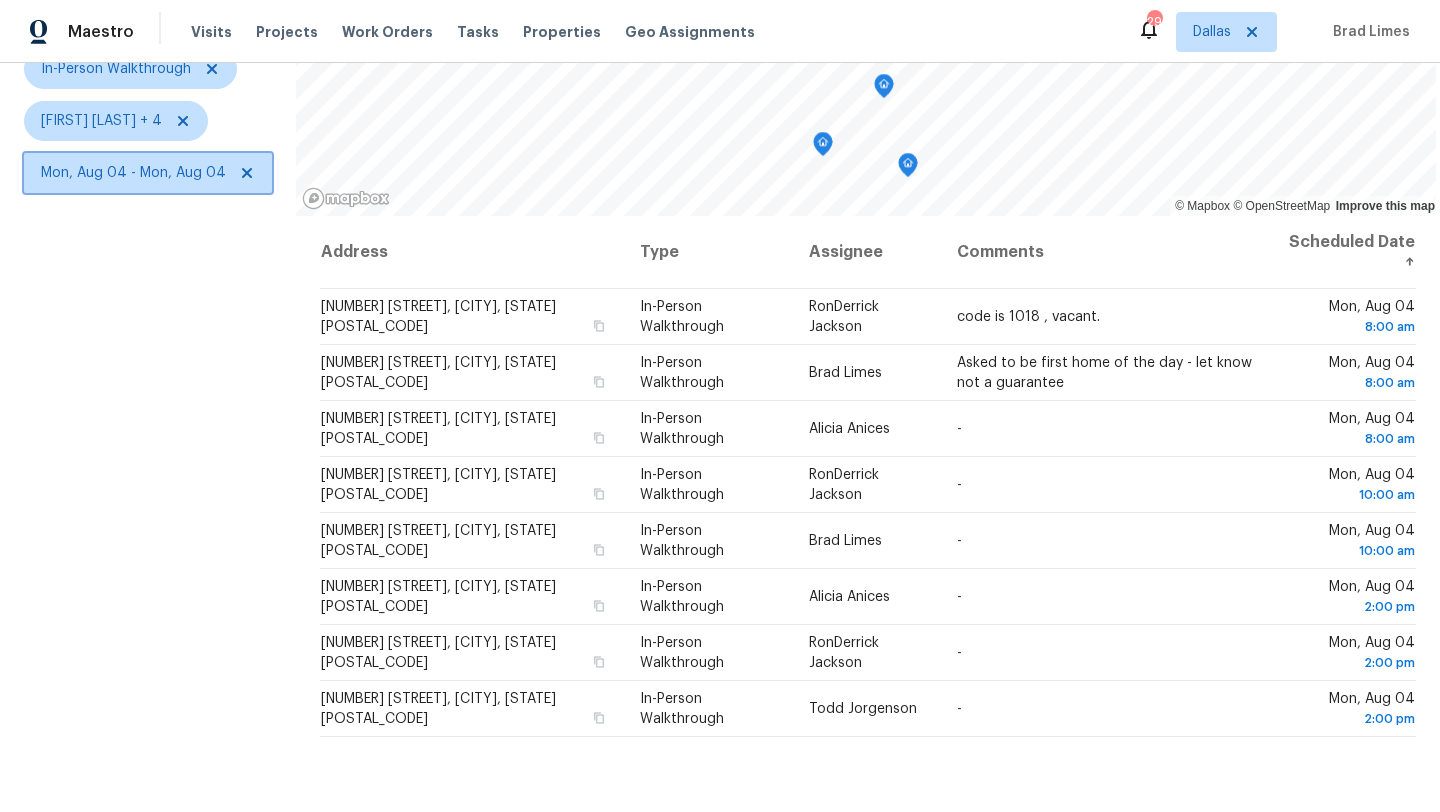 click on "Mon, Aug 04 - Mon, Aug 04" at bounding box center (133, 173) 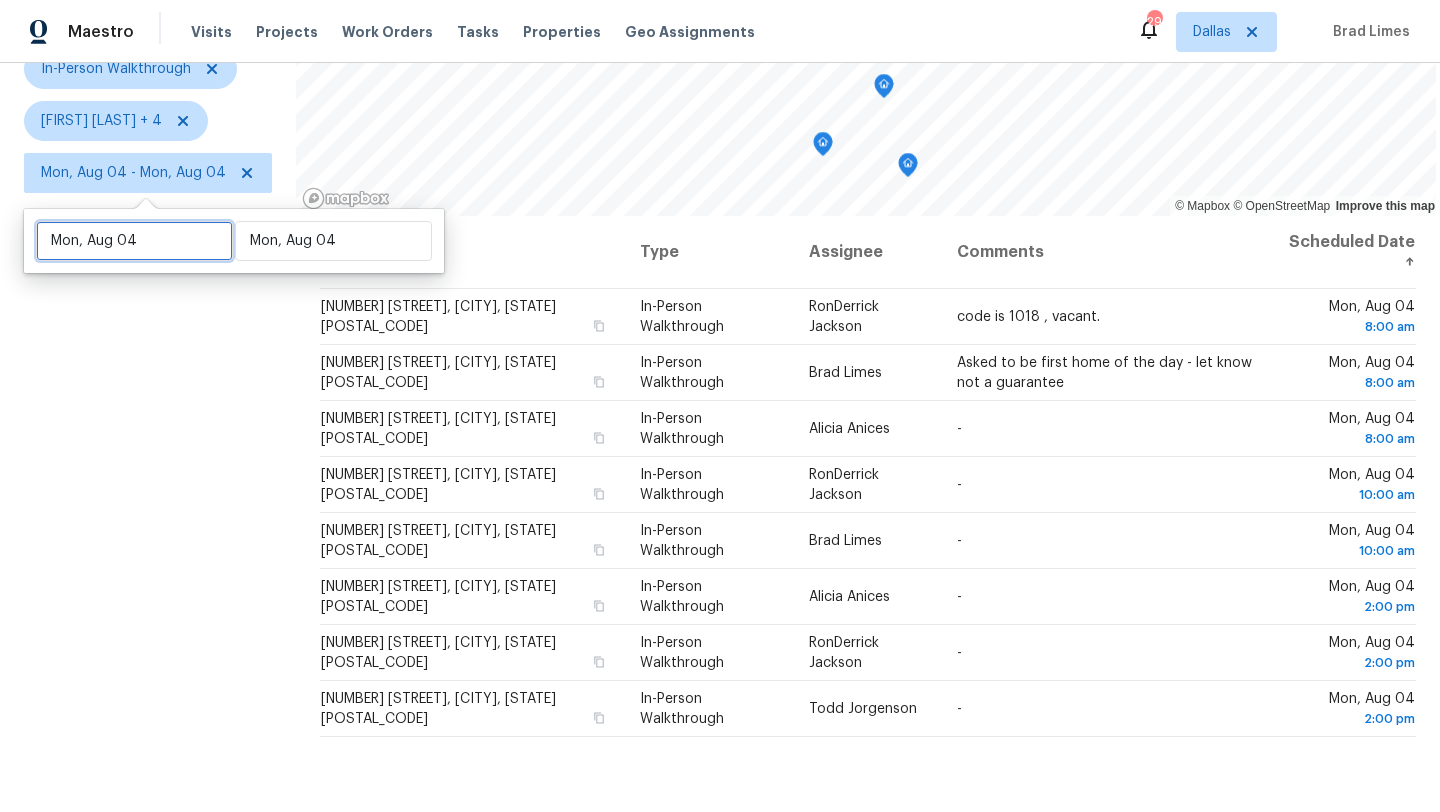 click on "Mon, Aug 04" at bounding box center [134, 241] 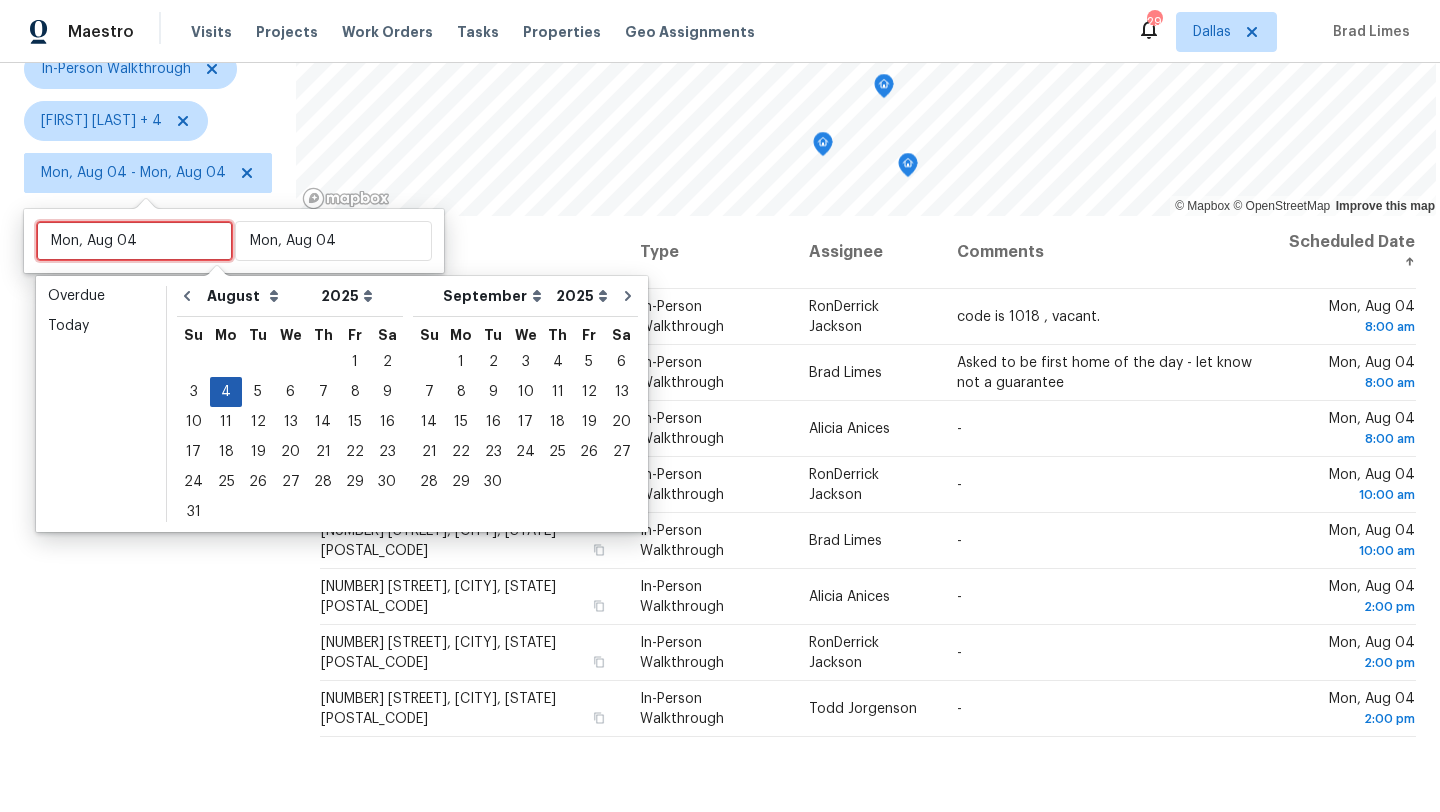 type 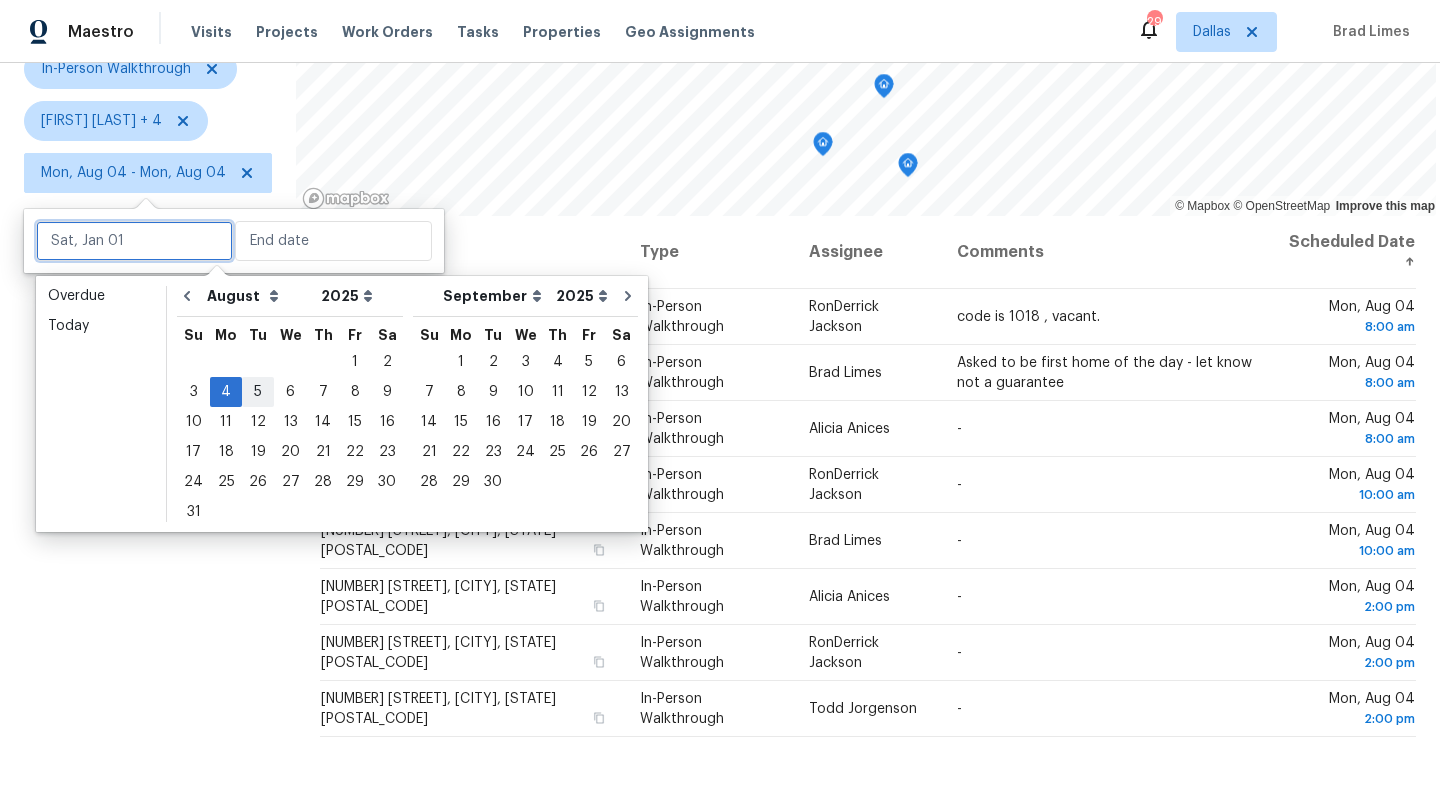 type on "Tue, Aug 05" 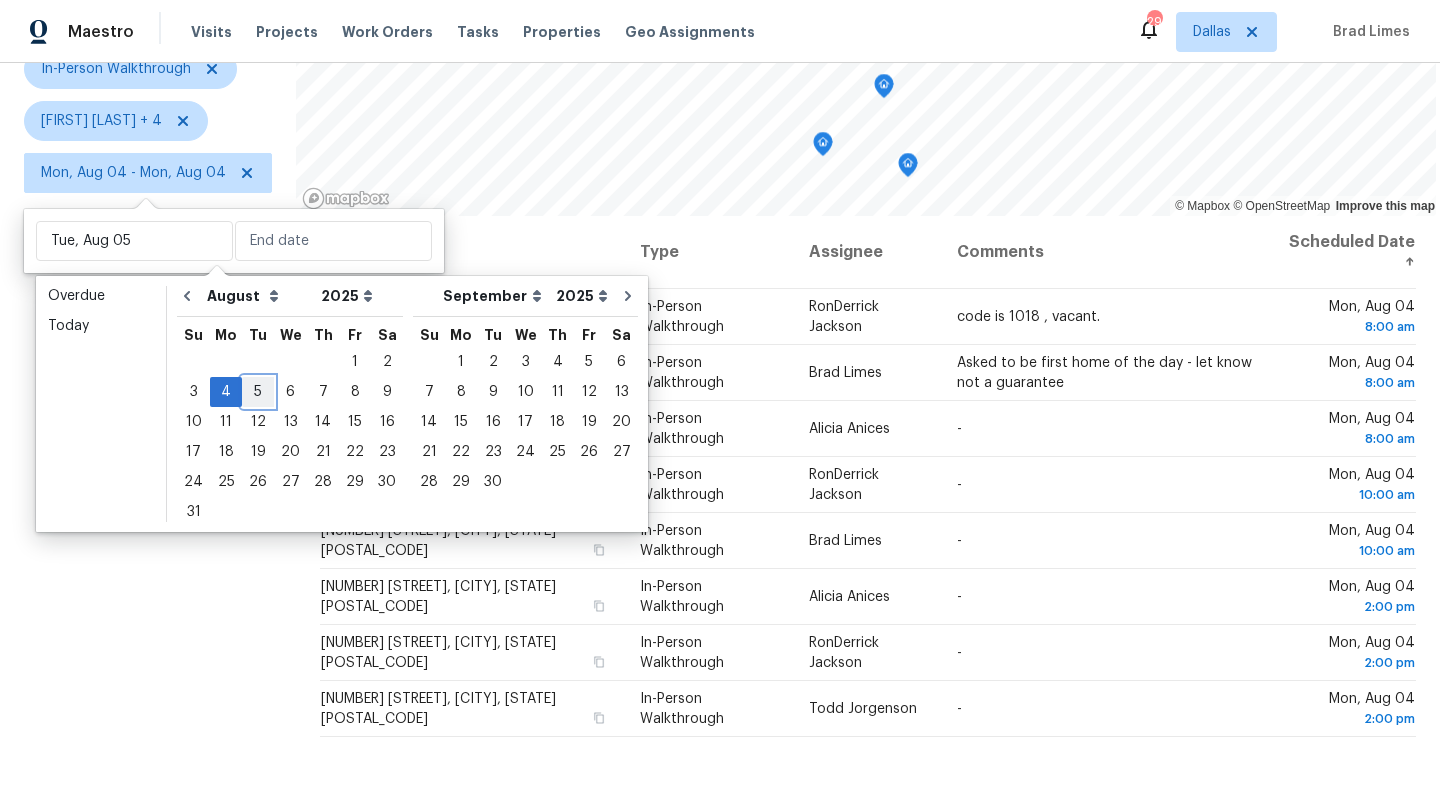 click on "5" at bounding box center [258, 392] 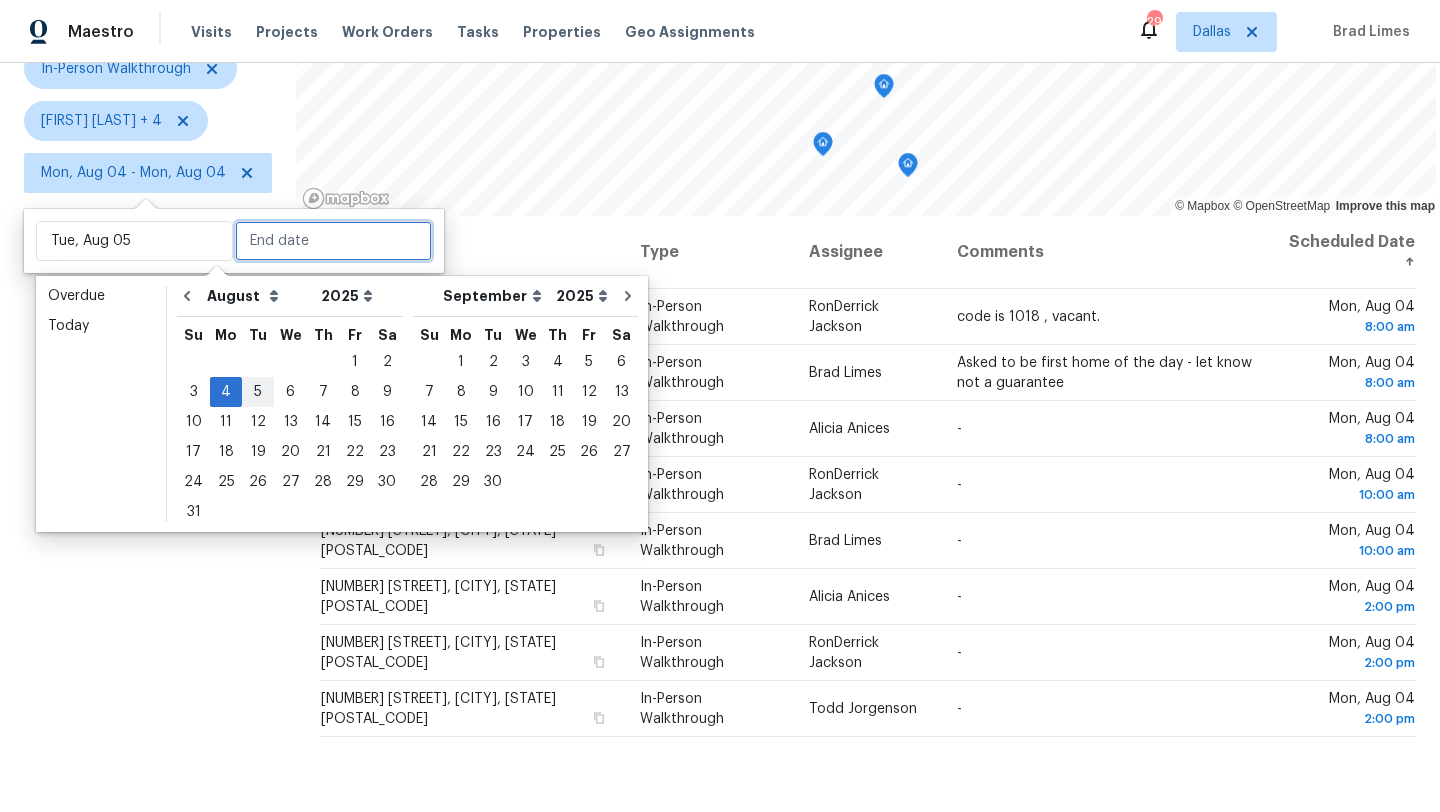 type on "Tue, Aug 05" 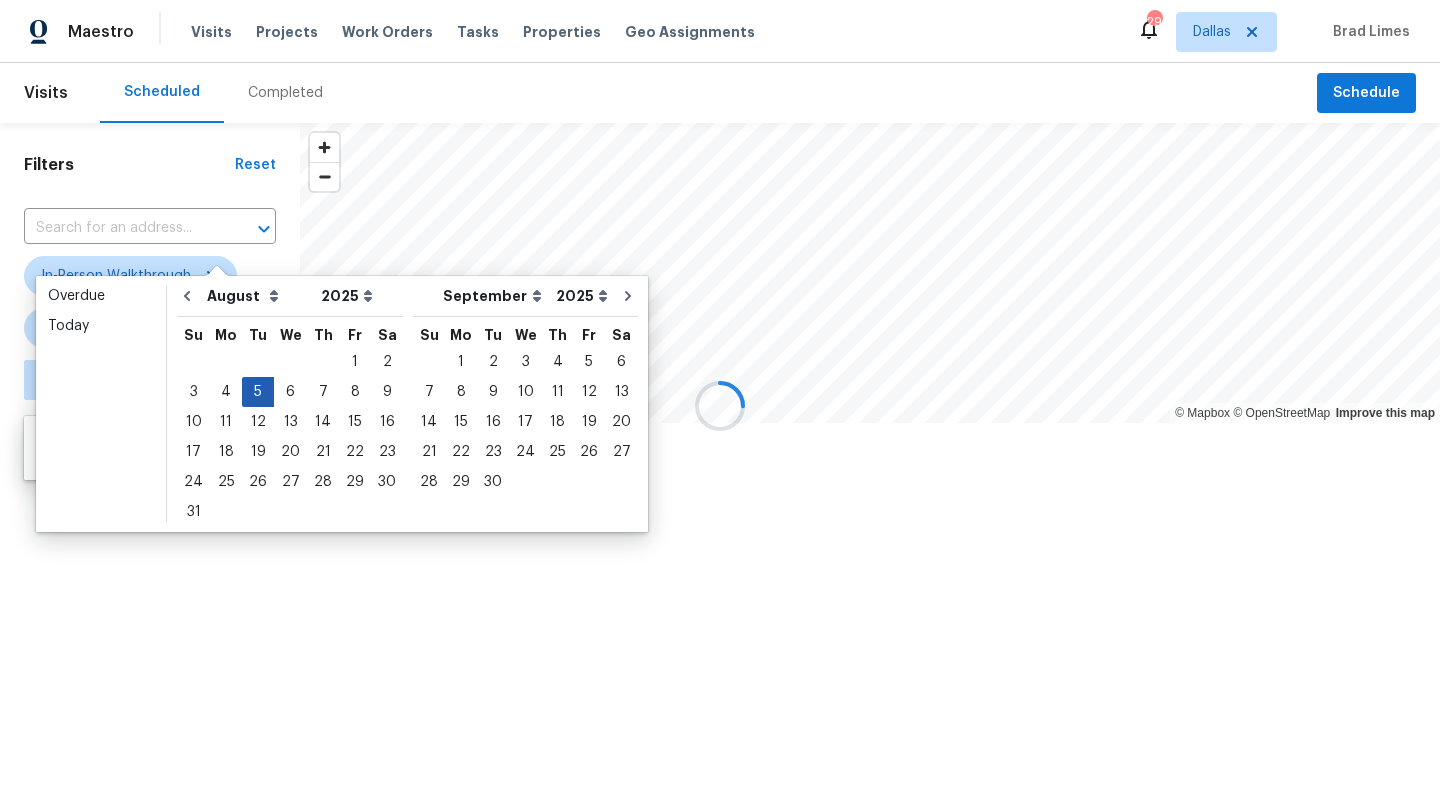 scroll, scrollTop: 0, scrollLeft: 0, axis: both 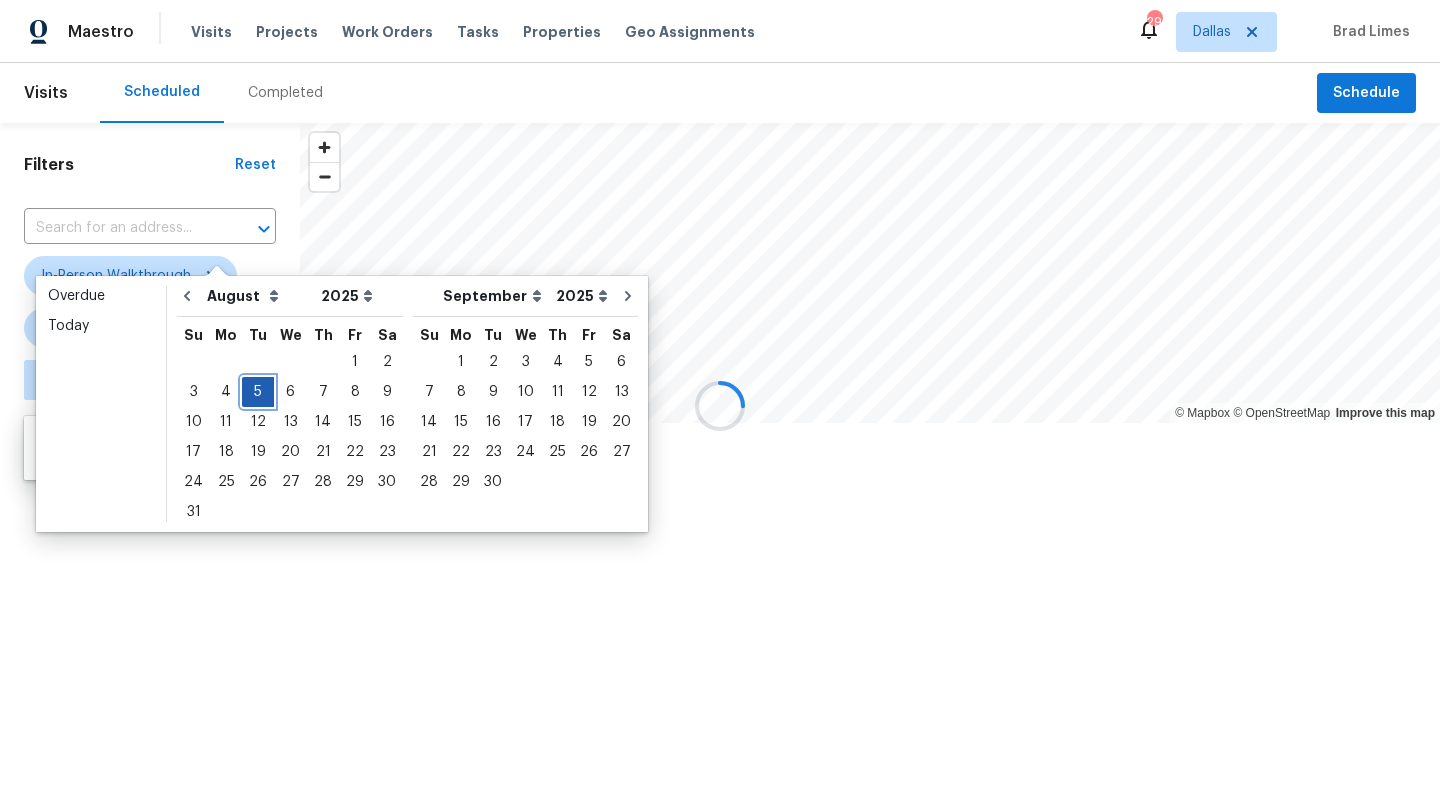 click on "5" at bounding box center (258, 392) 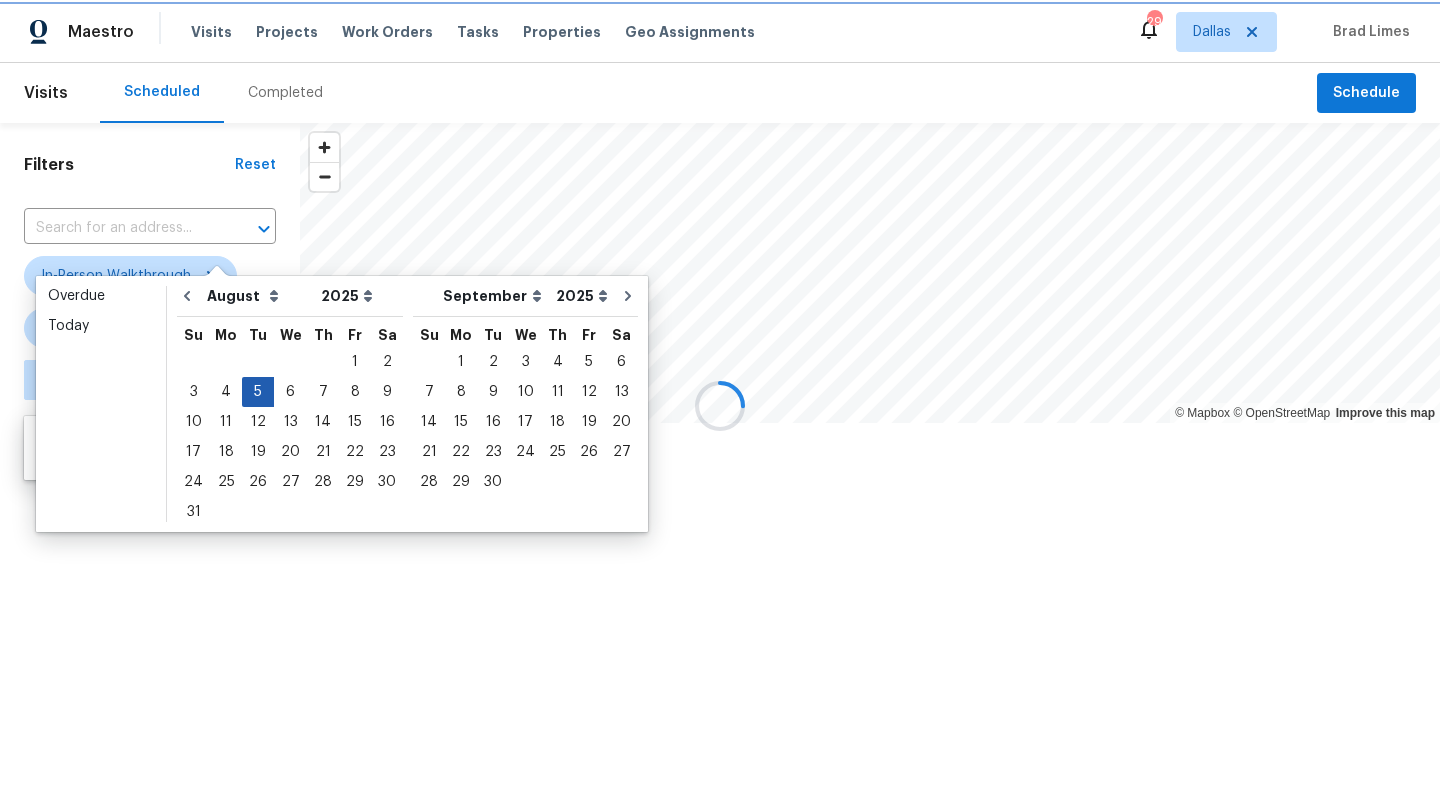 type on "Tue, Aug 05" 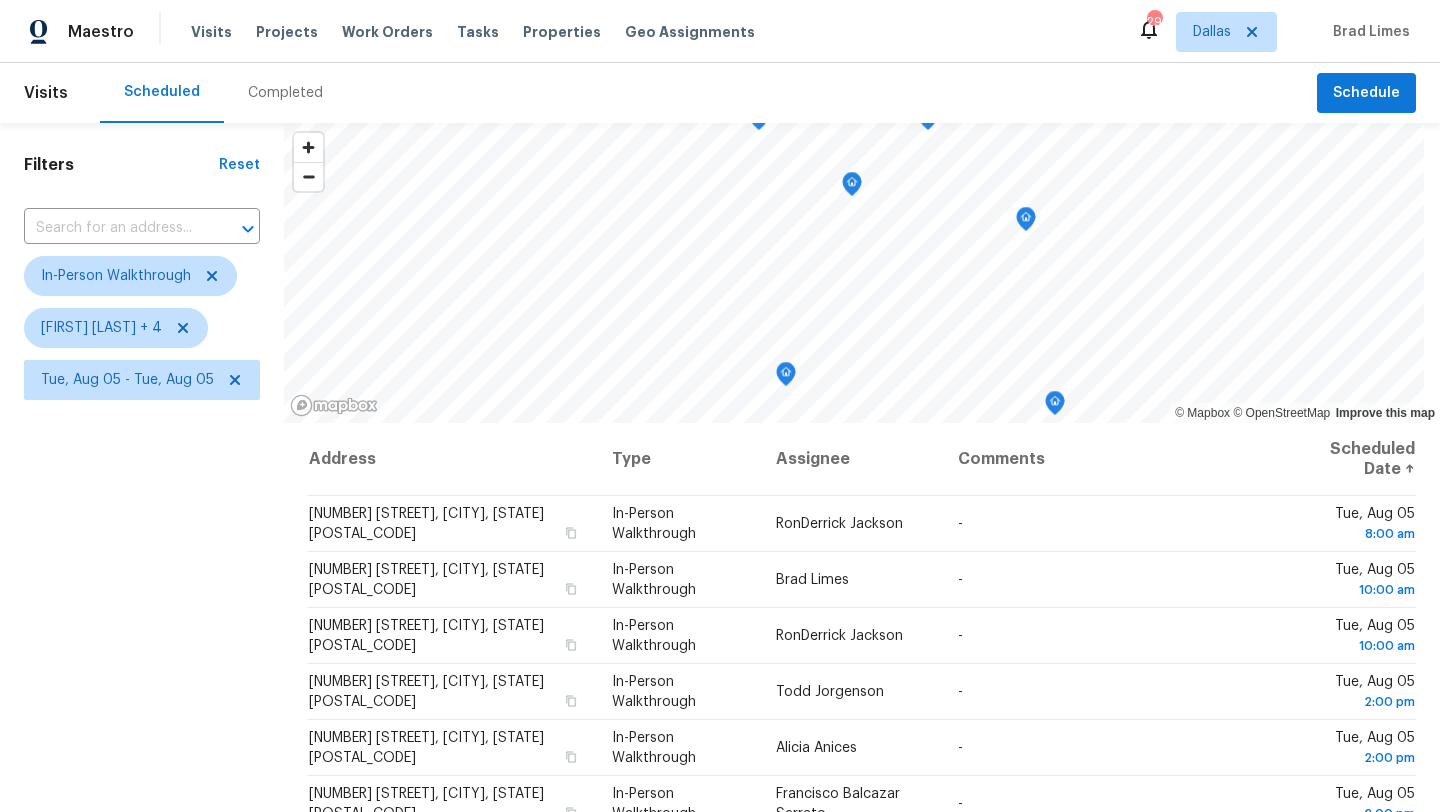 click on "Filters Reset ​ In-Person Walkthrough Alicia Anices + 4 Tue, Aug 05 - Tue, Aug 05" at bounding box center [142, 598] 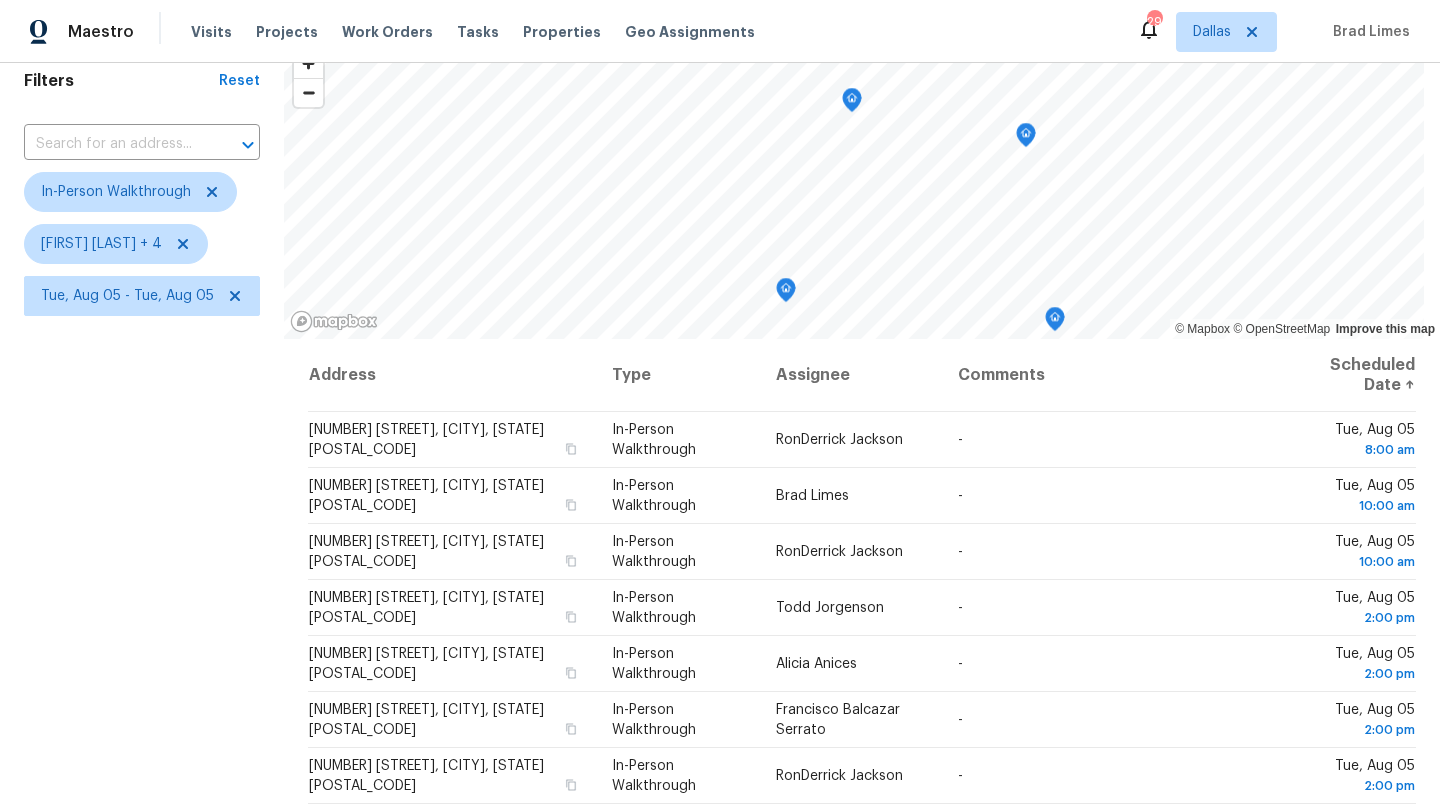 scroll, scrollTop: 85, scrollLeft: 0, axis: vertical 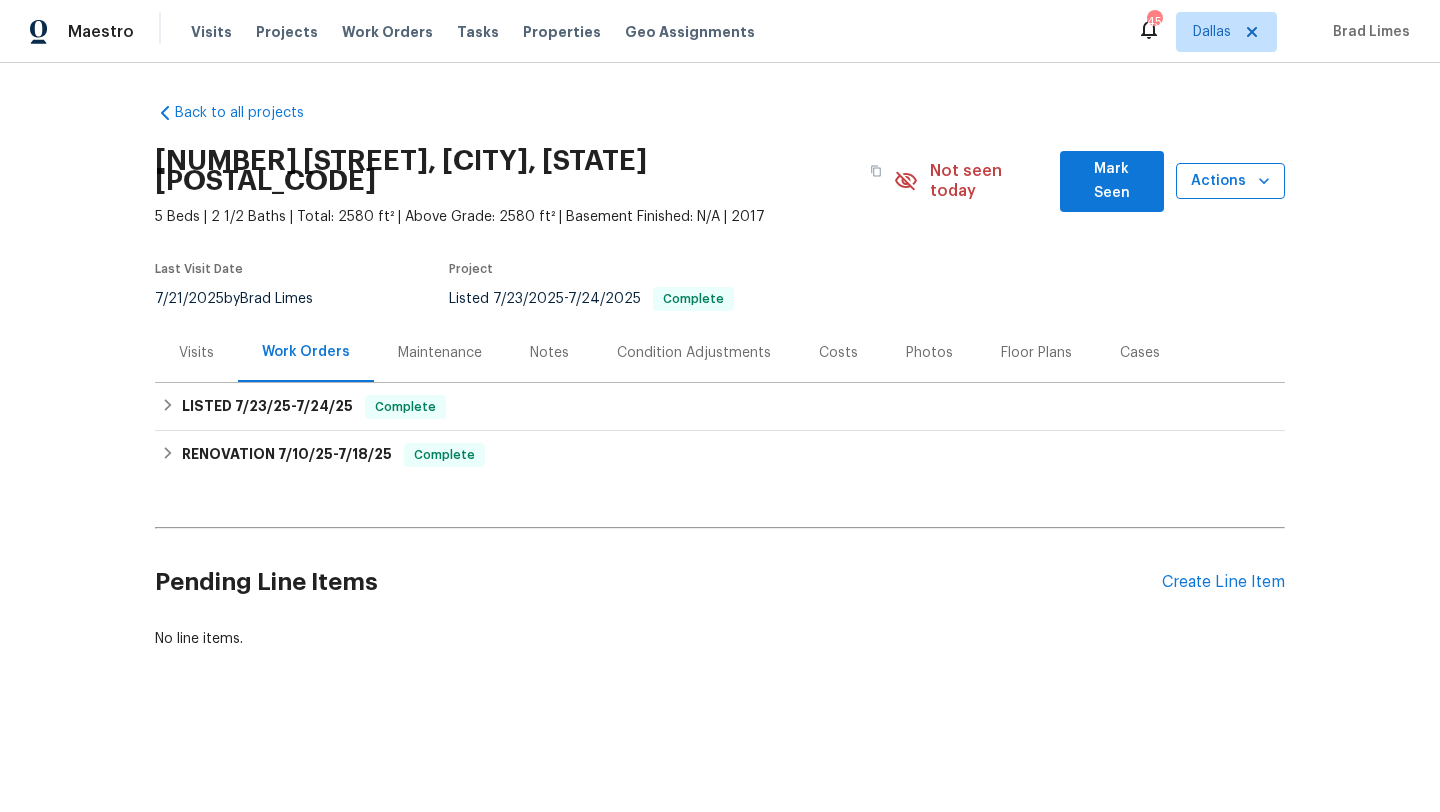 click on "Actions" at bounding box center [1230, 181] 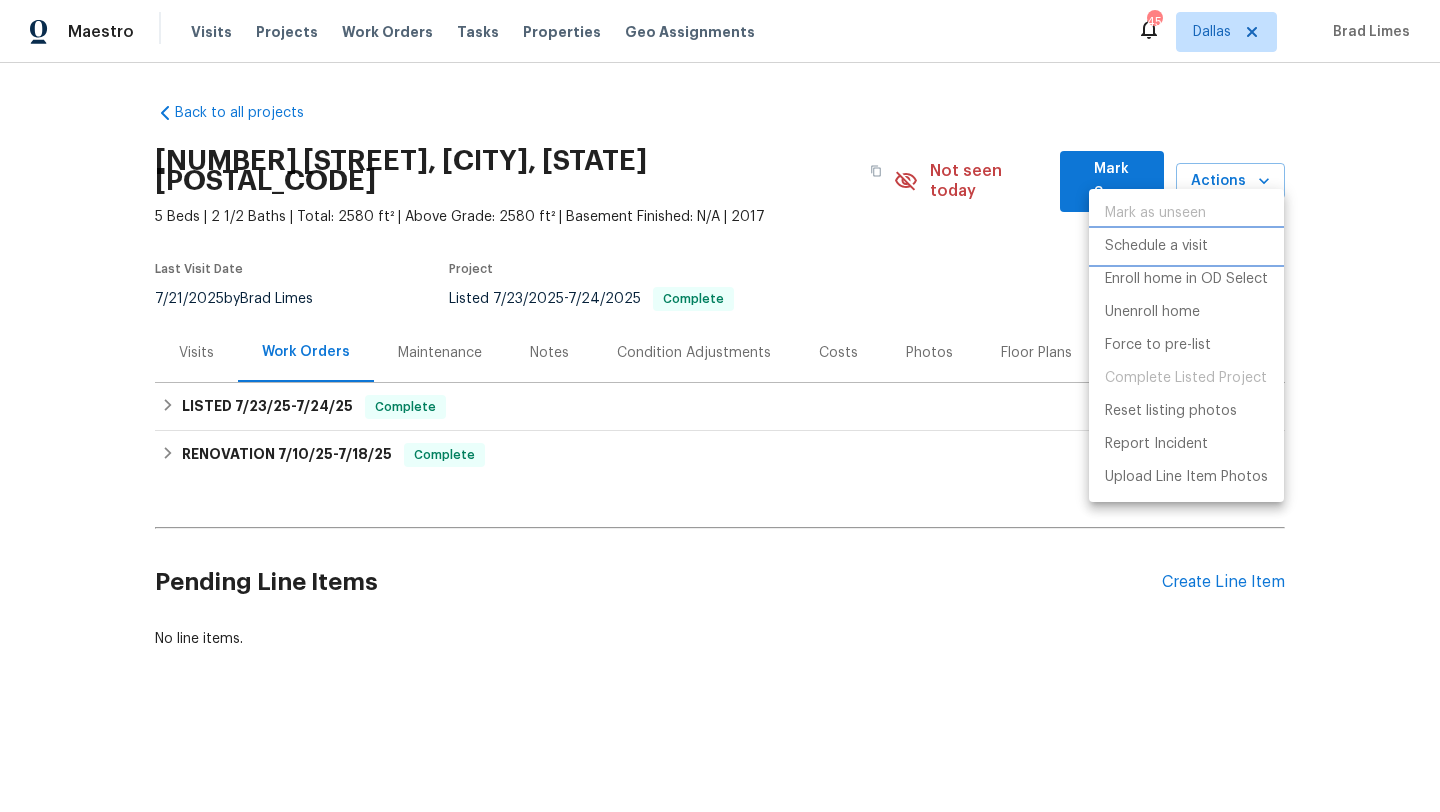 click on "Schedule a visit" at bounding box center (1156, 246) 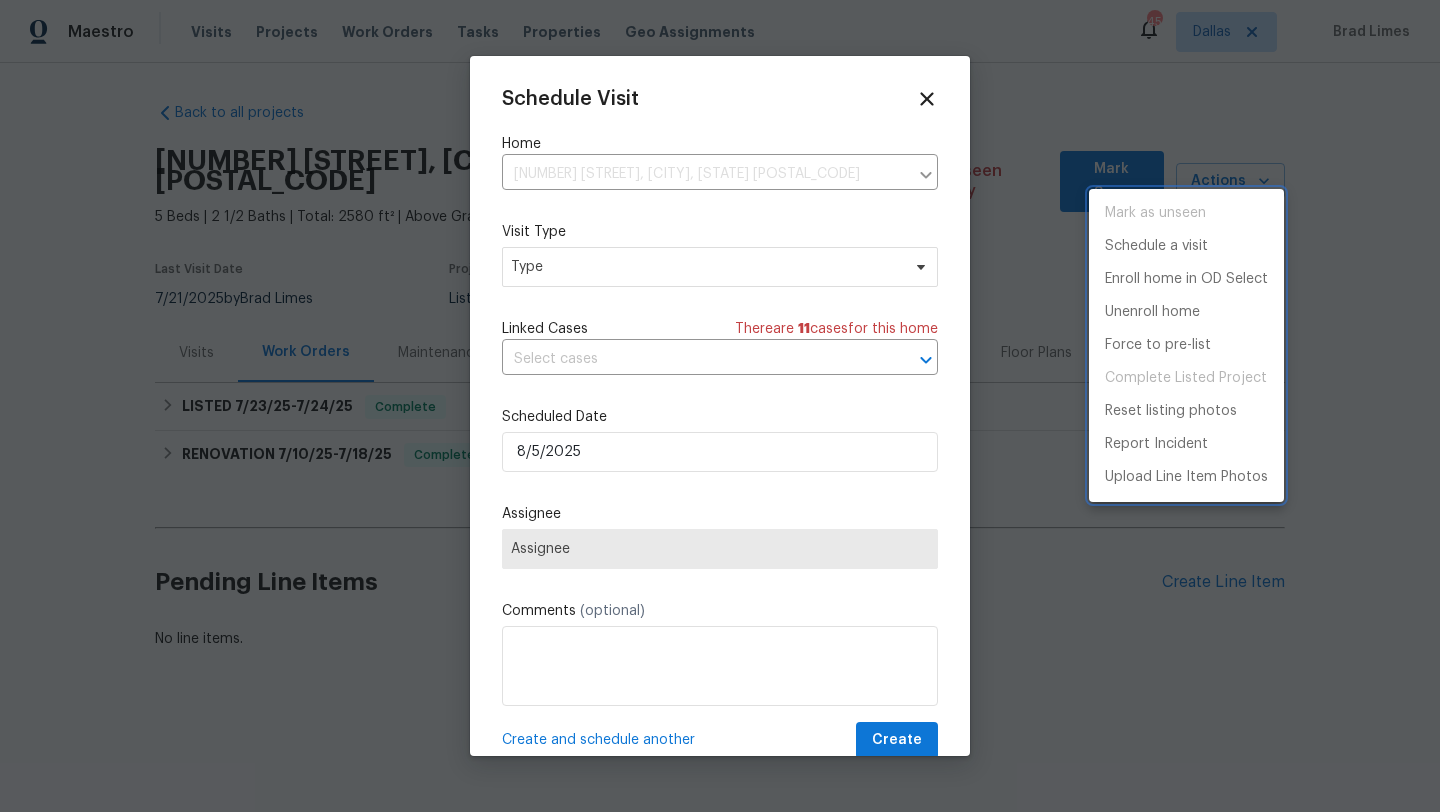 click at bounding box center (720, 406) 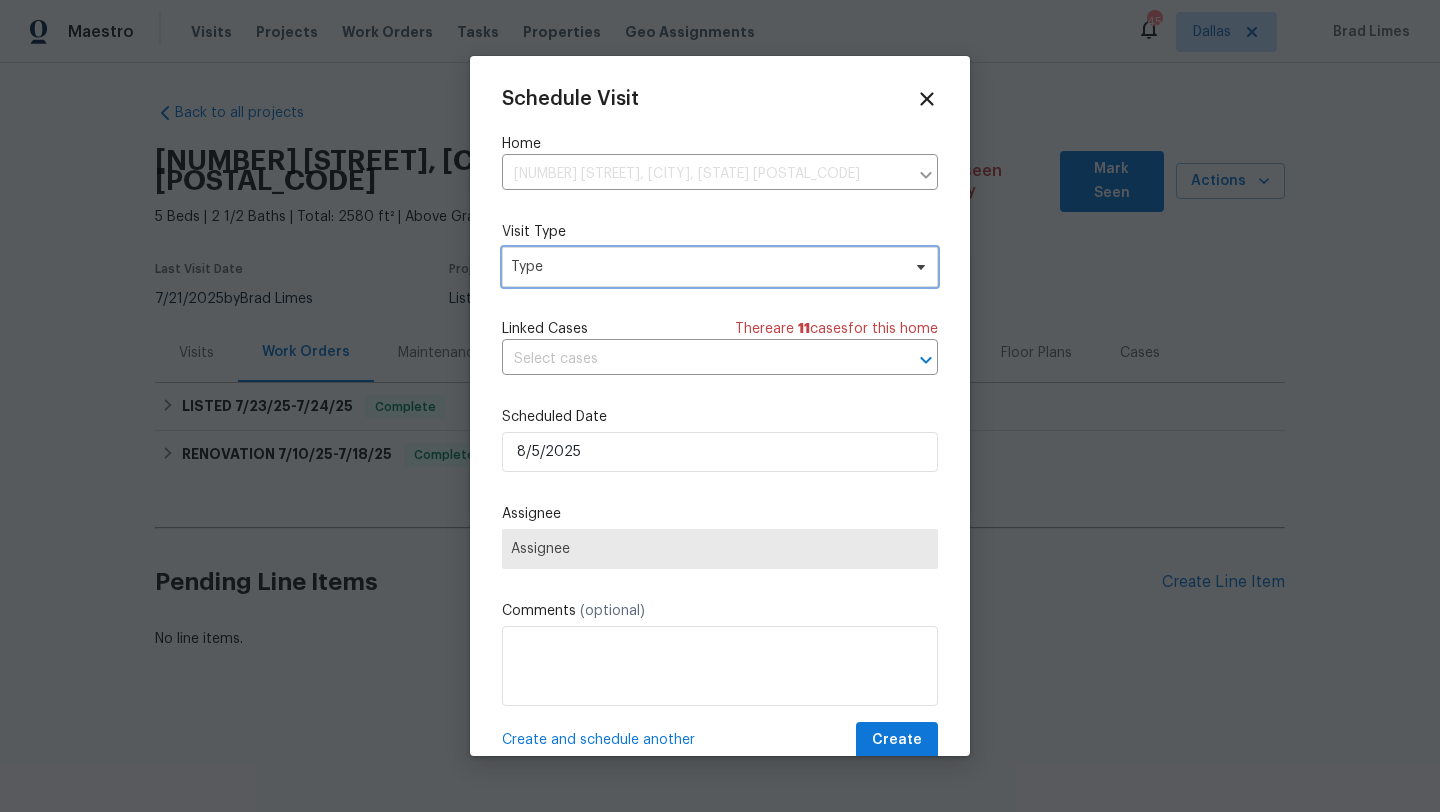 click on "Type" at bounding box center (705, 267) 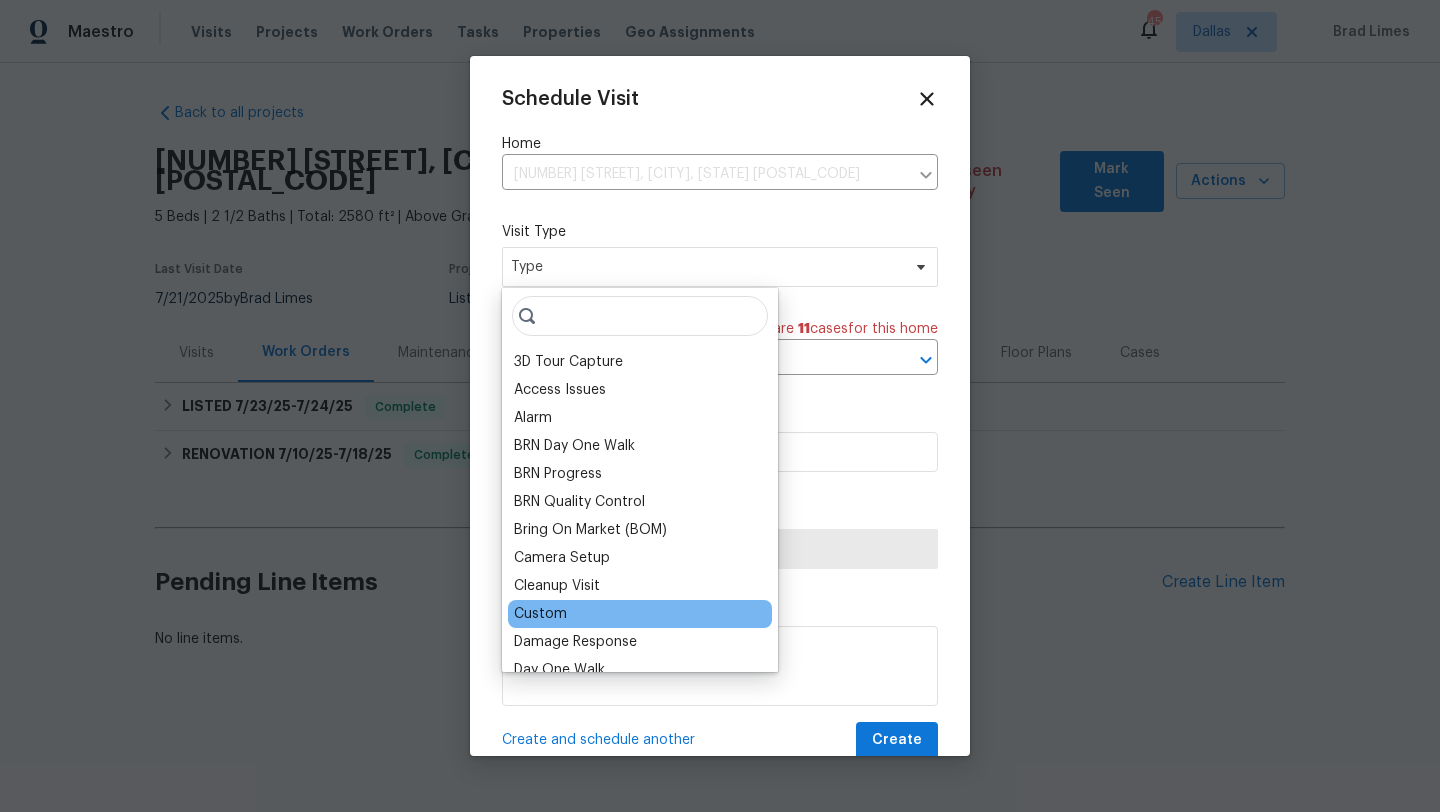 click on "Custom" at bounding box center (640, 614) 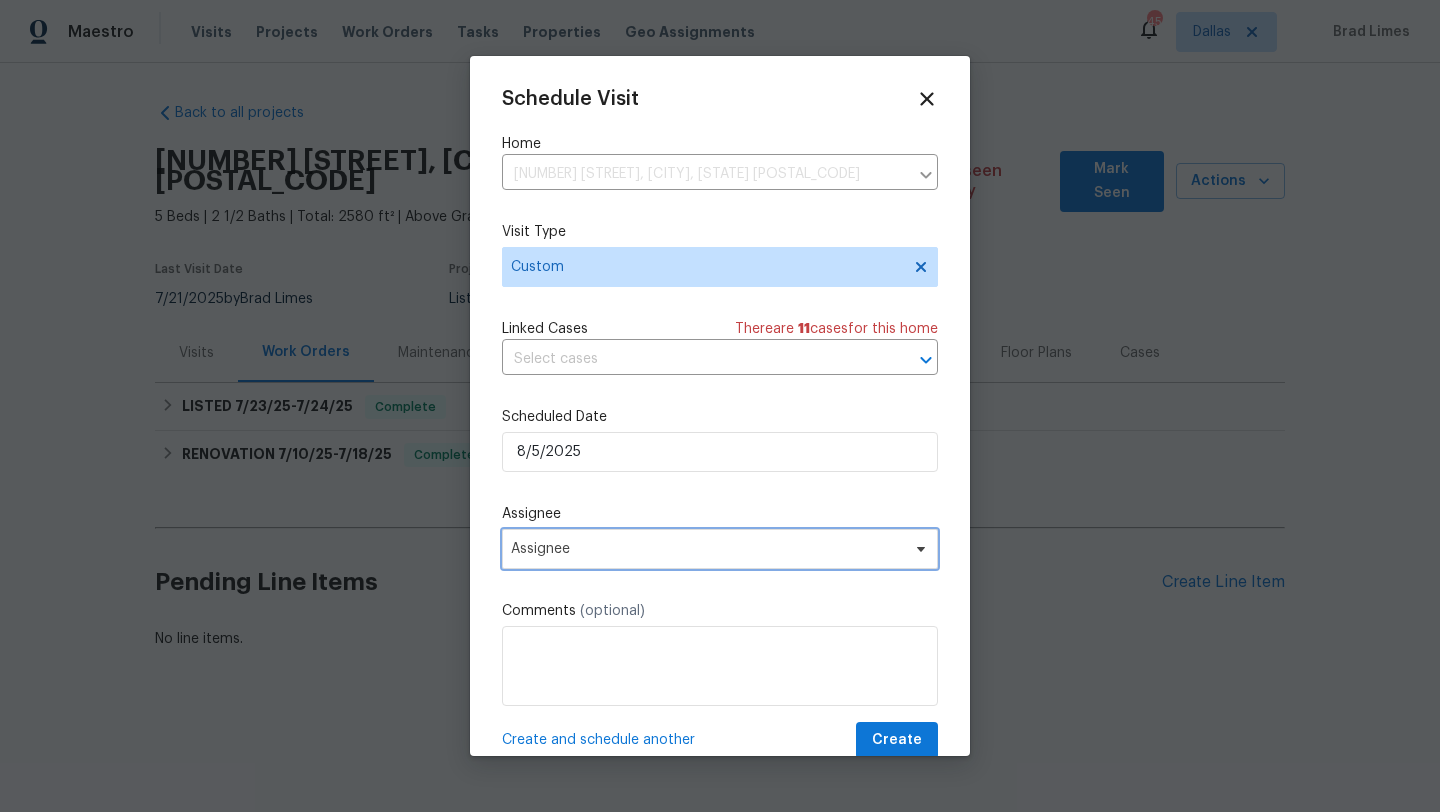 click on "Assignee" at bounding box center [707, 549] 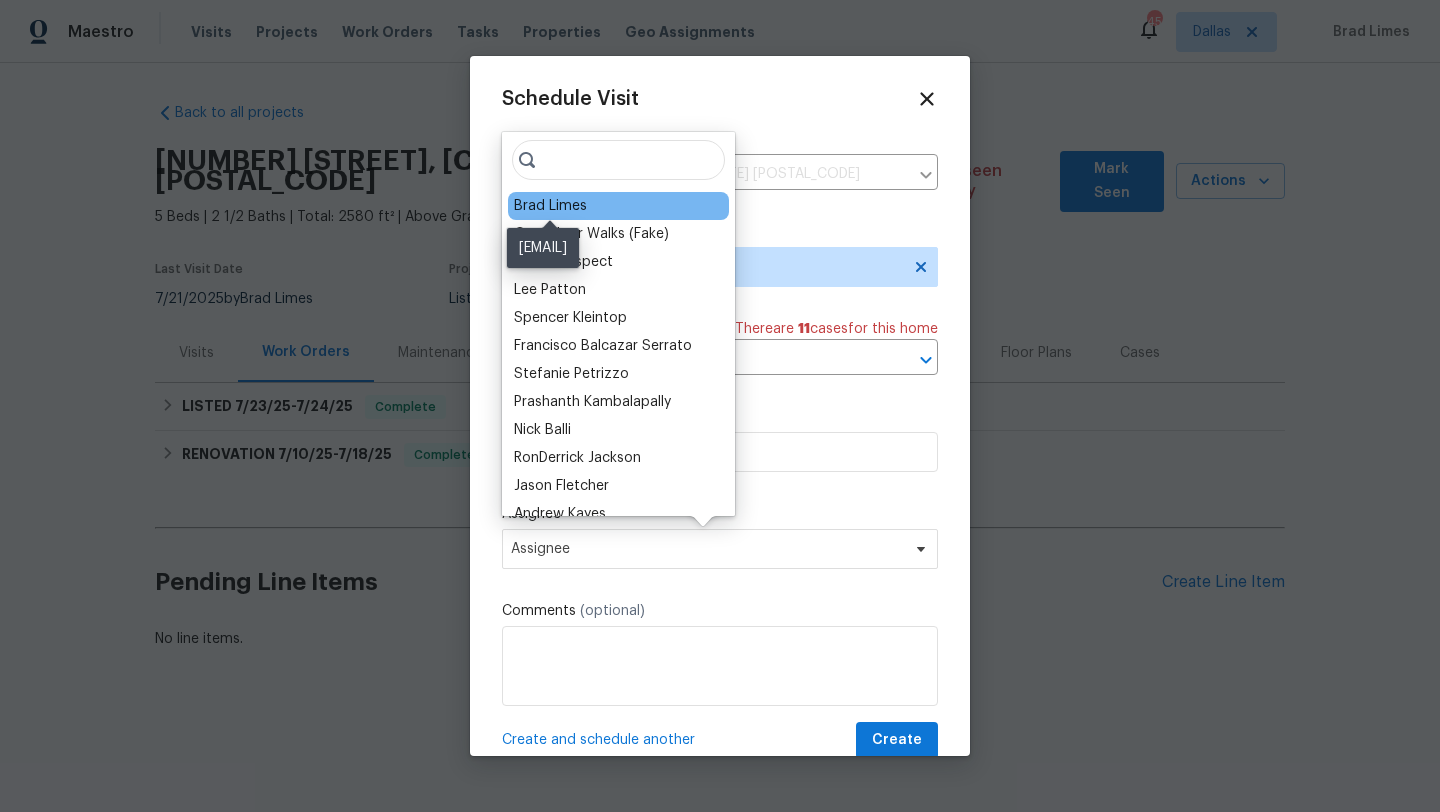click on "Brad Limes" at bounding box center [550, 206] 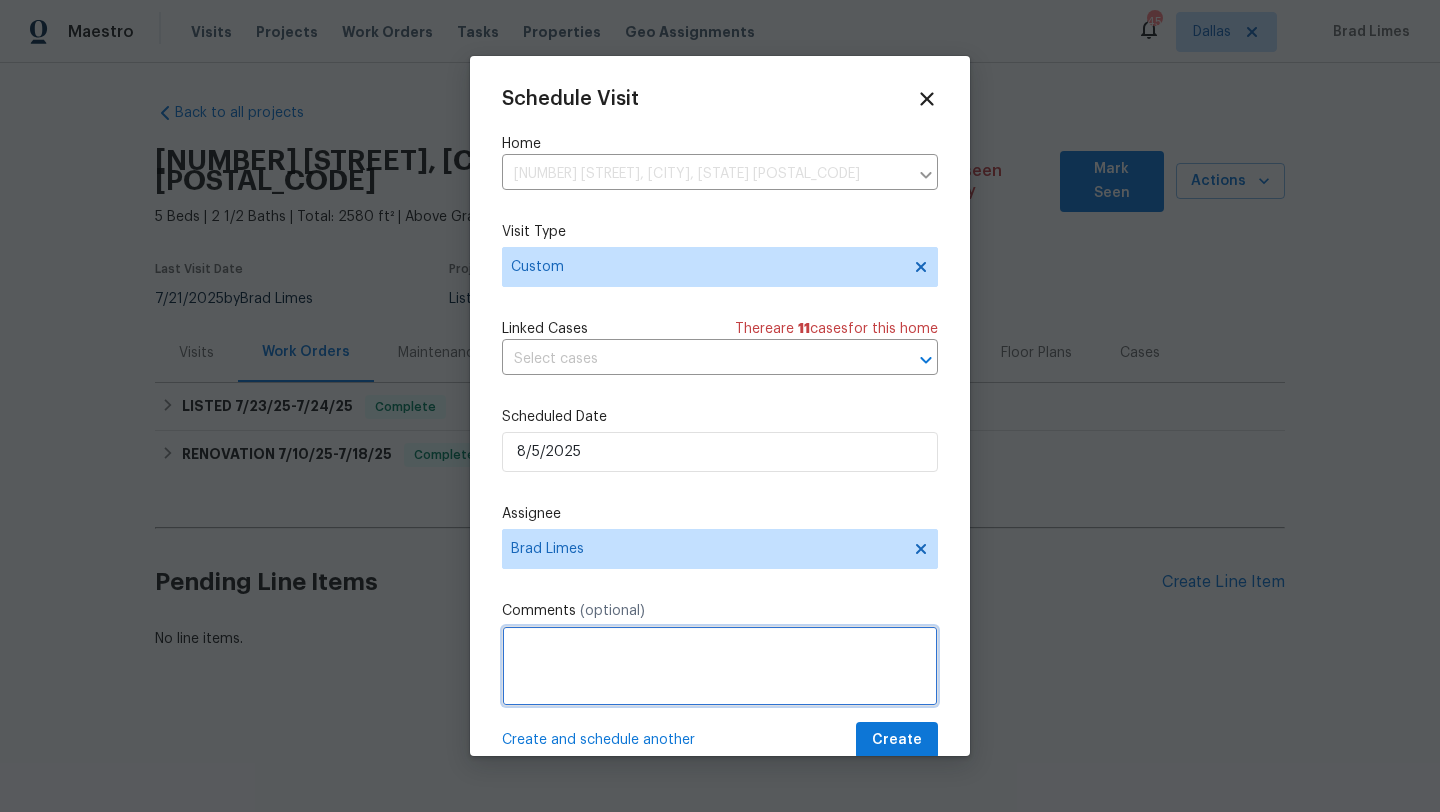 click at bounding box center (720, 666) 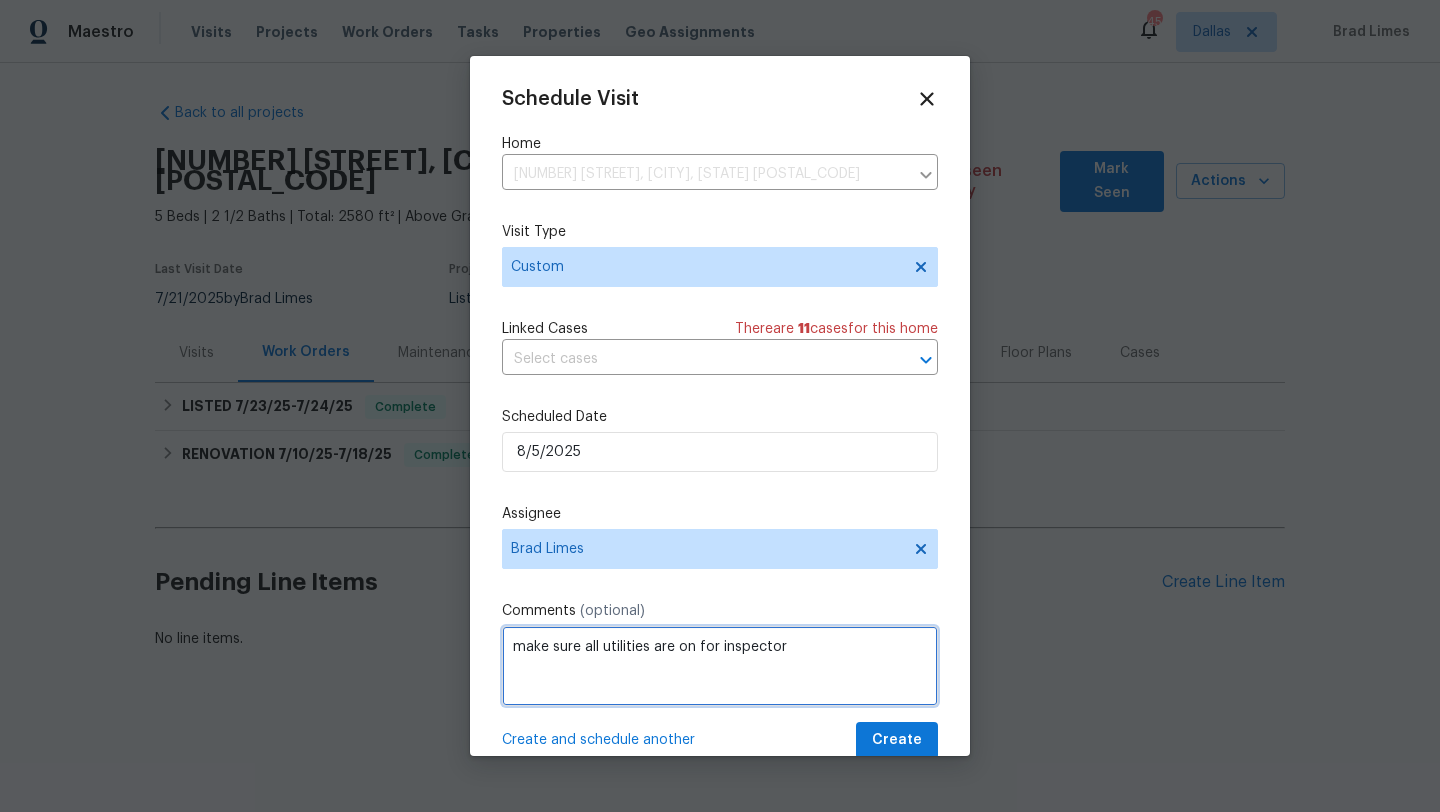 type on "make sure all utilities are on for inspector" 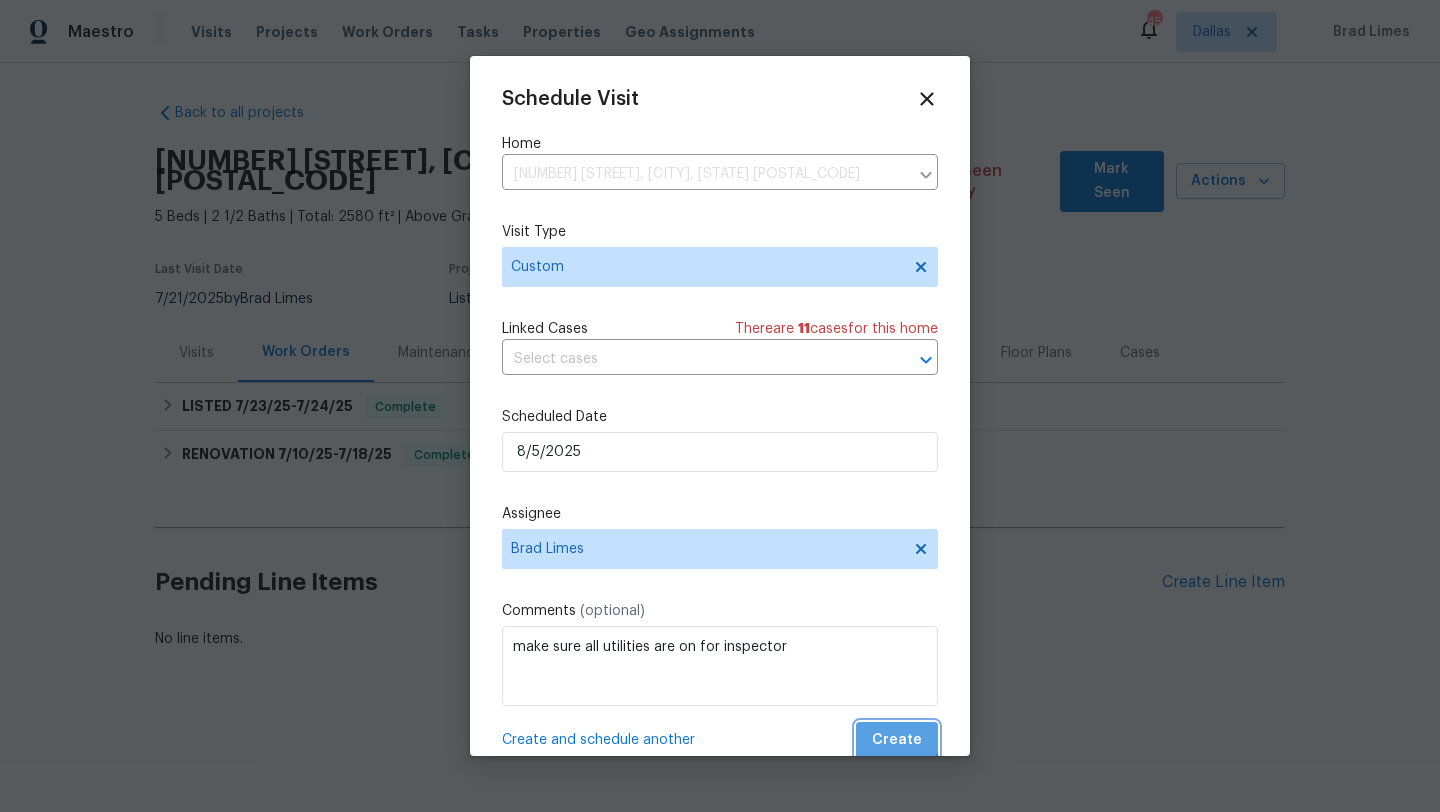 click on "Create" at bounding box center [897, 740] 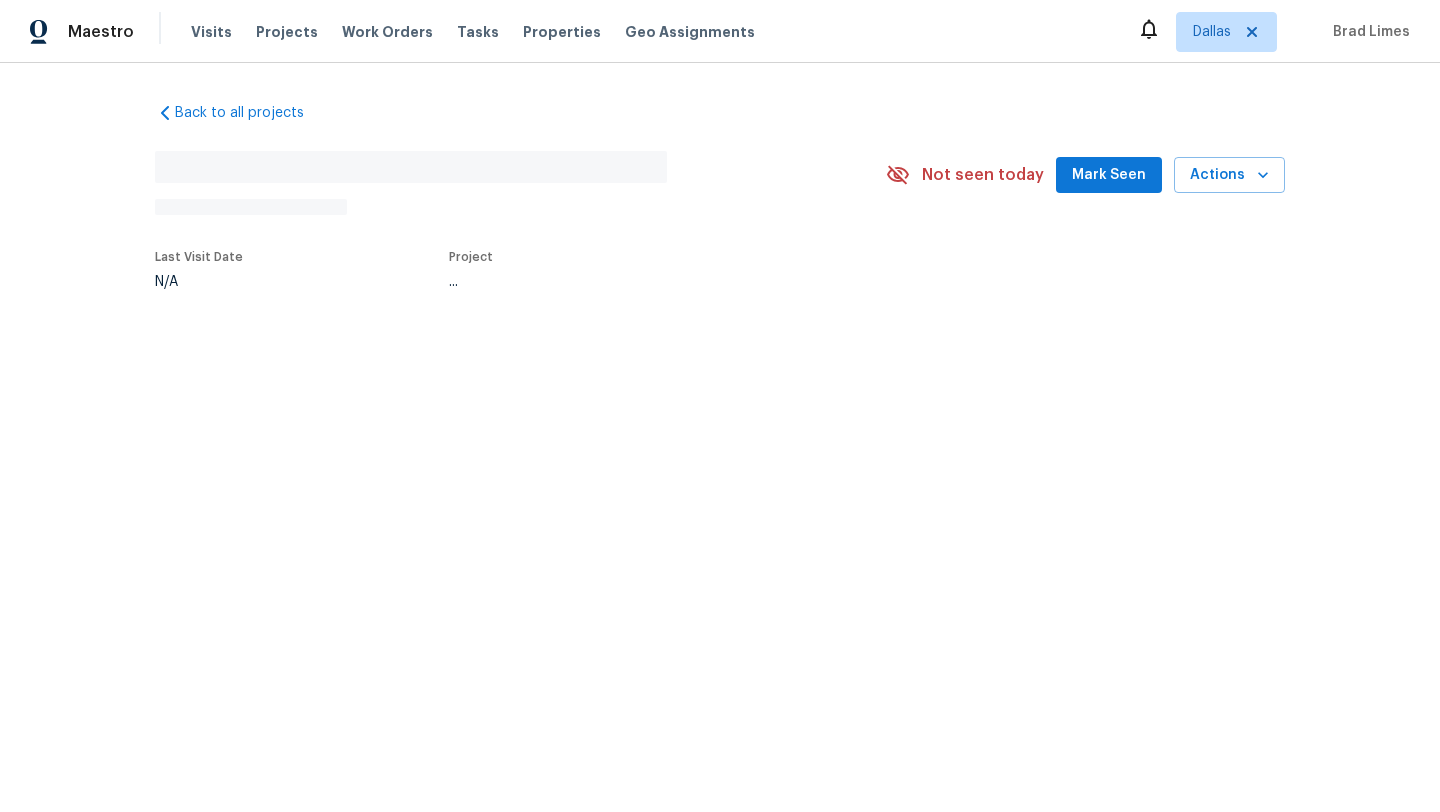 scroll, scrollTop: 0, scrollLeft: 0, axis: both 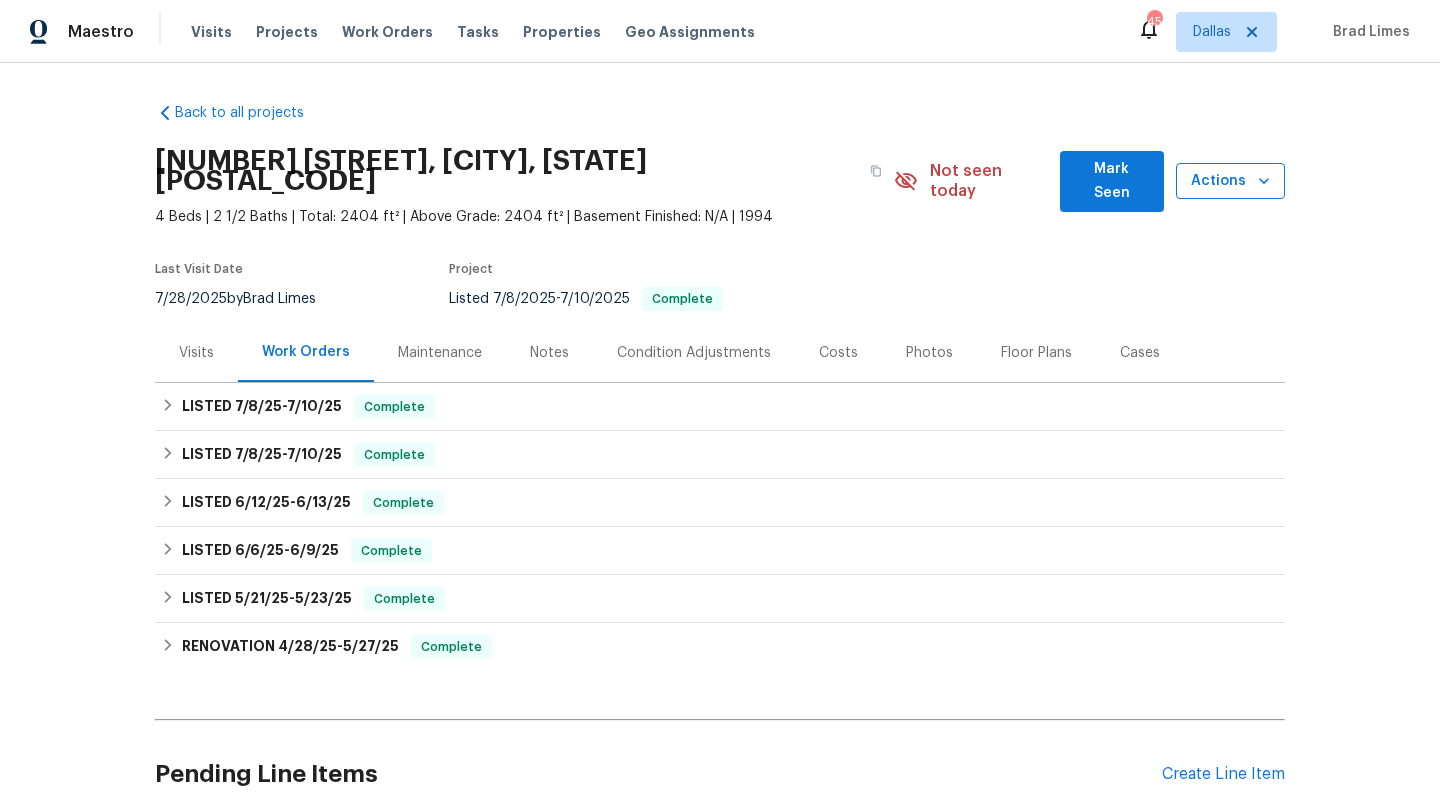 click on "Actions" at bounding box center [1230, 181] 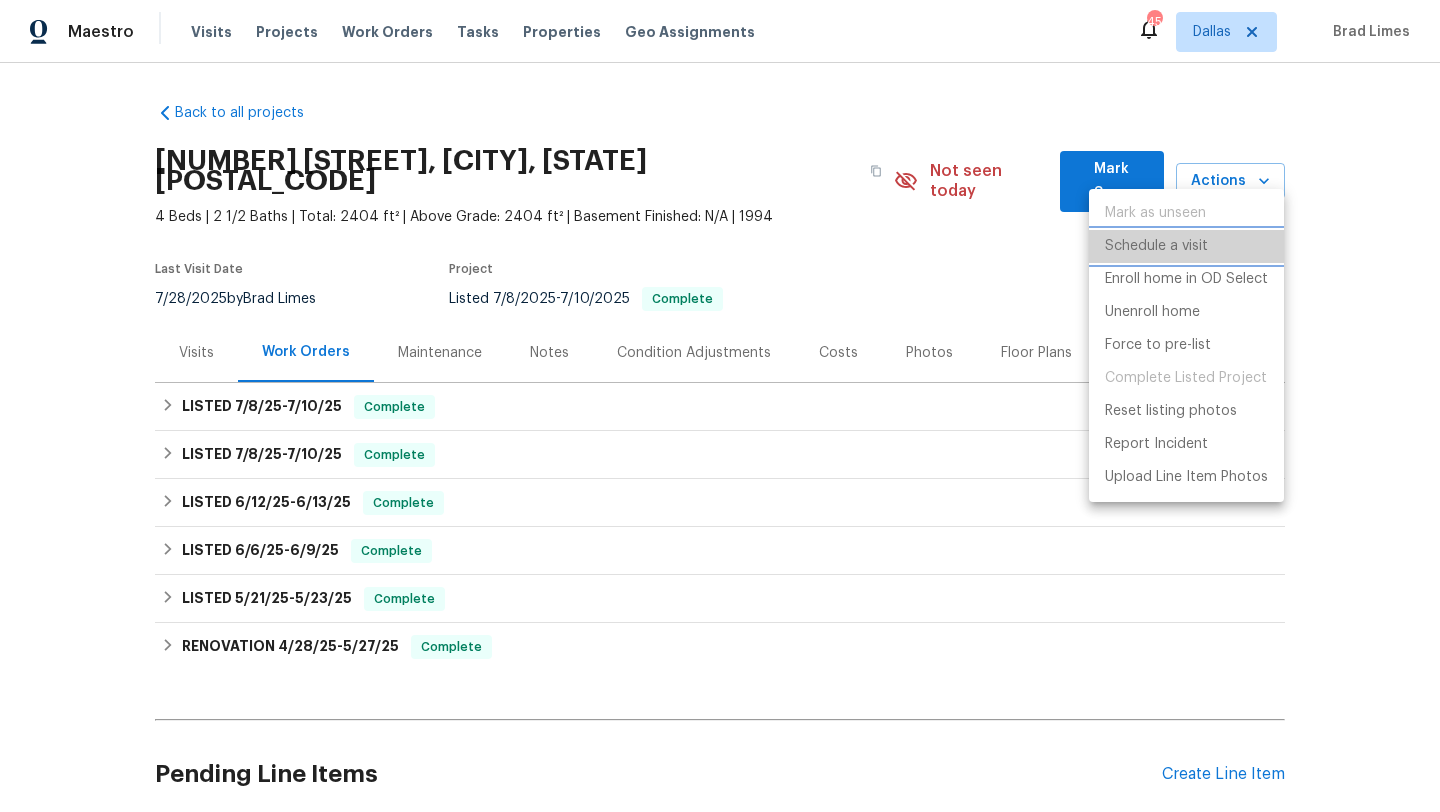 click on "Schedule a visit" at bounding box center [1156, 246] 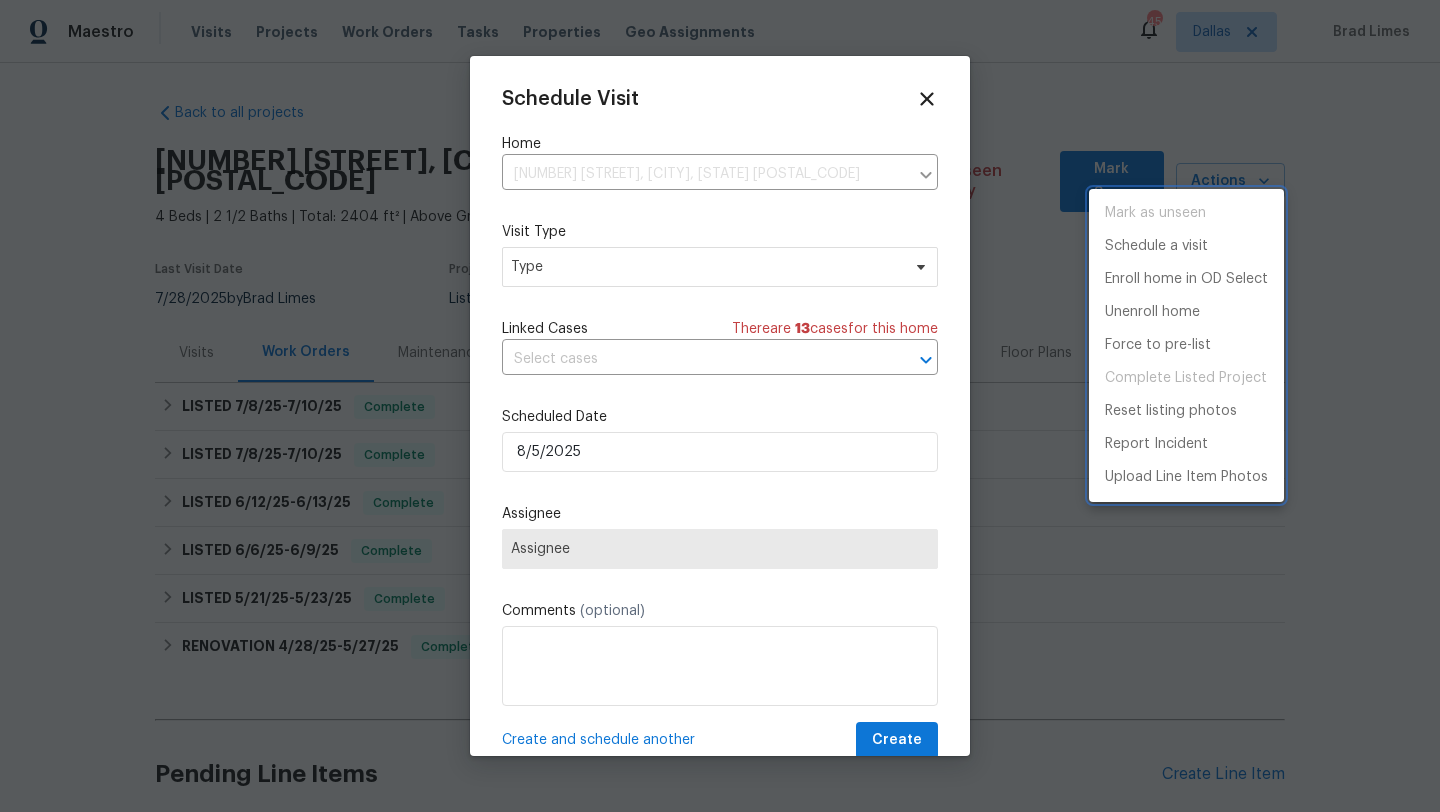 click at bounding box center [720, 406] 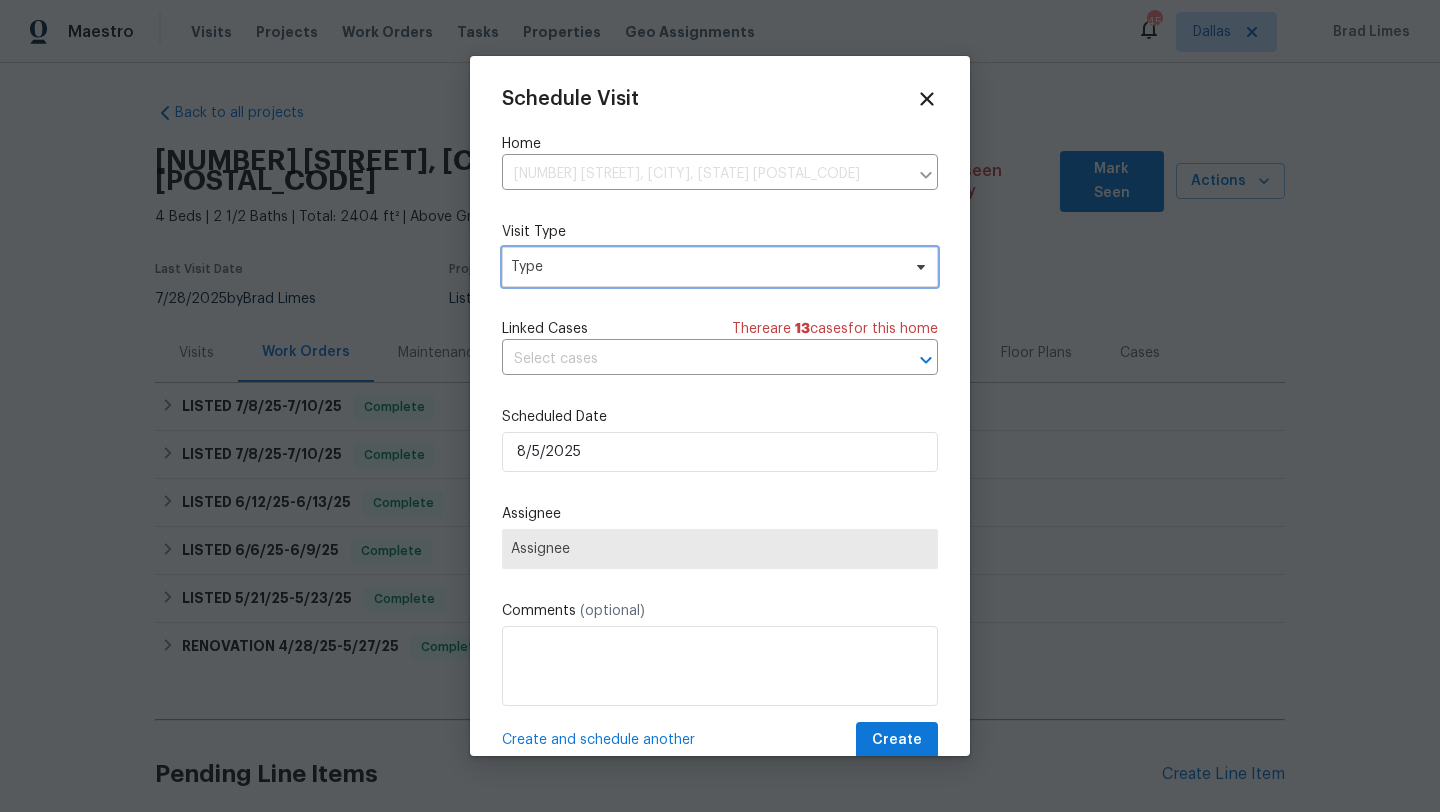 click on "Type" at bounding box center (705, 267) 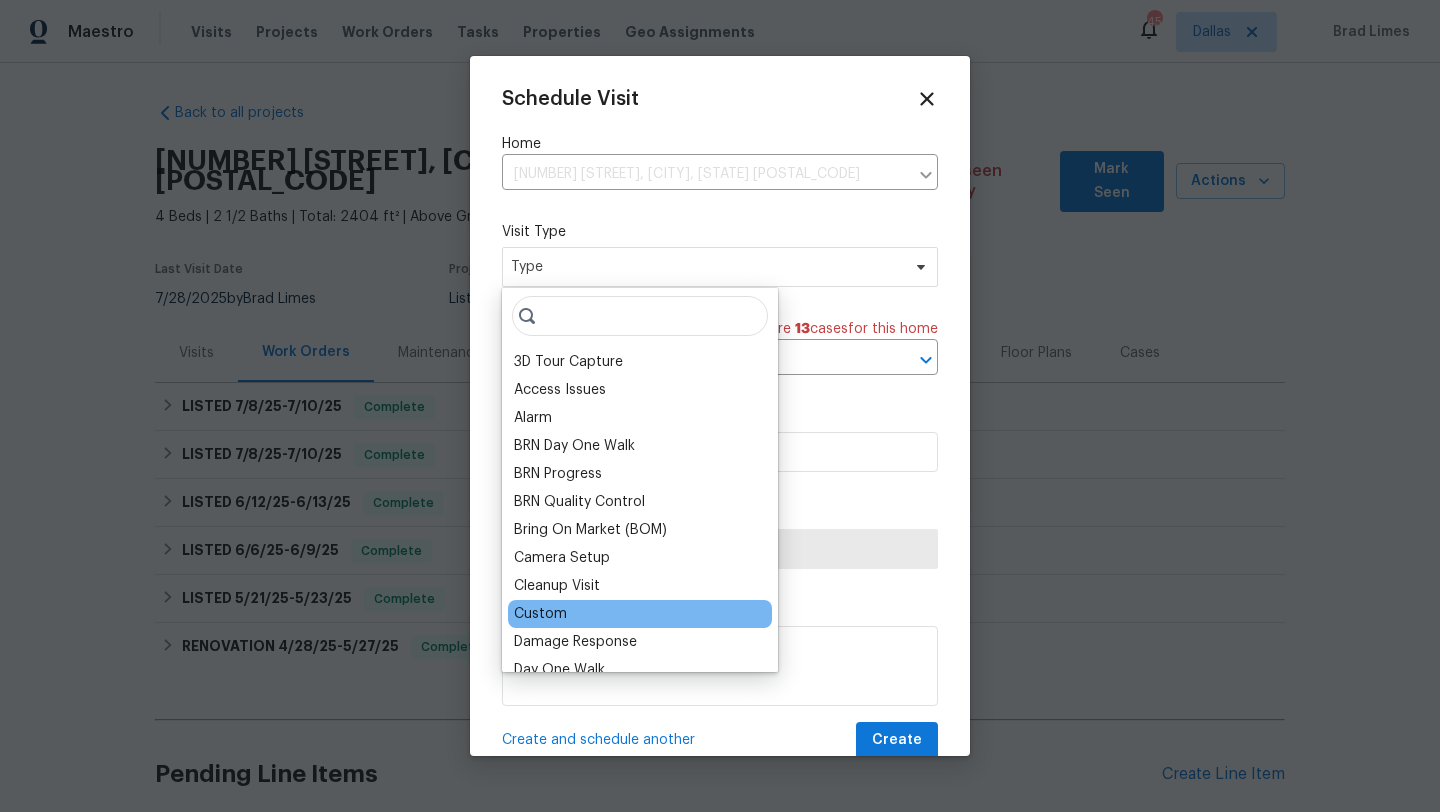 click on "Custom" at bounding box center (640, 614) 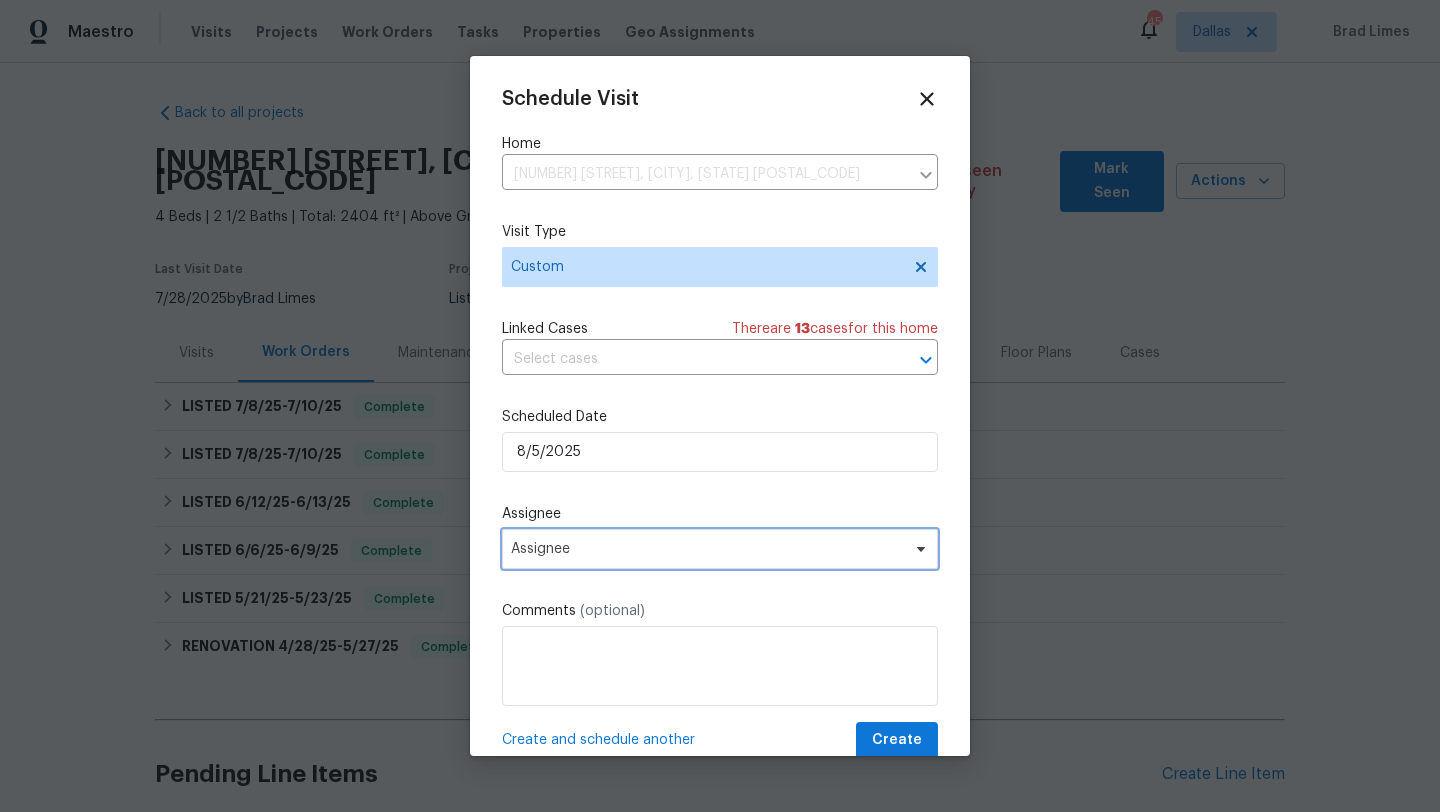 click on "Assignee" at bounding box center (707, 549) 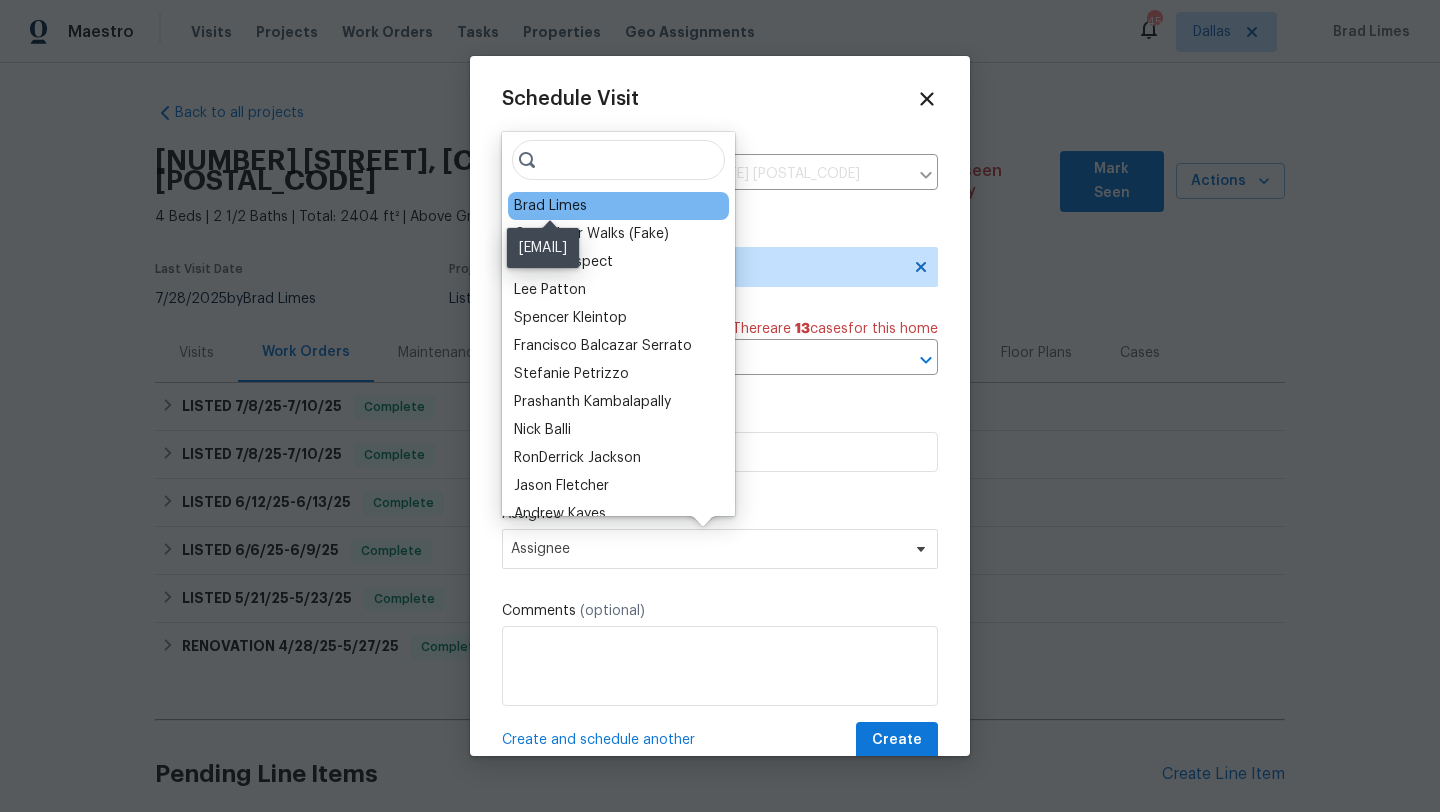 click on "Brad Limes" at bounding box center (550, 206) 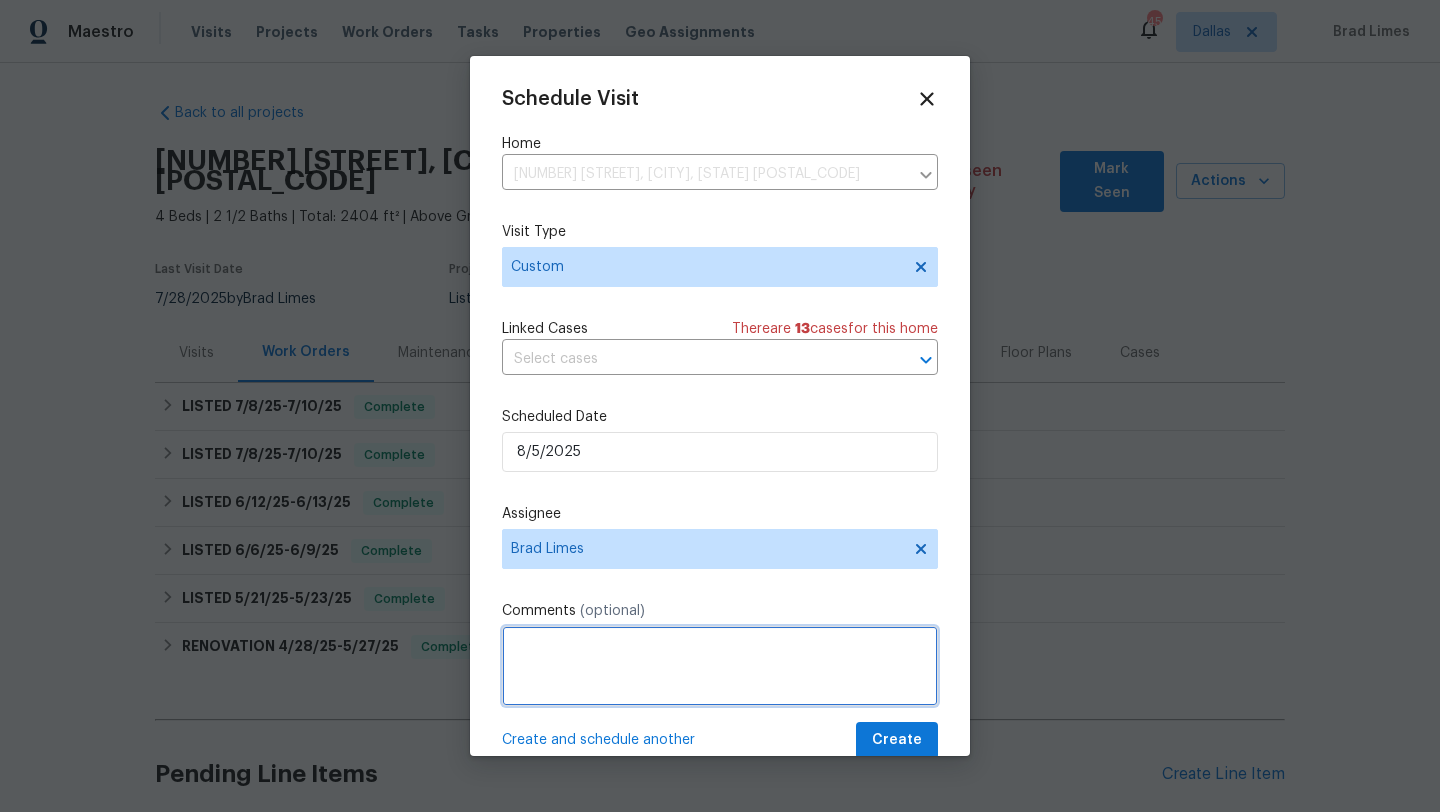 click at bounding box center (720, 666) 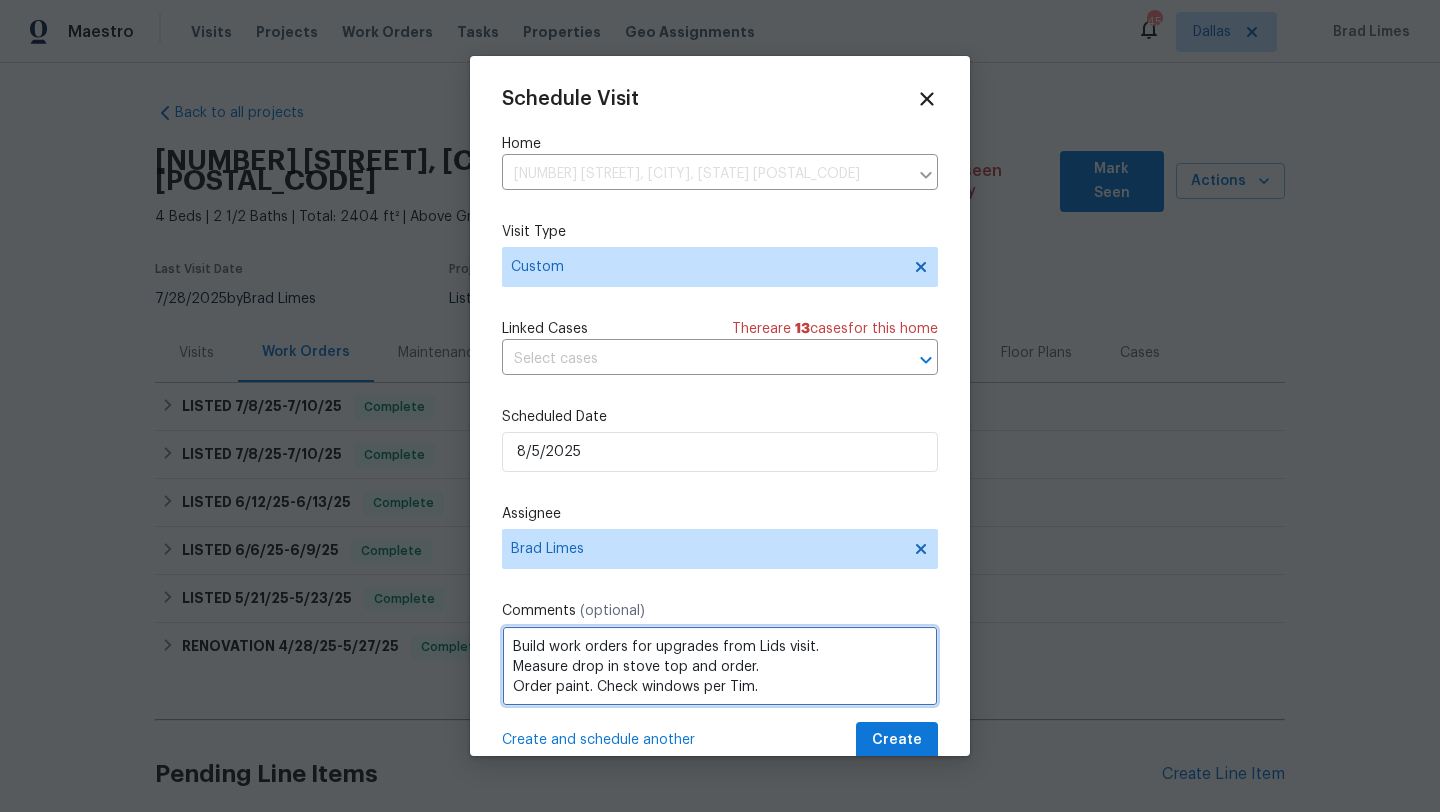type on "Build work orders for upgrades from Lids visit.
Measure drop in stove top and order.
Order paint. Check windows per Tim." 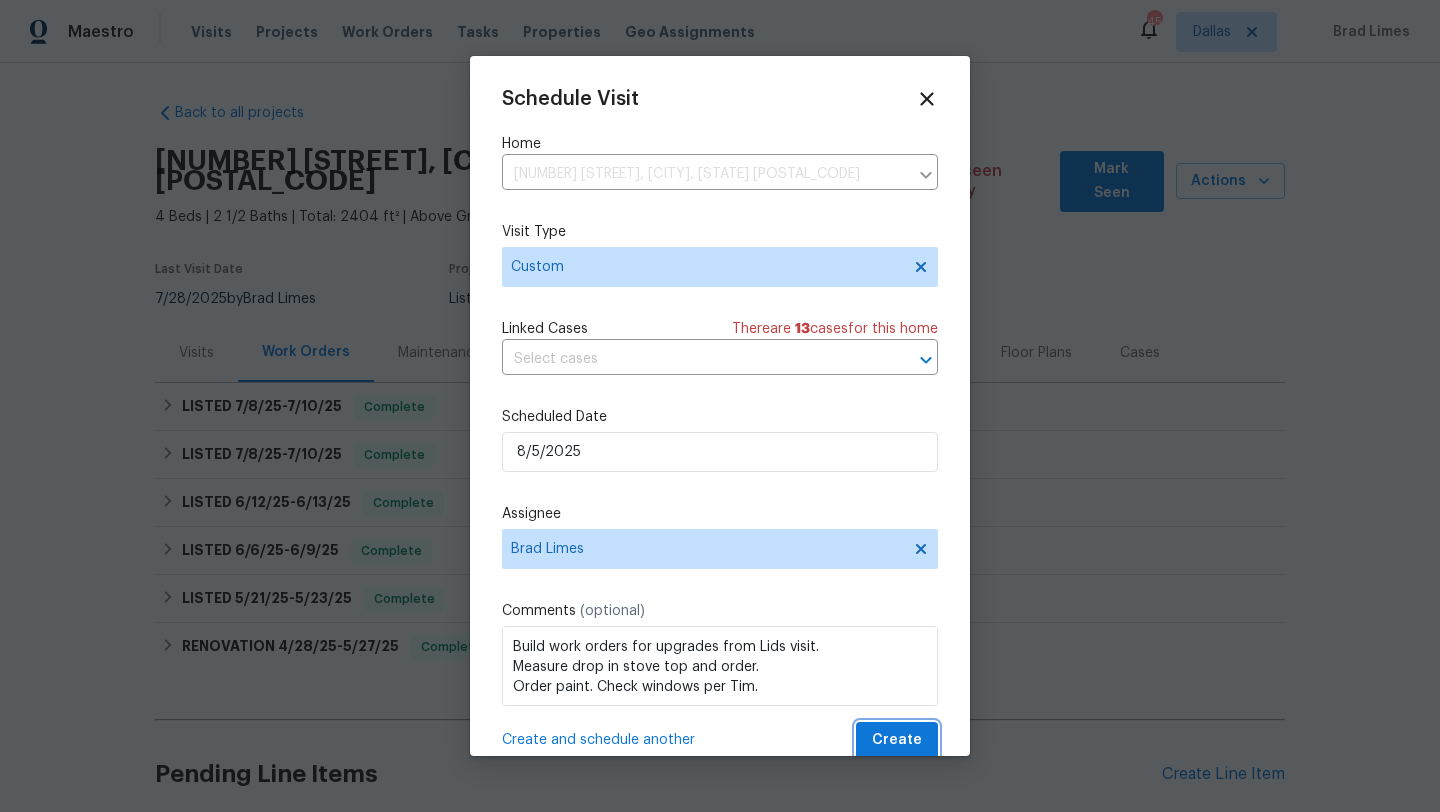 click on "Create" at bounding box center [897, 740] 